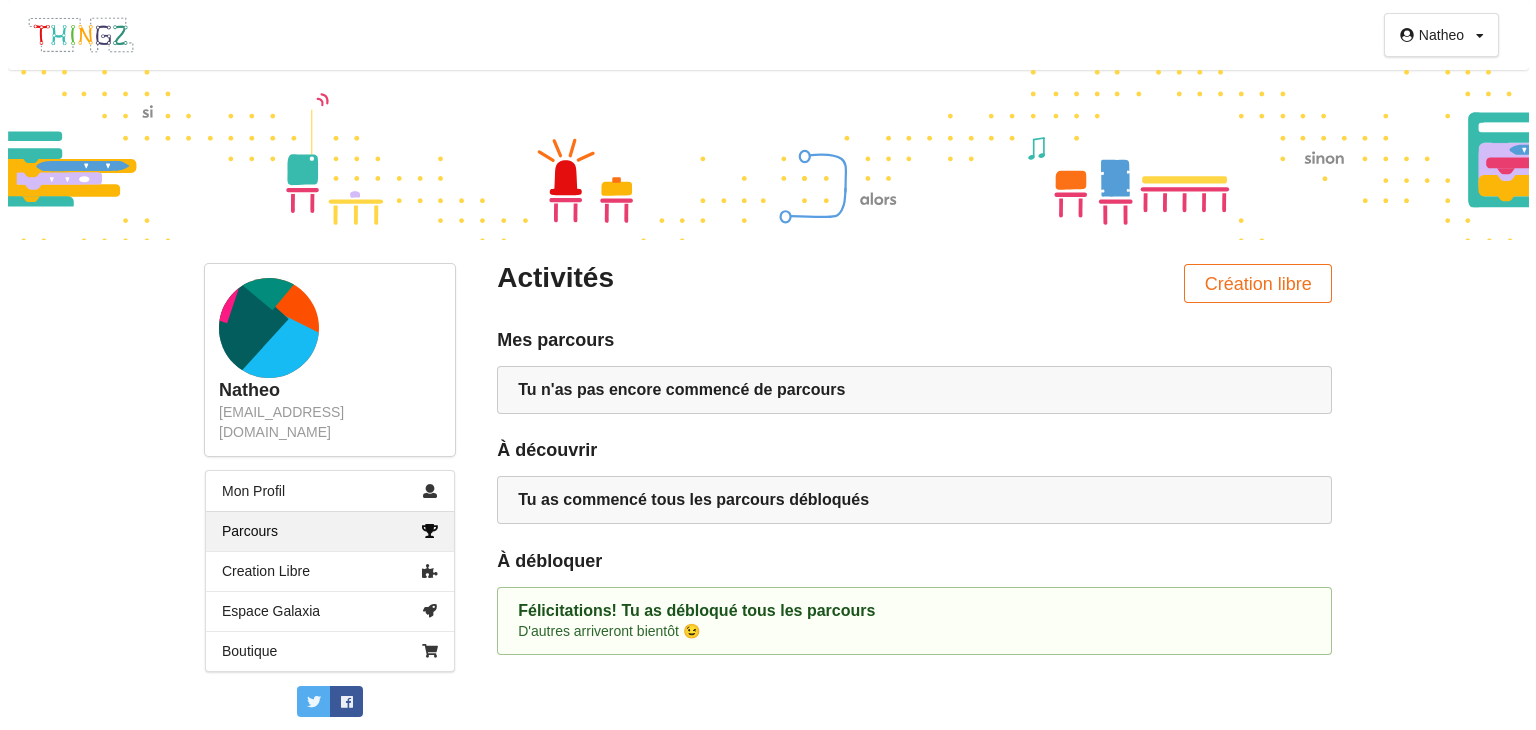 scroll, scrollTop: 0, scrollLeft: 0, axis: both 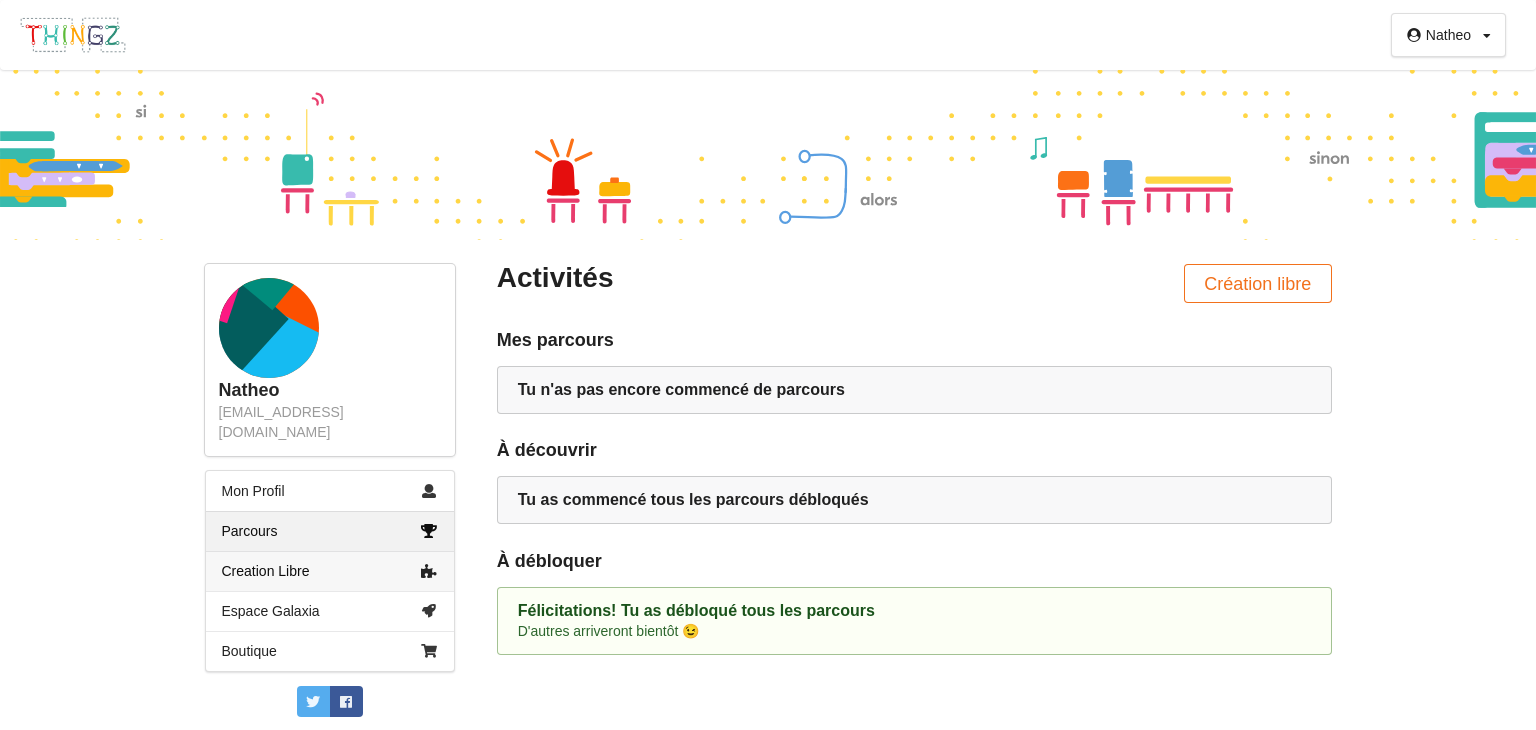 click on "Creation Libre" at bounding box center (330, 571) 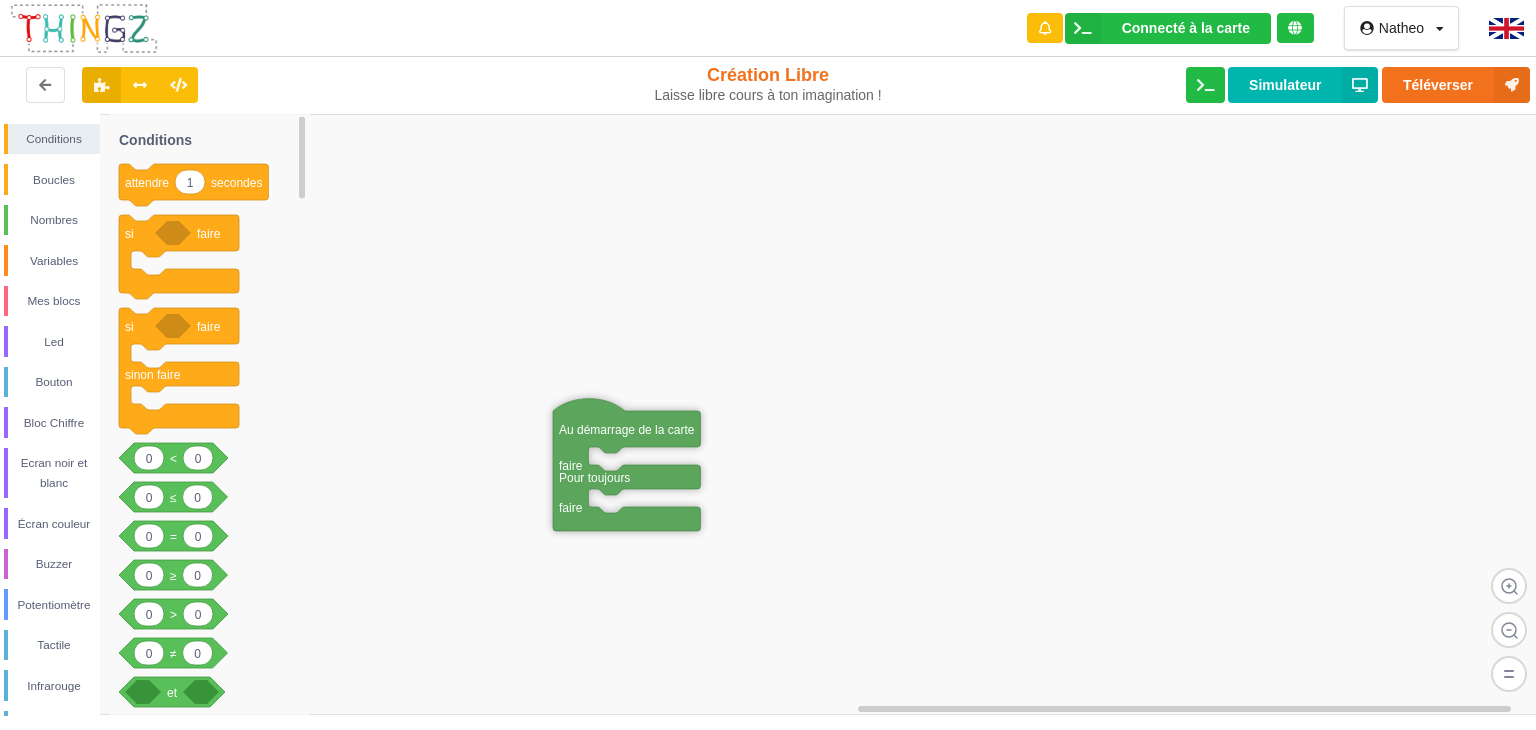 drag, startPoint x: 369, startPoint y: 140, endPoint x: 557, endPoint y: 408, distance: 327.36523 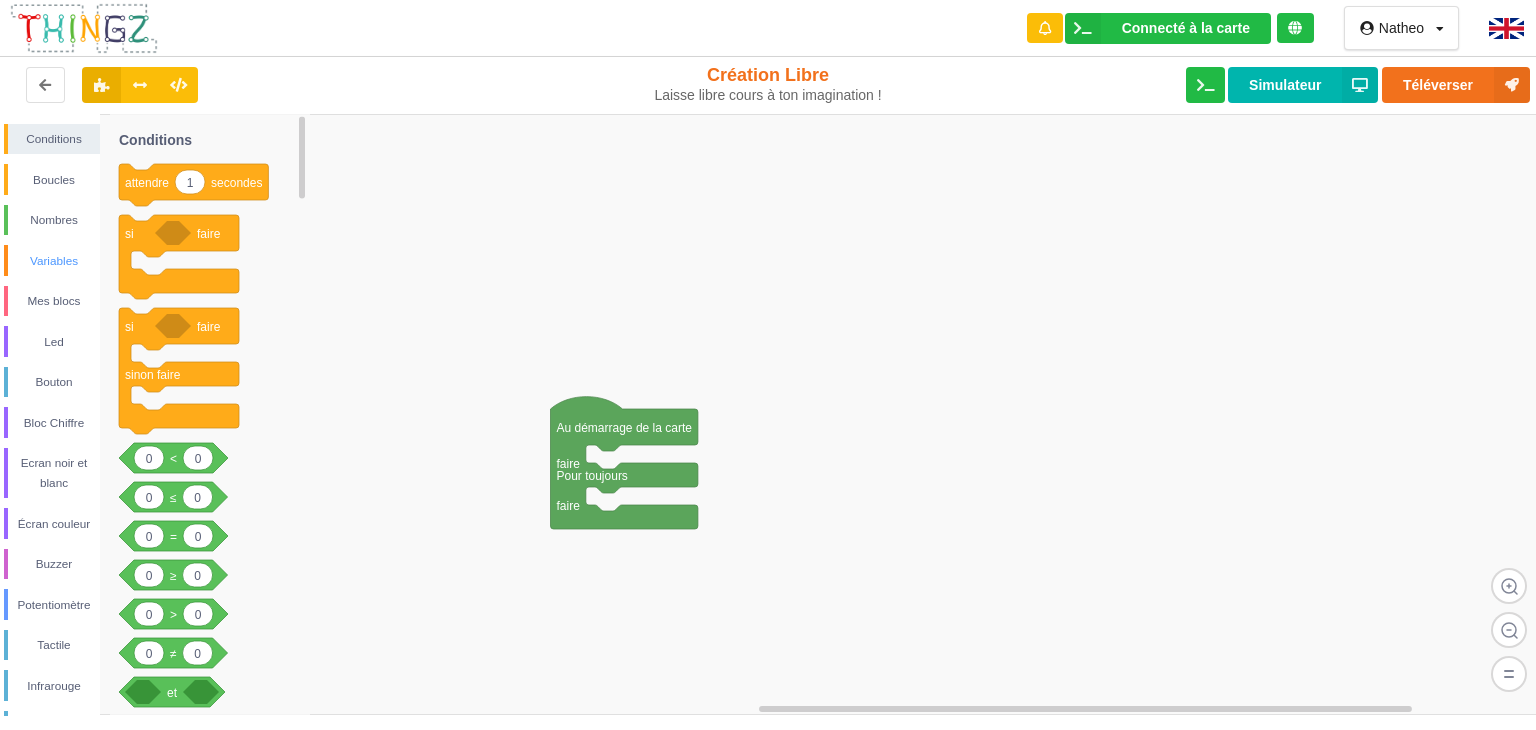 click on "Variables" at bounding box center (54, 261) 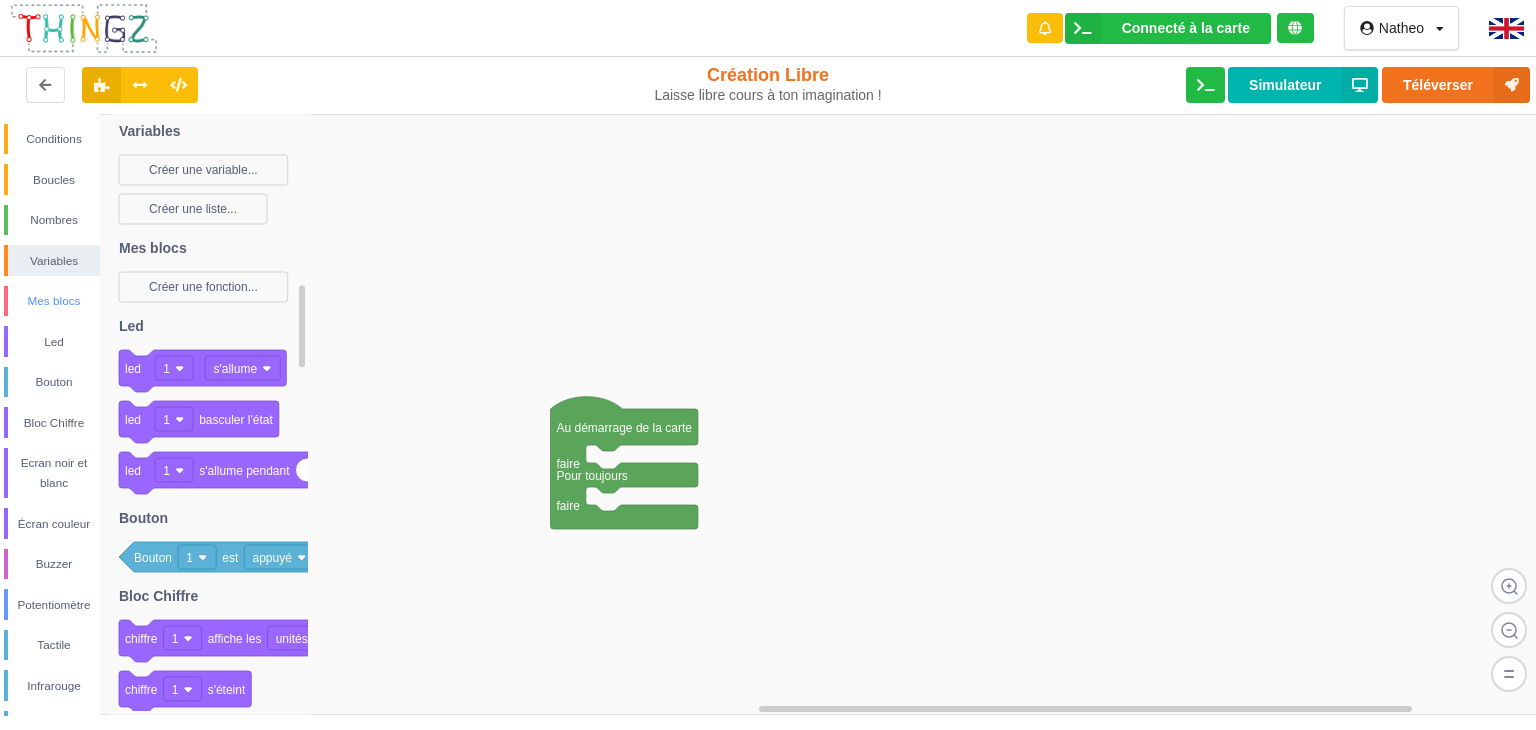 click on "Mes blocs" at bounding box center [52, 301] 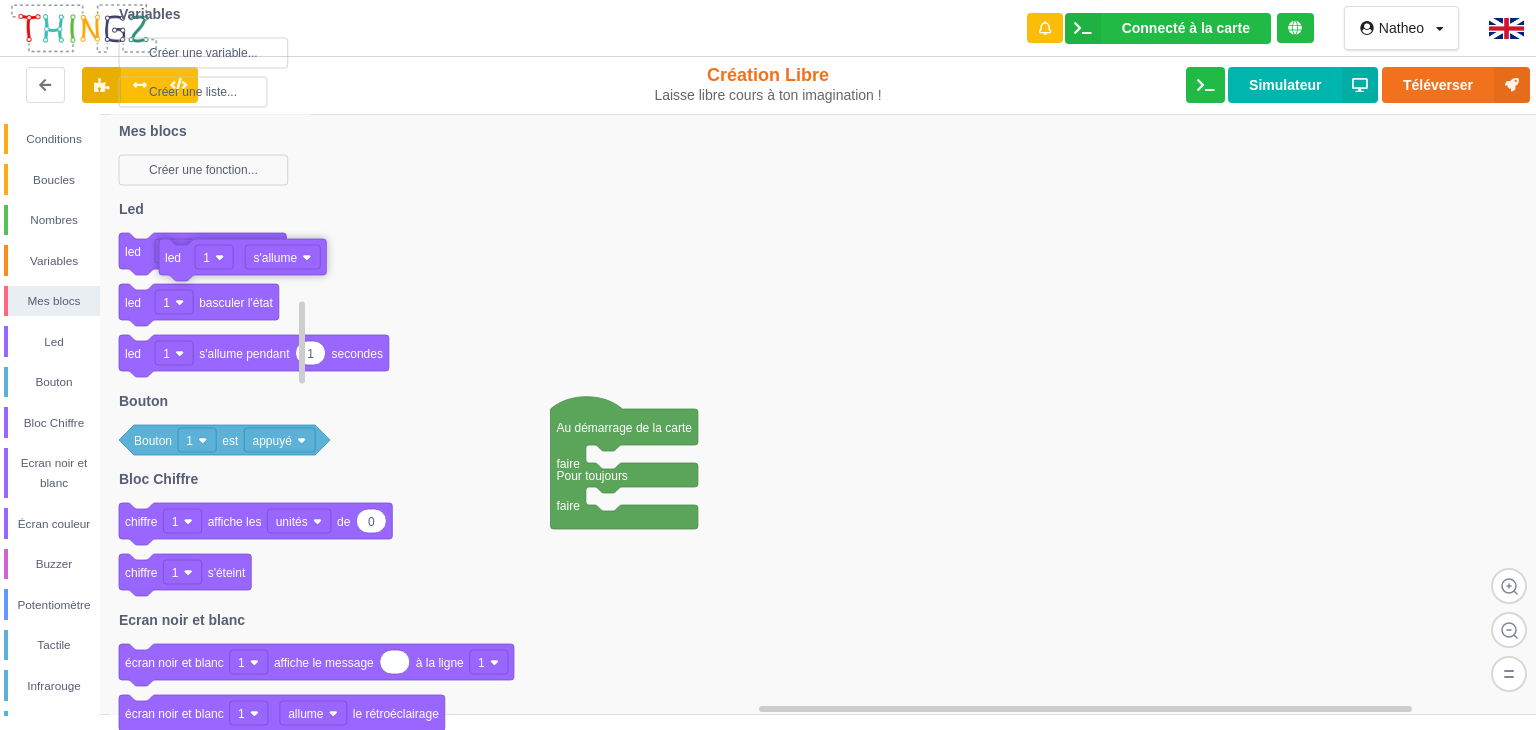 drag, startPoint x: 132, startPoint y: 266, endPoint x: 155, endPoint y: 246, distance: 30.479502 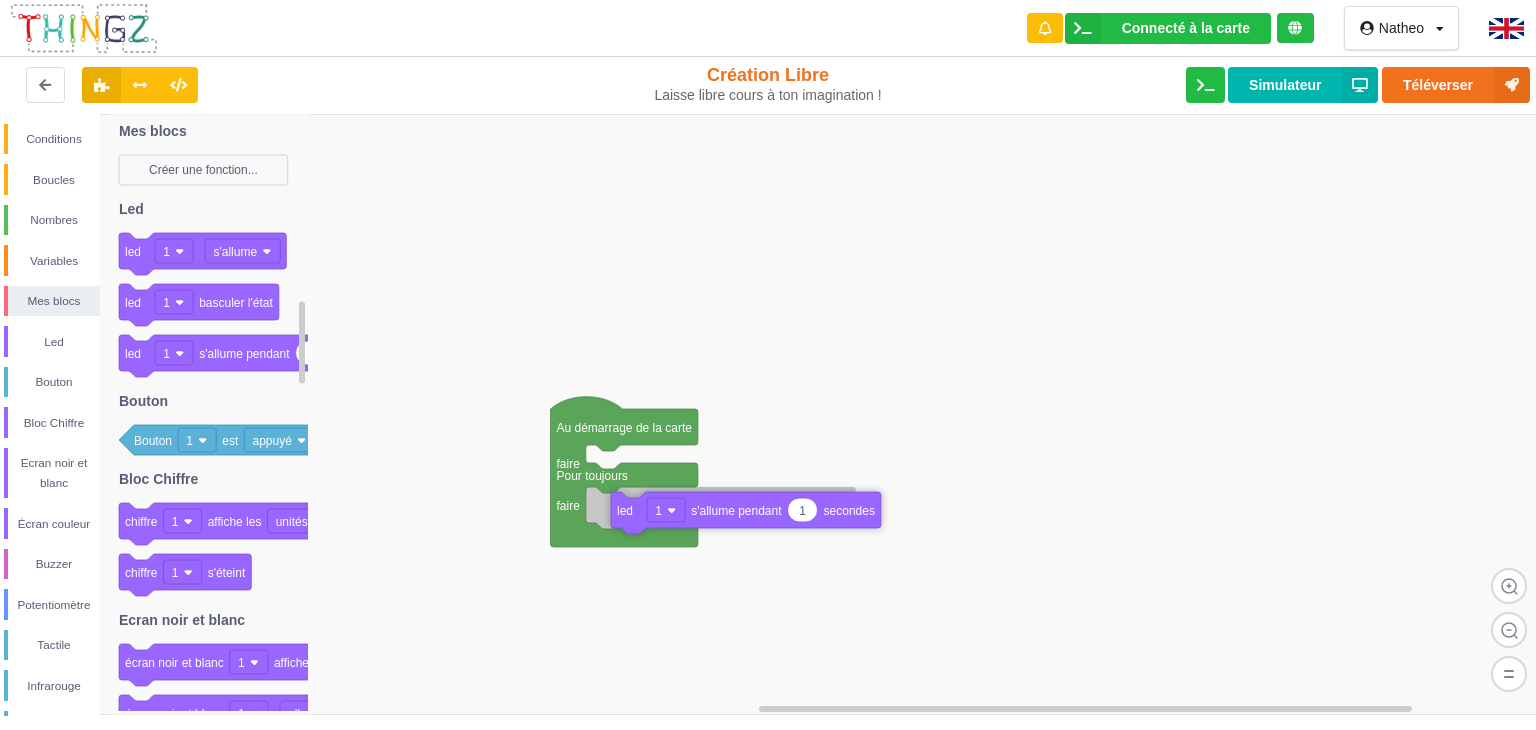 drag, startPoint x: 144, startPoint y: 357, endPoint x: 616, endPoint y: 531, distance: 503.0507 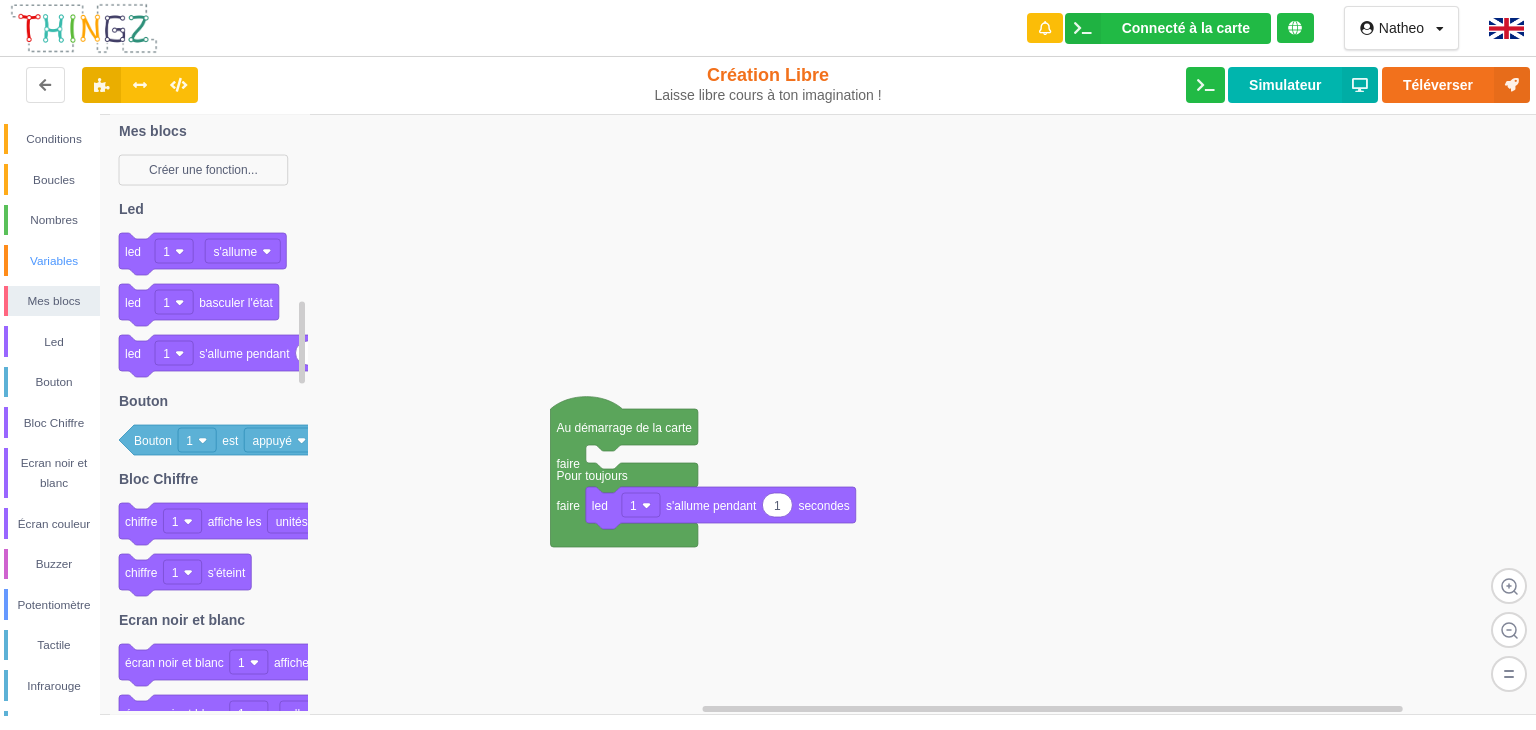 click on "Variables" at bounding box center (54, 261) 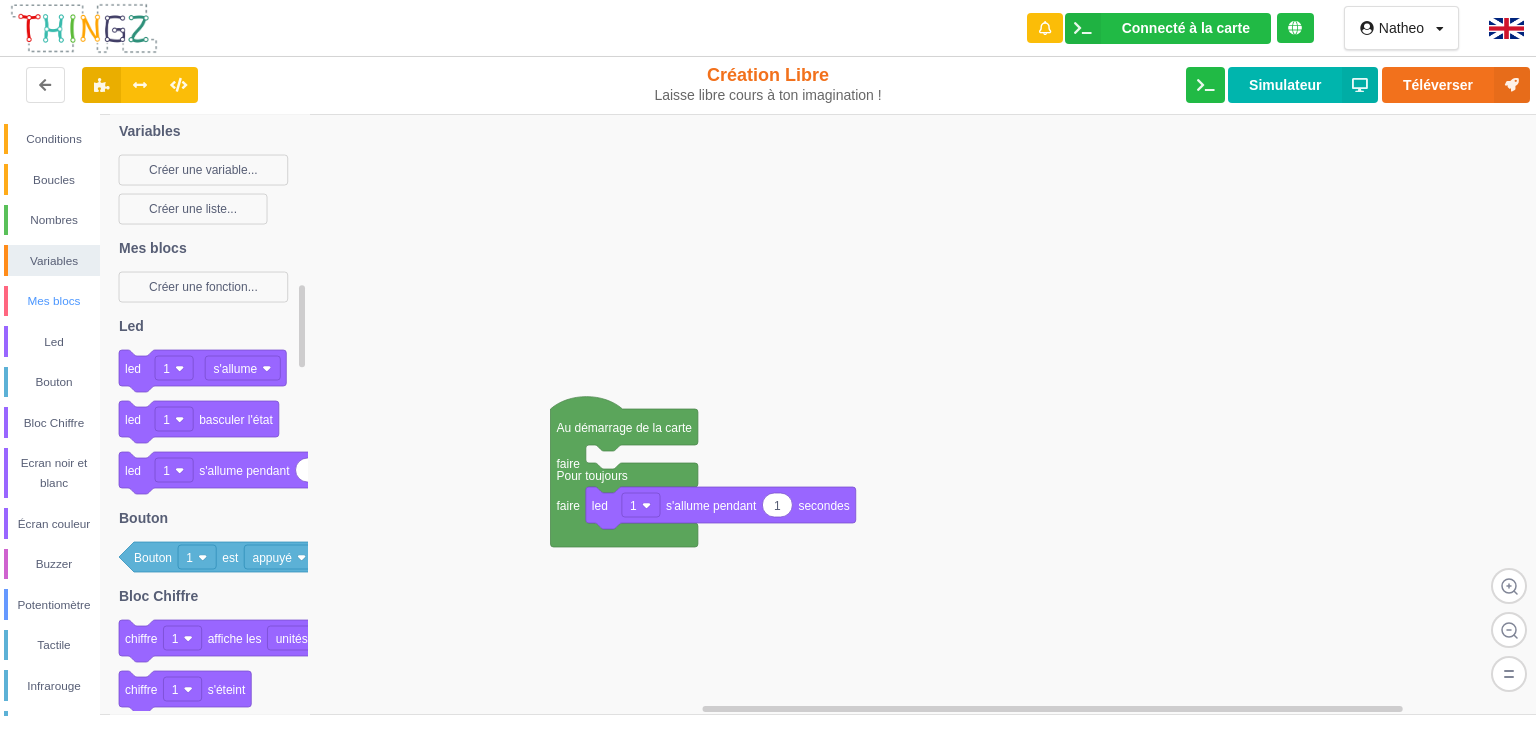 click on "Mes blocs" at bounding box center [52, 301] 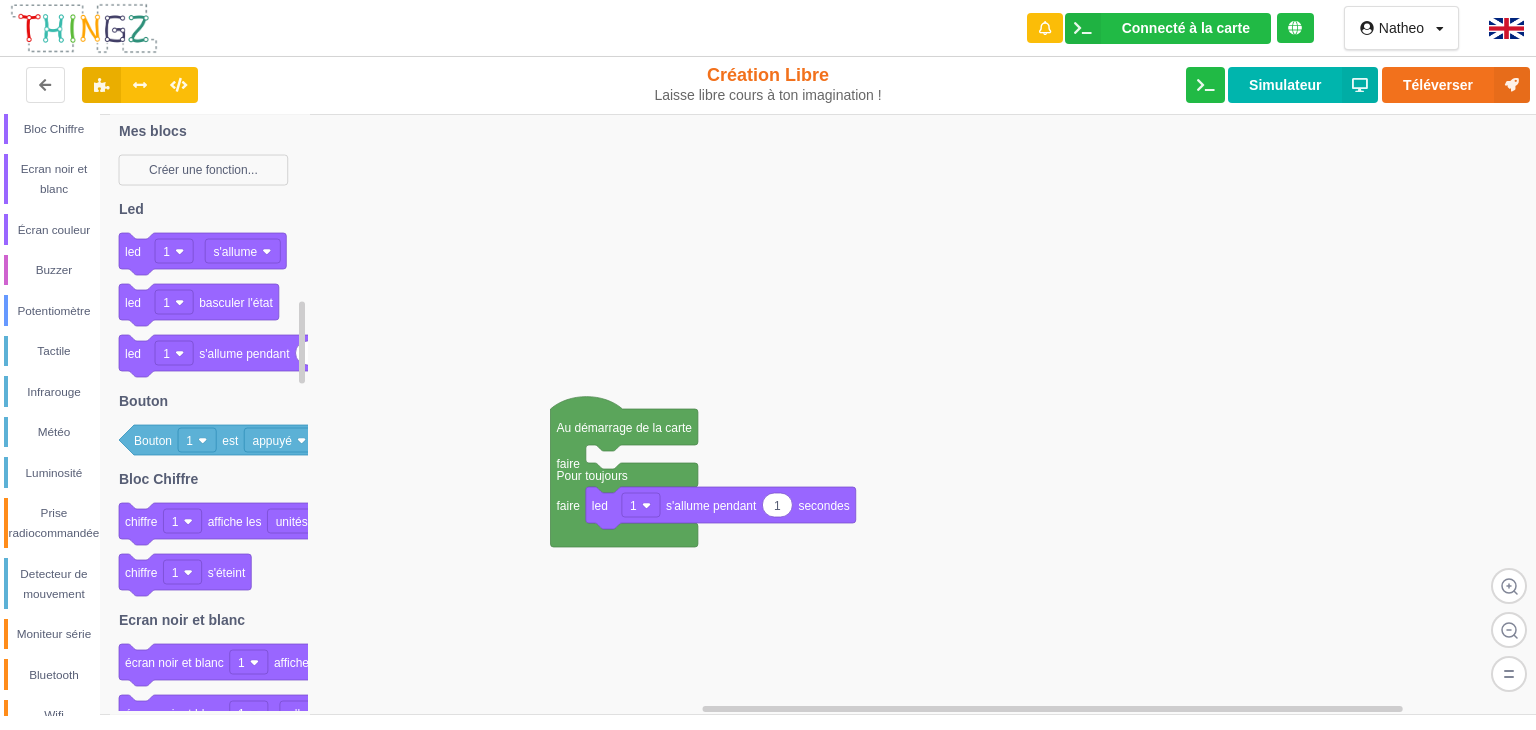 scroll, scrollTop: 319, scrollLeft: 0, axis: vertical 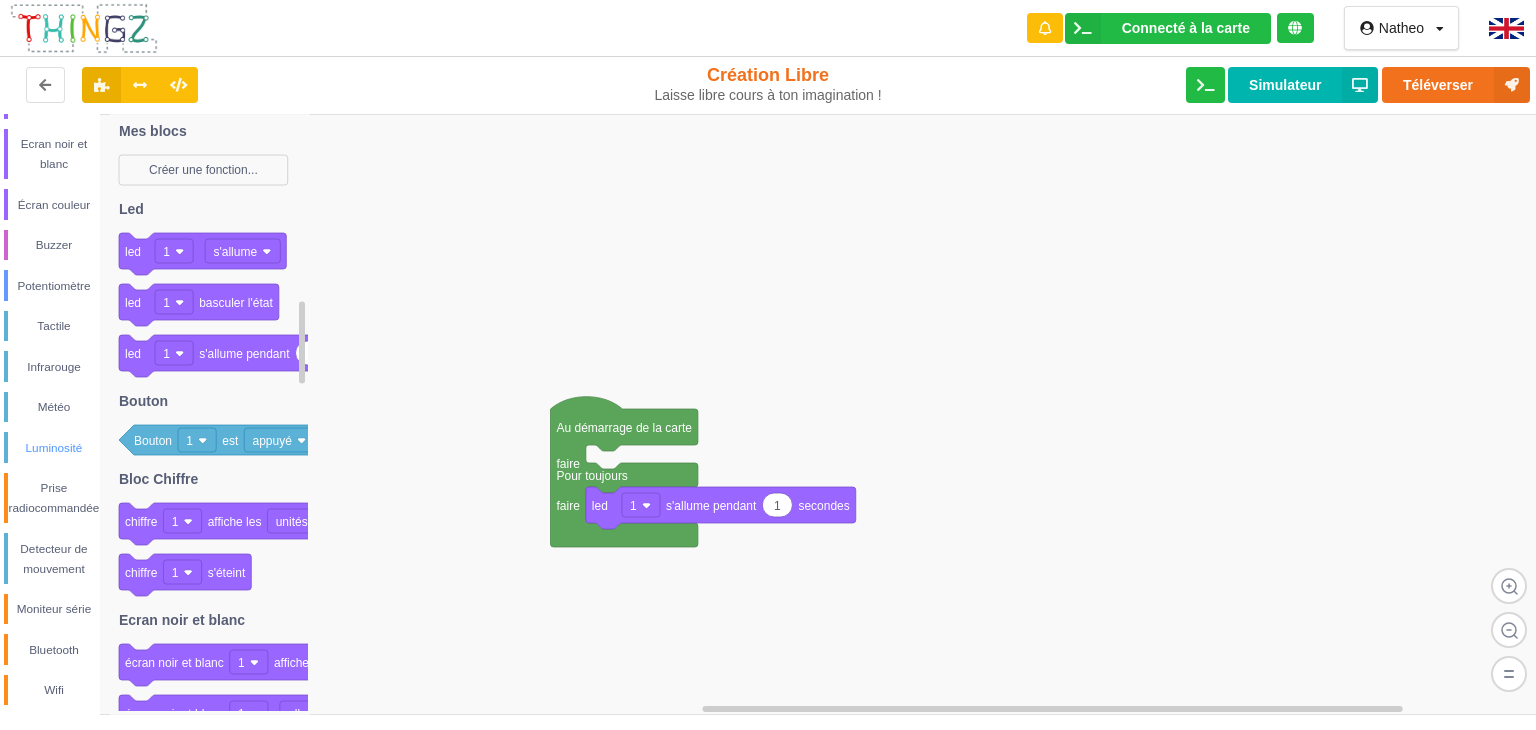 click on "Luminosité" at bounding box center [54, 448] 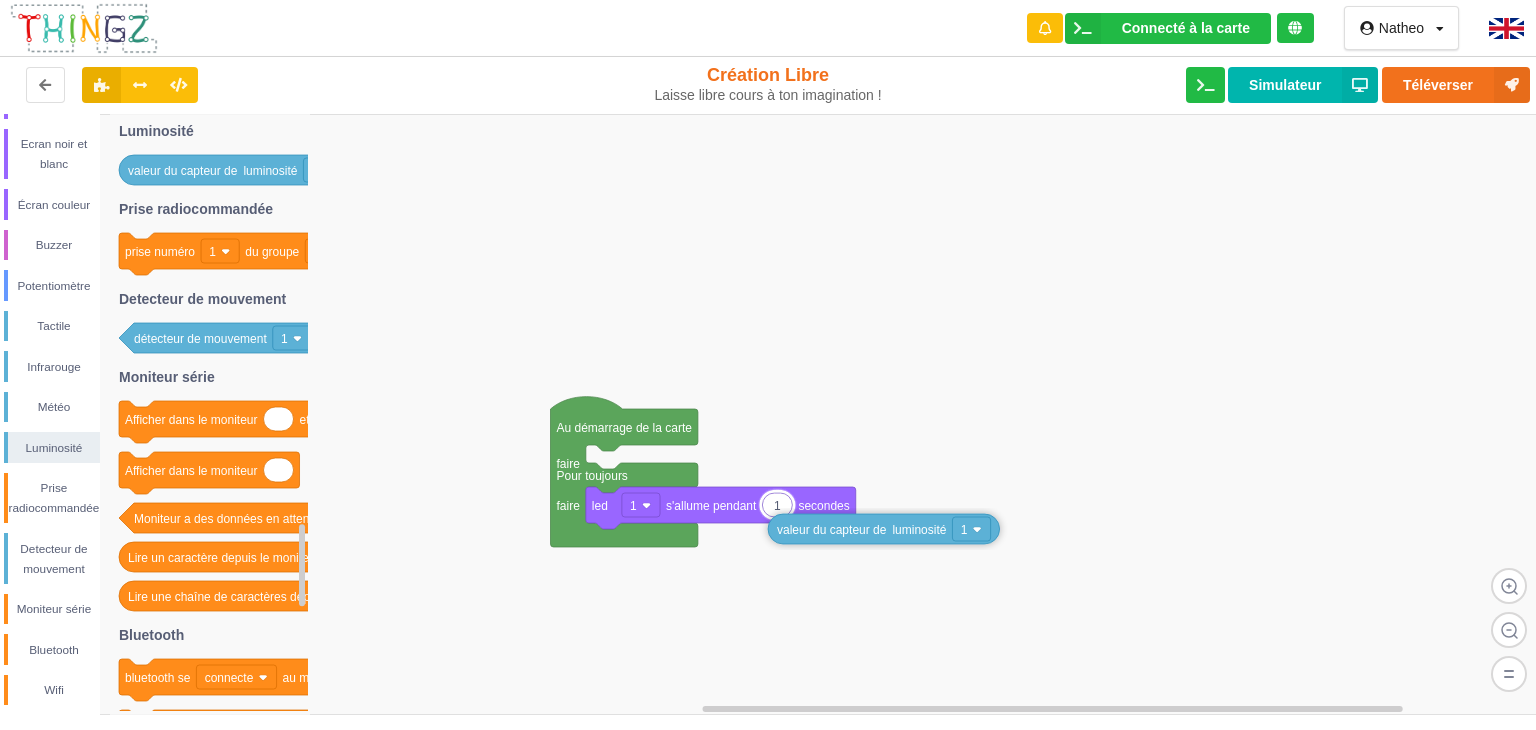 drag, startPoint x: 155, startPoint y: 169, endPoint x: 804, endPoint y: 528, distance: 741.6751 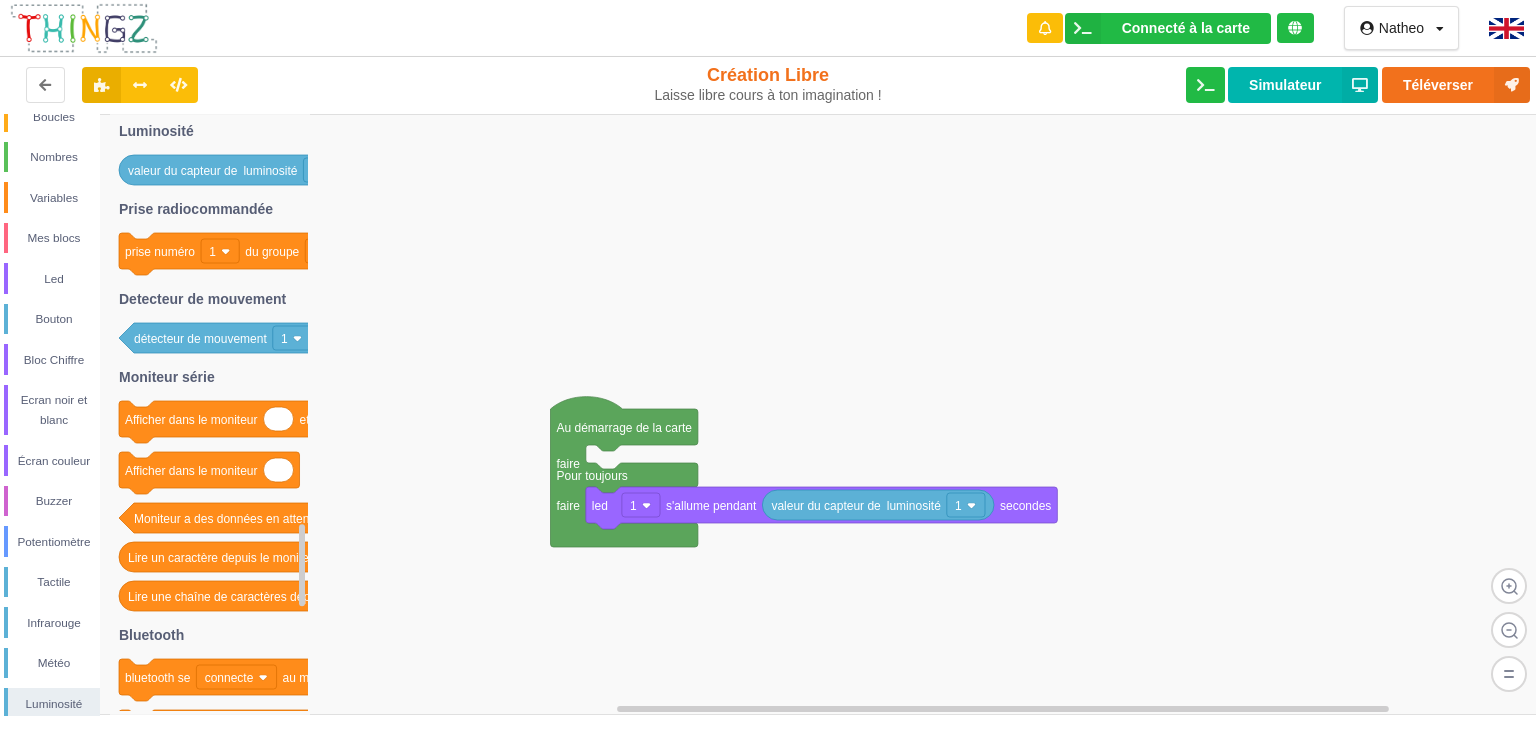 scroll, scrollTop: 0, scrollLeft: 0, axis: both 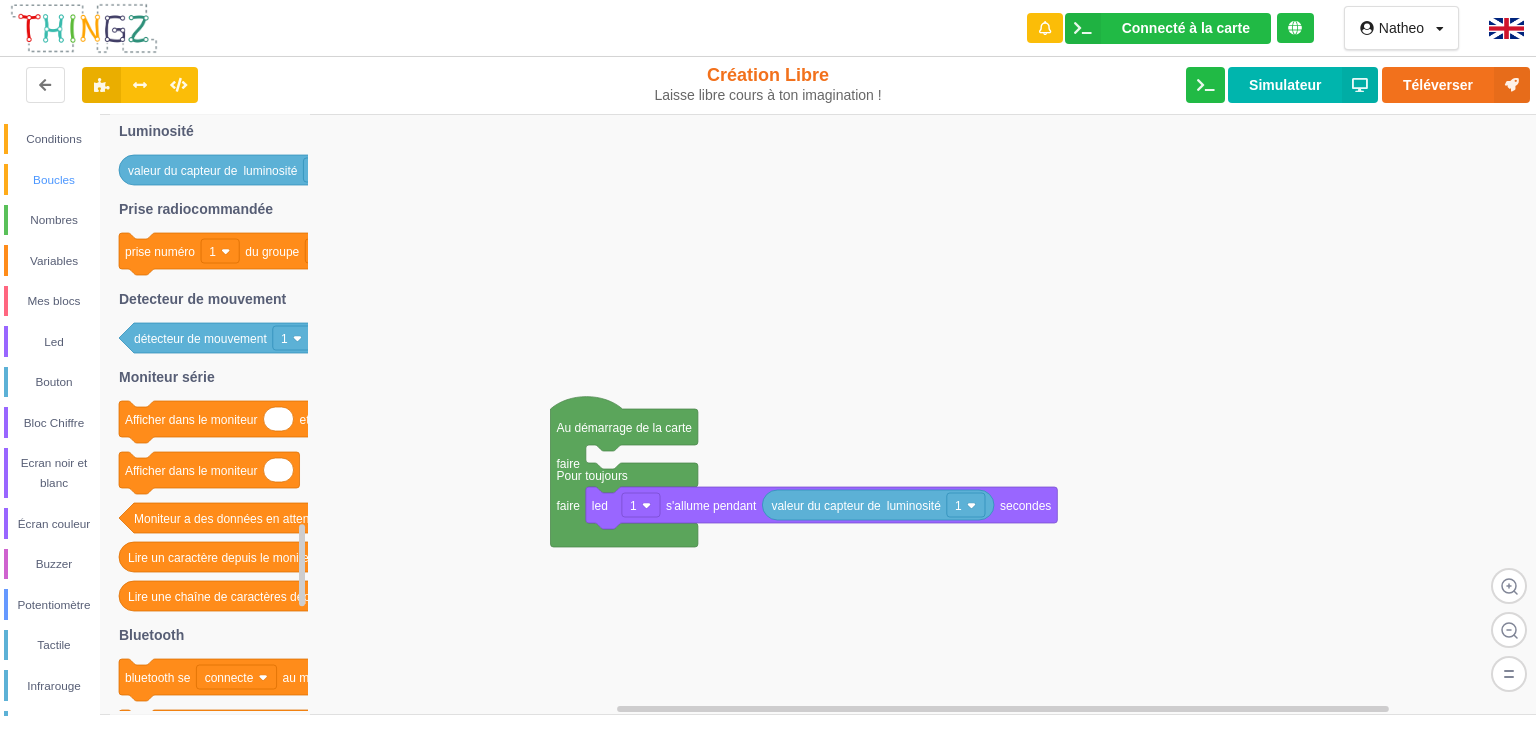 click on "Boucles" at bounding box center (54, 180) 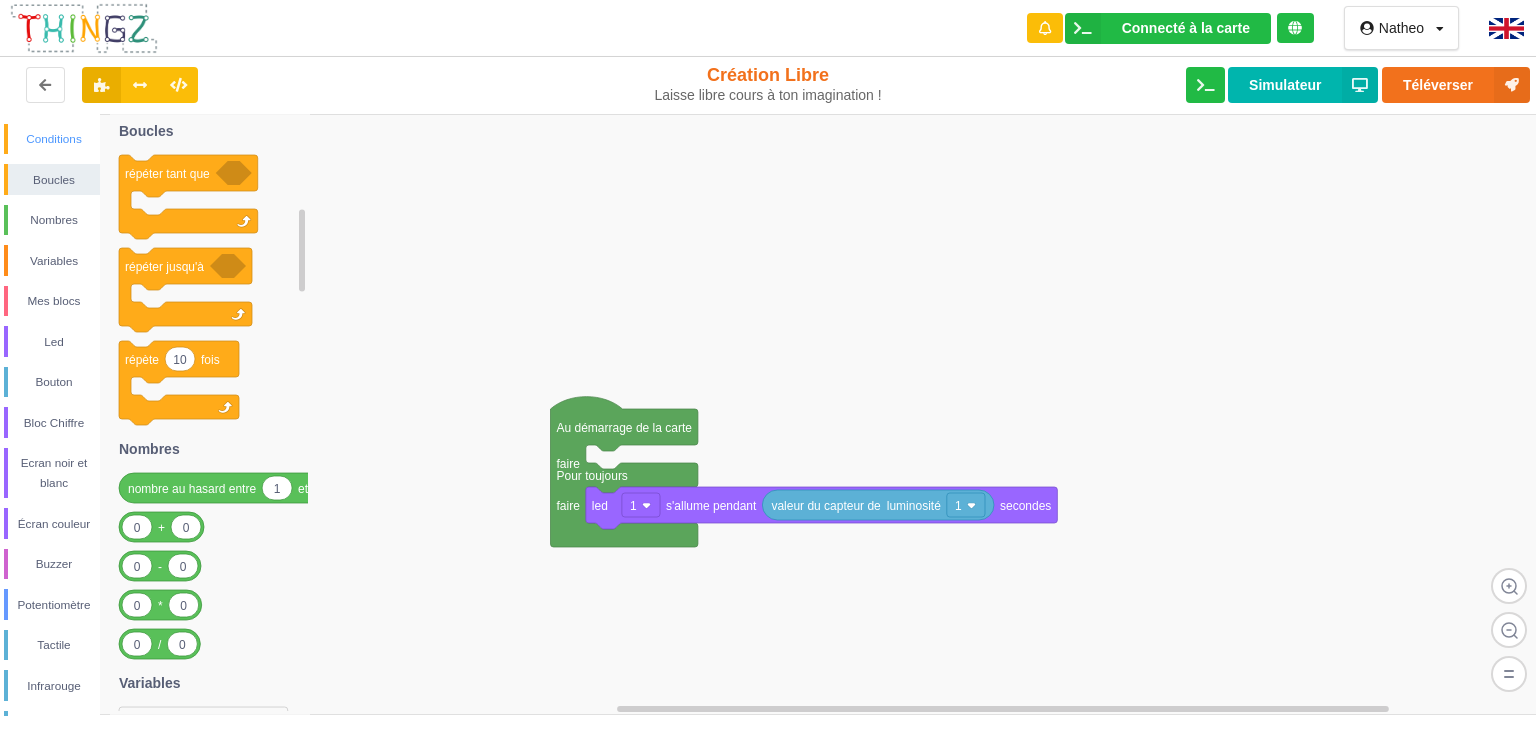 click on "Conditions" at bounding box center (54, 139) 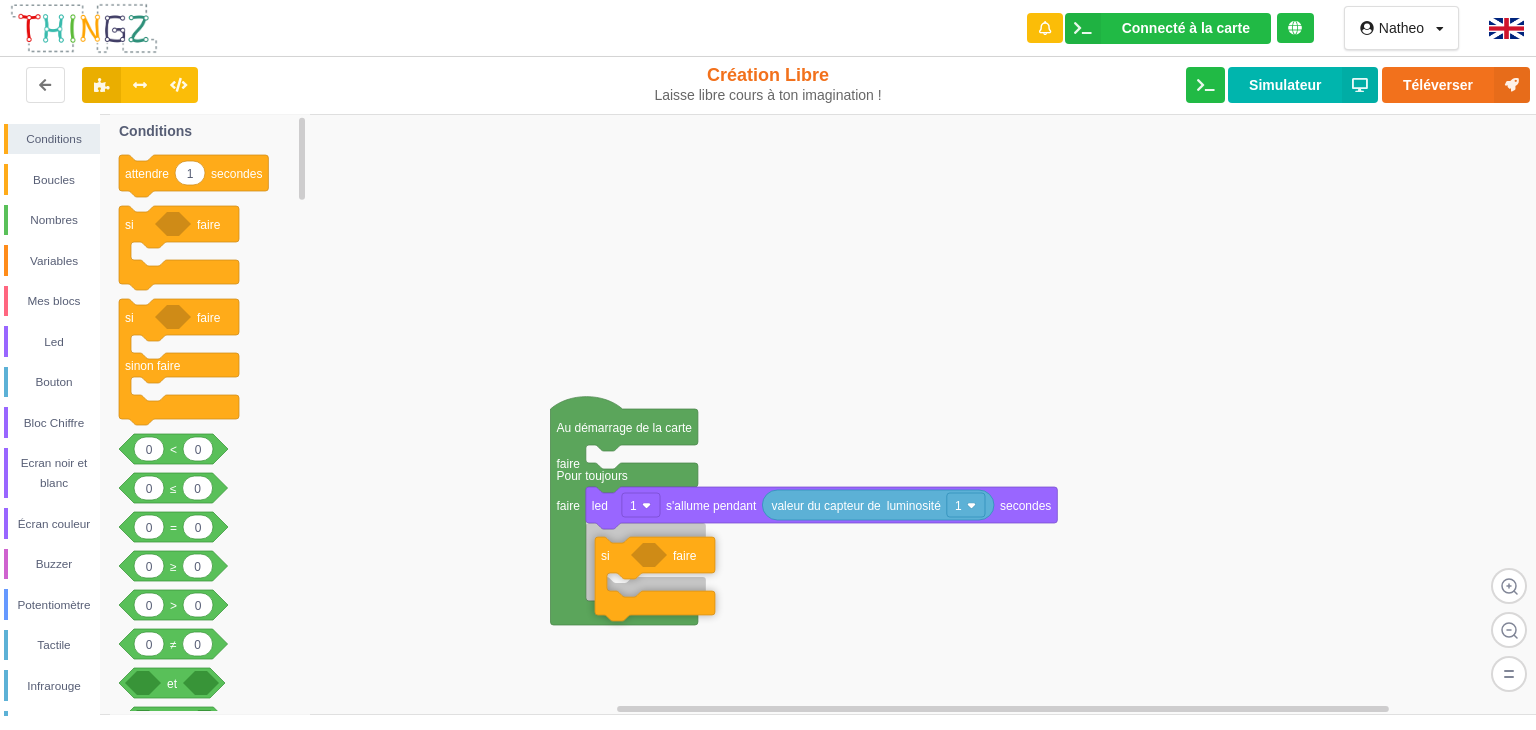 drag, startPoint x: 148, startPoint y: 267, endPoint x: 624, endPoint y: 606, distance: 584.37744 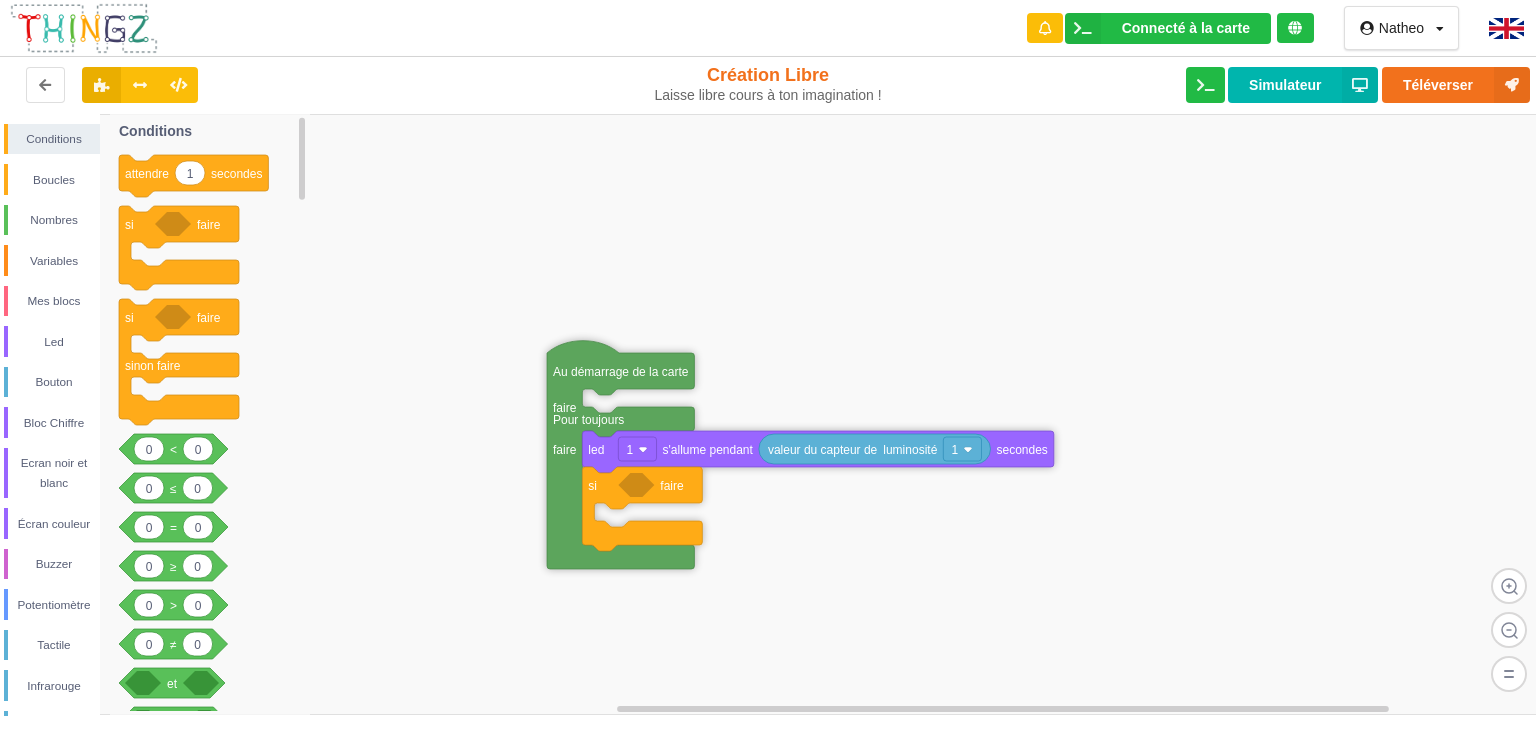 drag, startPoint x: 624, startPoint y: 606, endPoint x: 620, endPoint y: 551, distance: 55.145264 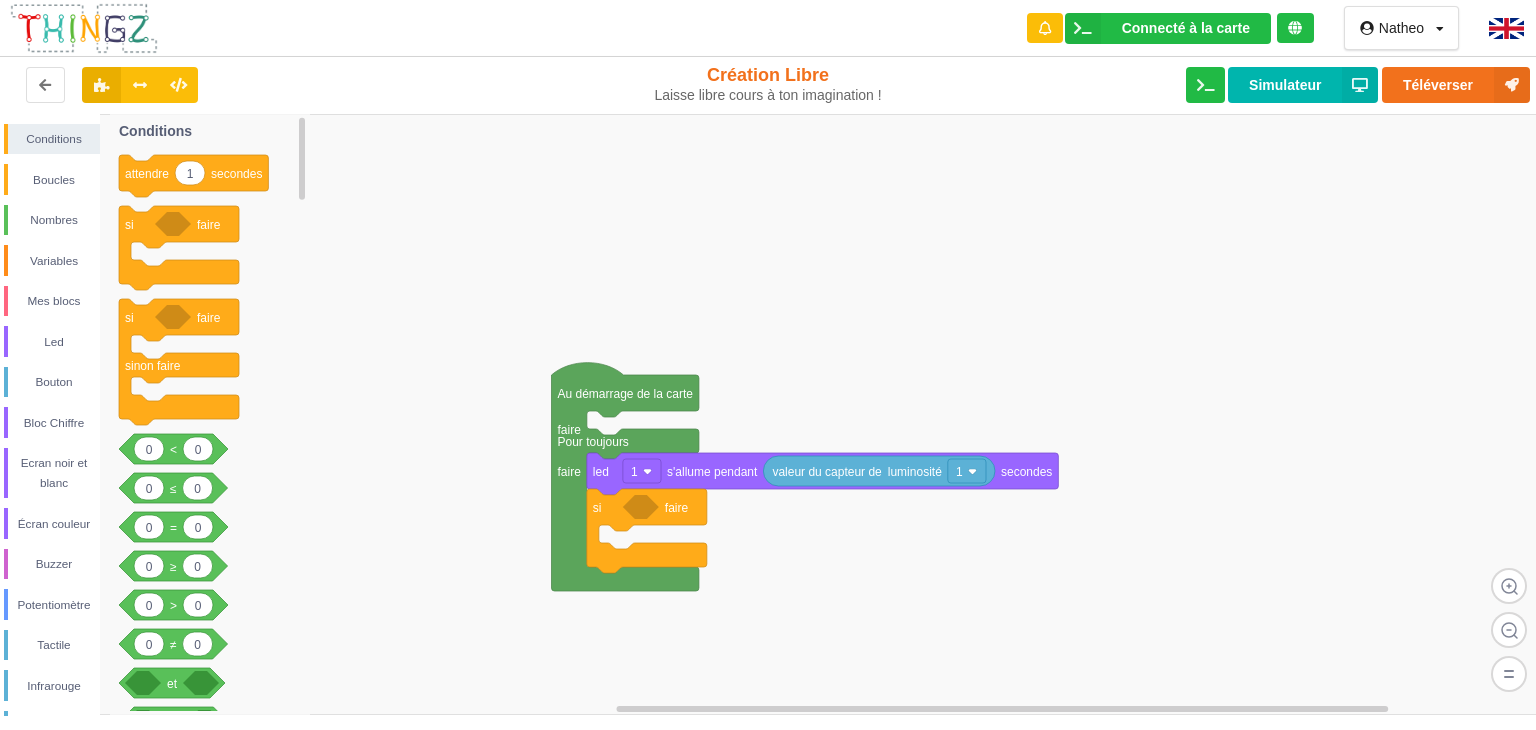 drag, startPoint x: 616, startPoint y: 523, endPoint x: 624, endPoint y: 552, distance: 30.083218 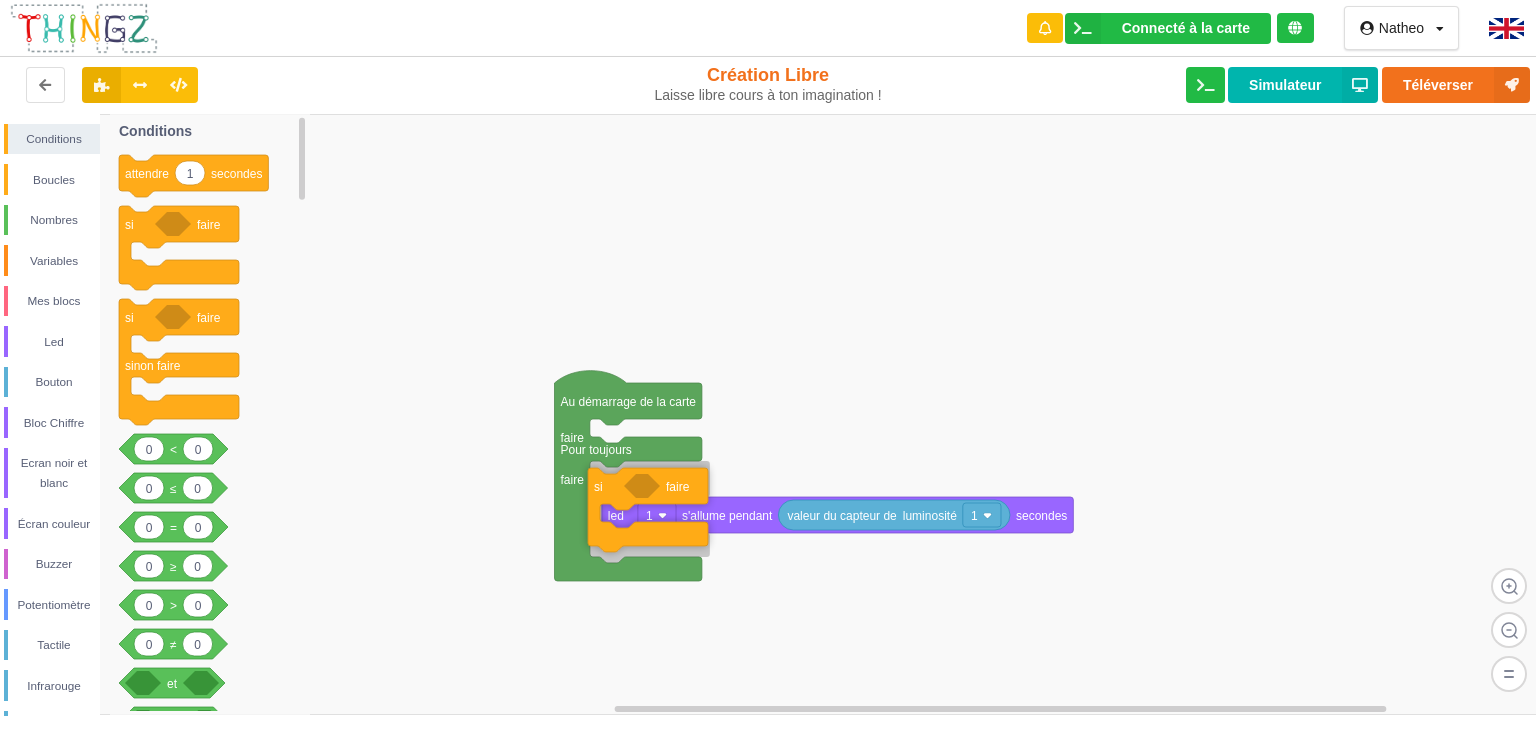 drag, startPoint x: 608, startPoint y: 513, endPoint x: 606, endPoint y: 485, distance: 28.071337 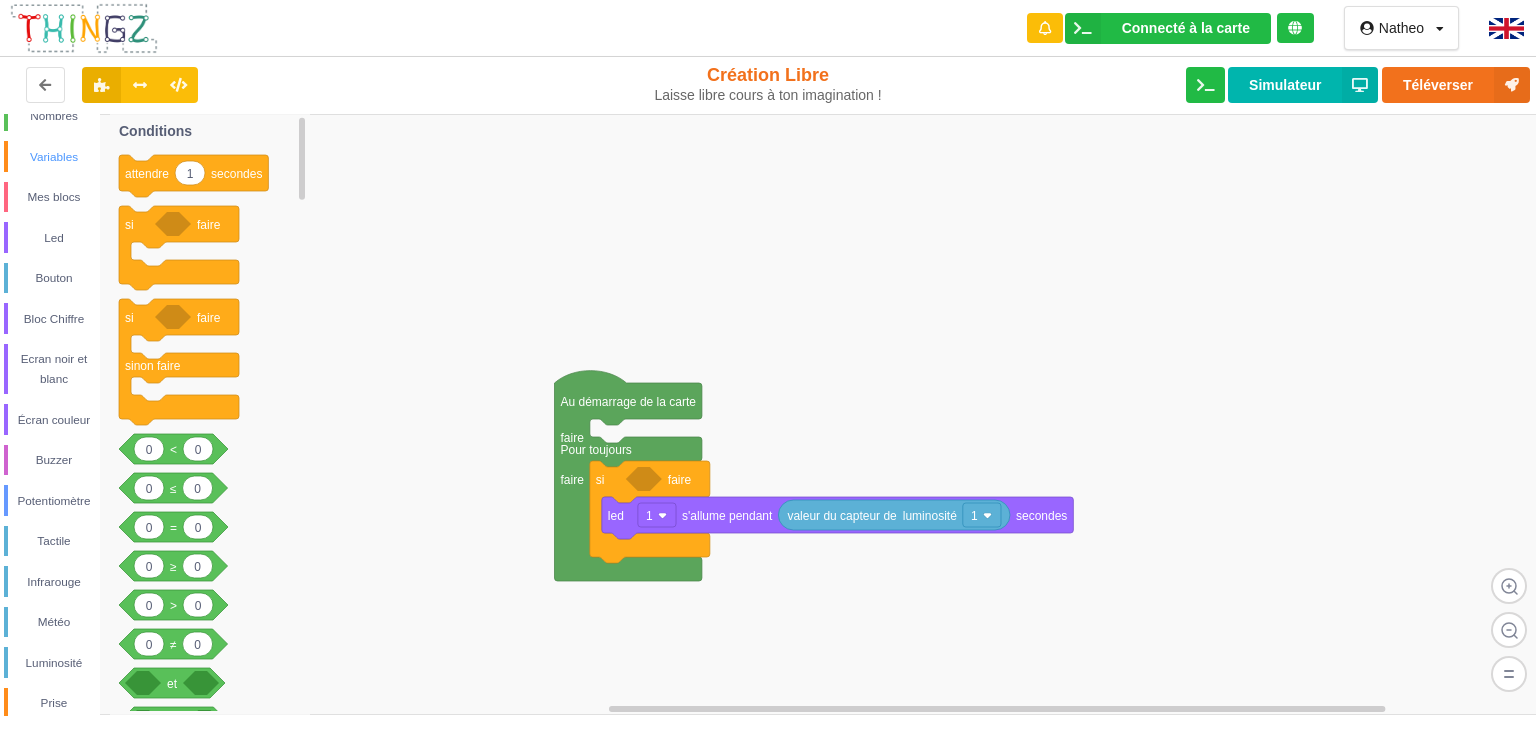 scroll, scrollTop: 0, scrollLeft: 0, axis: both 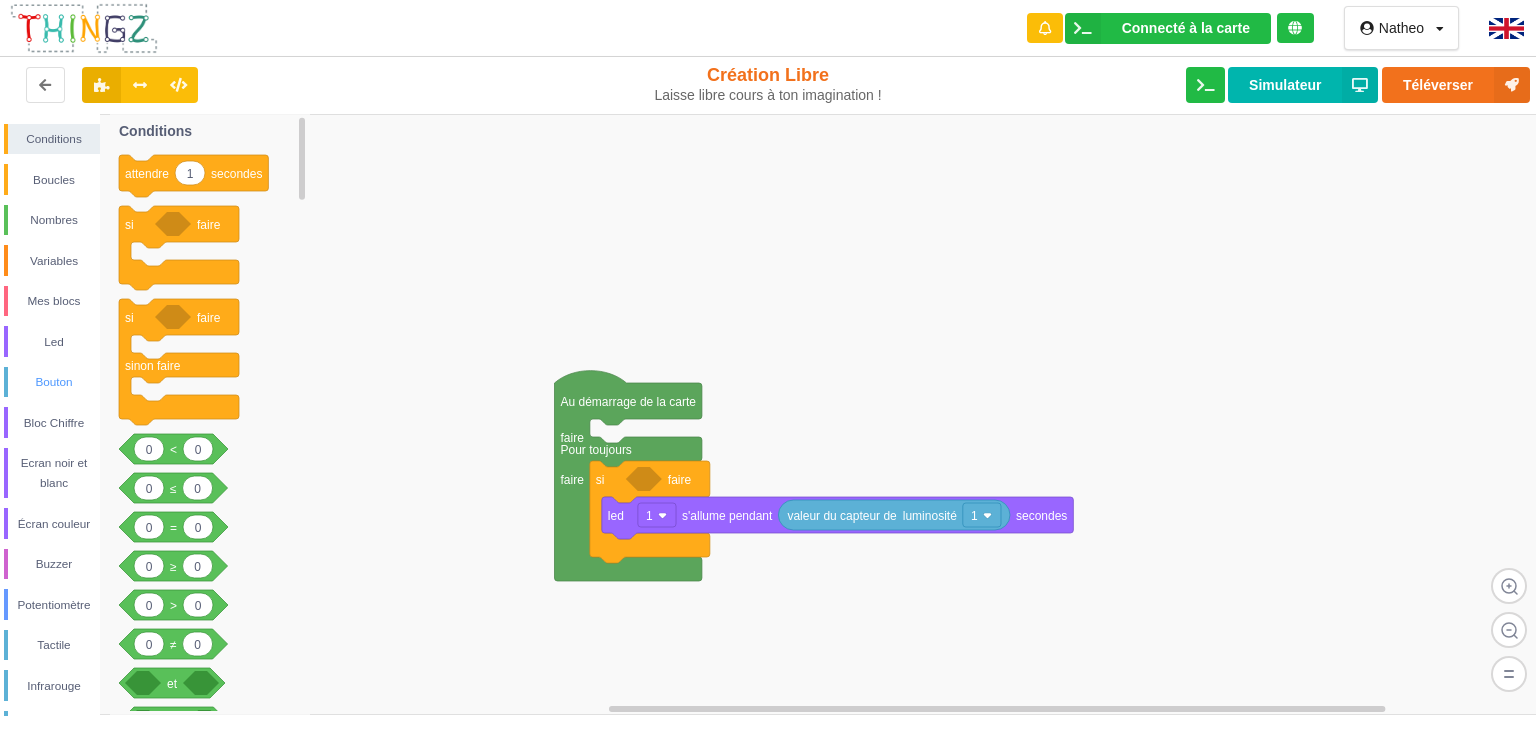 click on "Bouton" at bounding box center [54, 382] 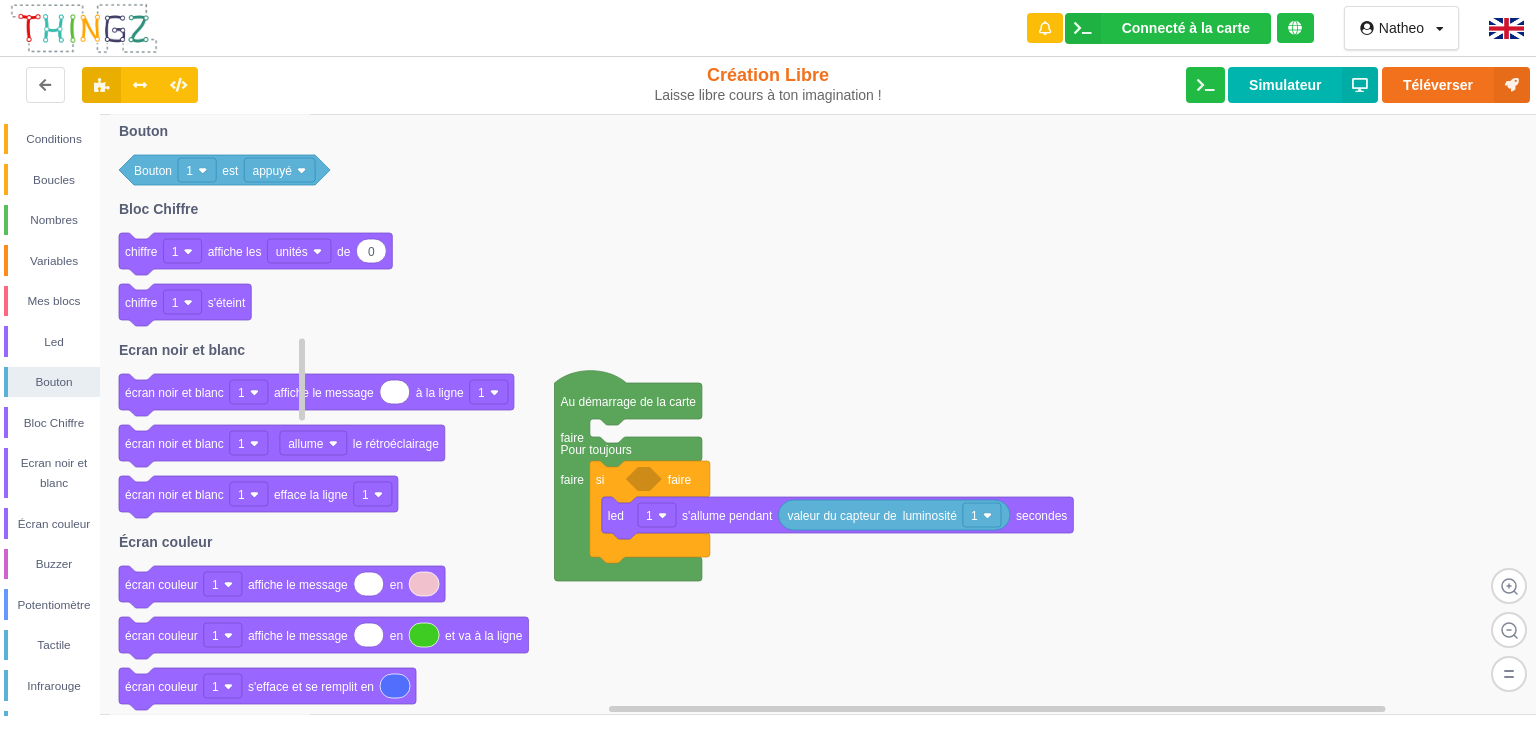 click 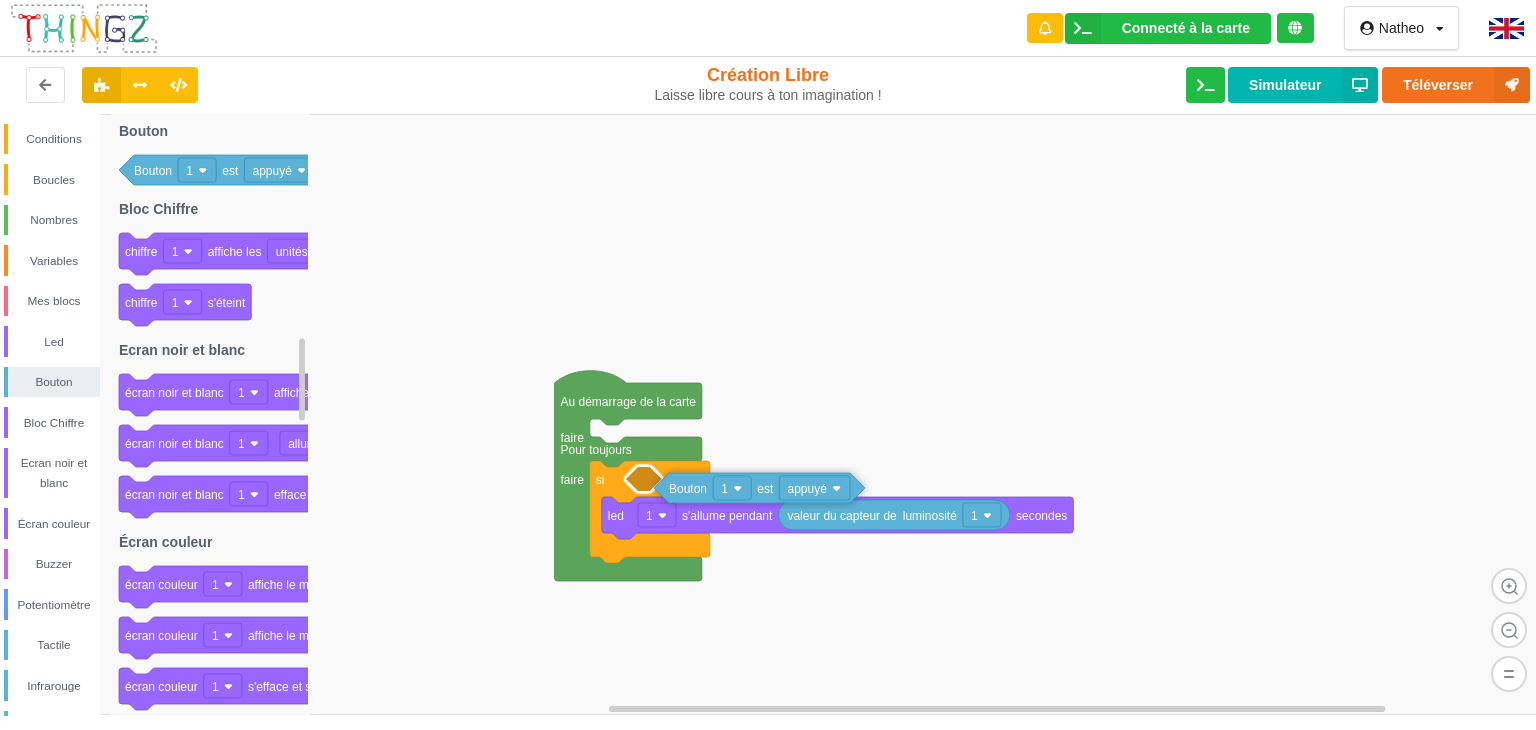 drag, startPoint x: 144, startPoint y: 182, endPoint x: 673, endPoint y: 493, distance: 613.6465 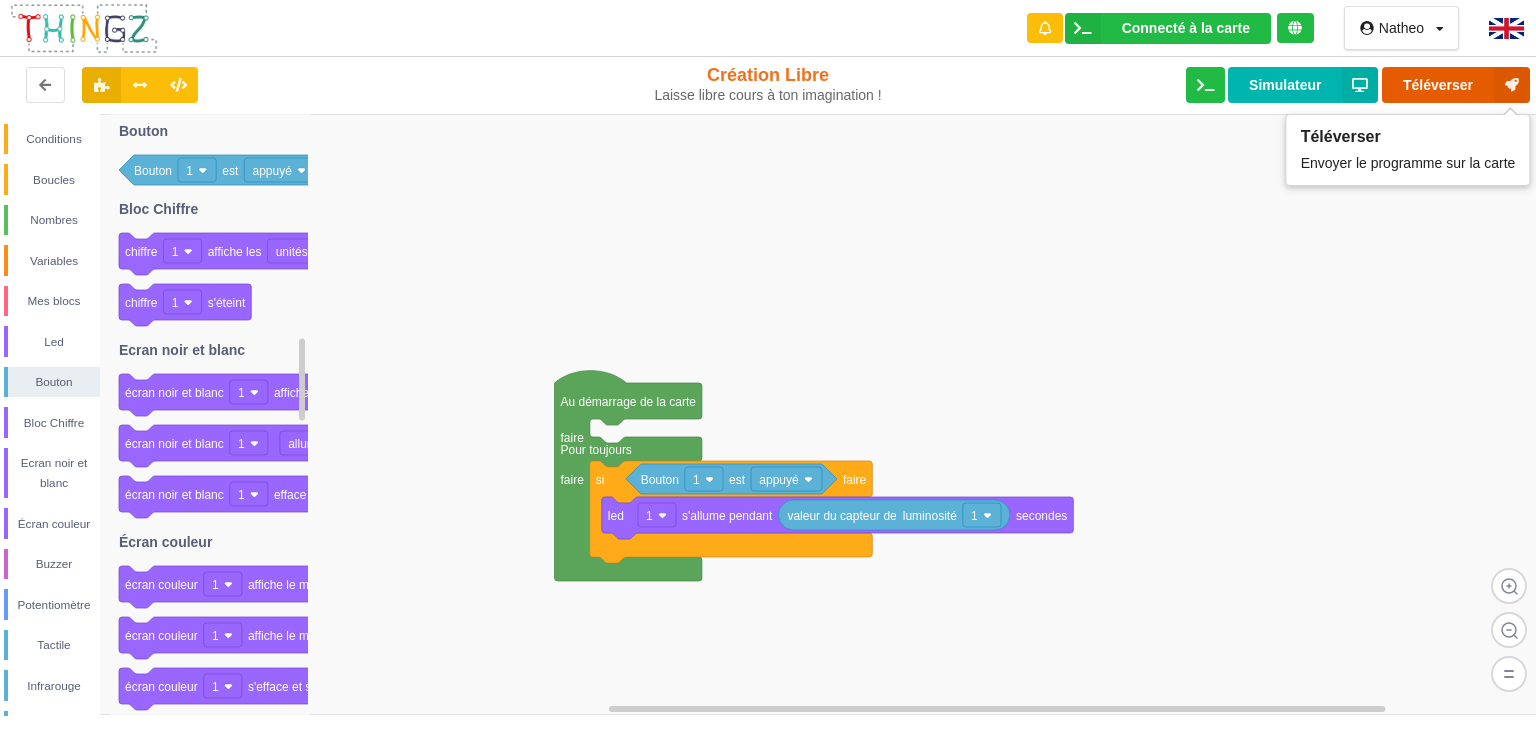 click on "Téléverser" at bounding box center [1456, 85] 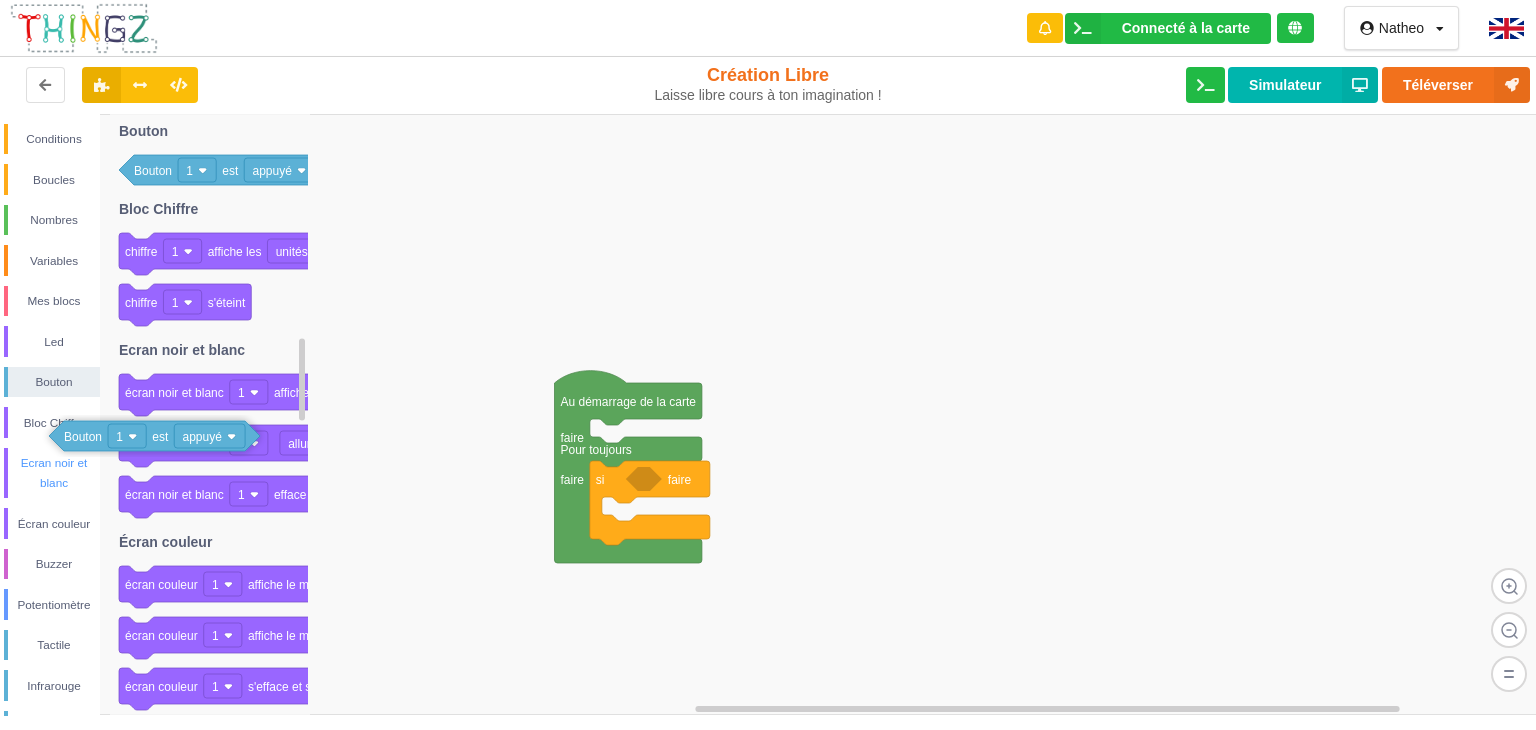 drag, startPoint x: 676, startPoint y: 491, endPoint x: 54, endPoint y: 456, distance: 622.98395 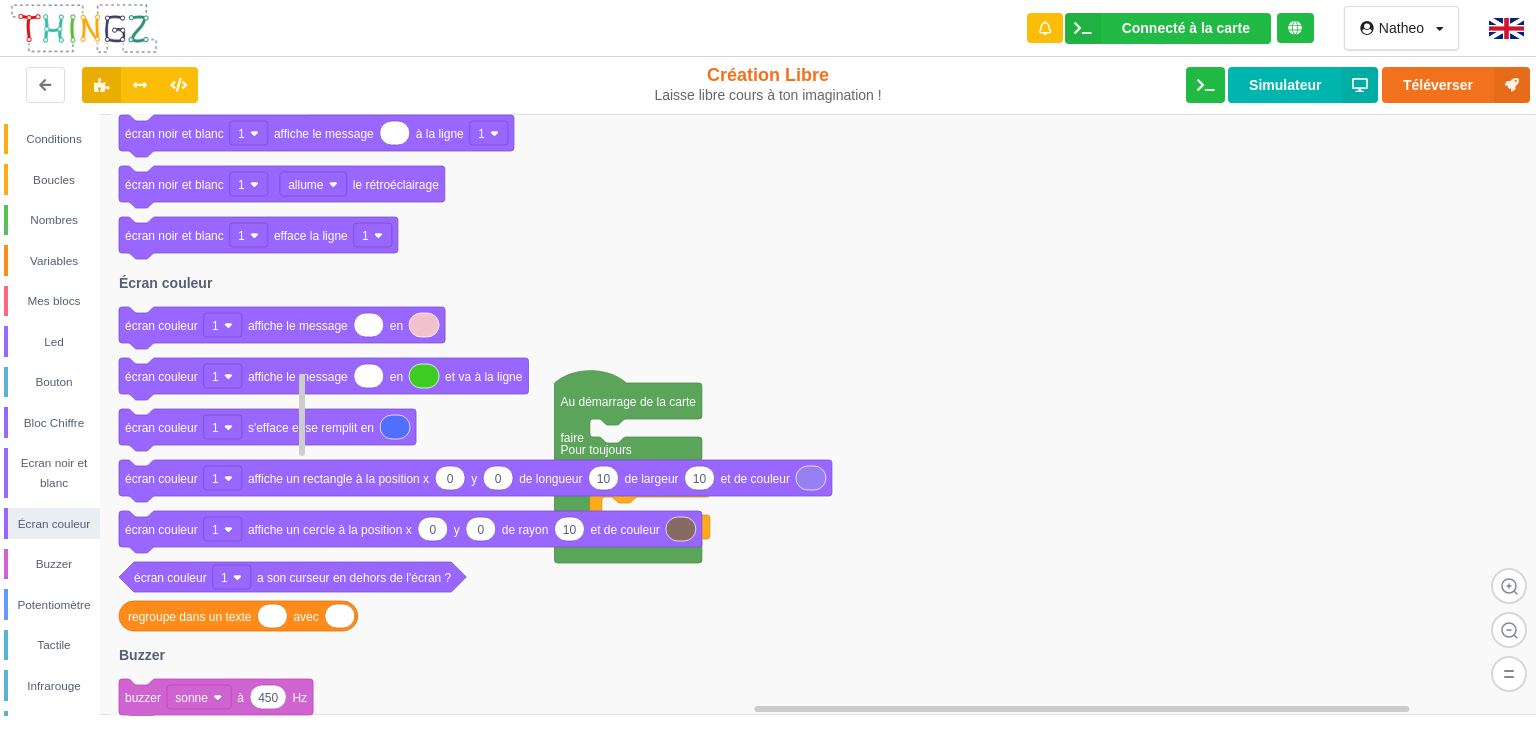 click 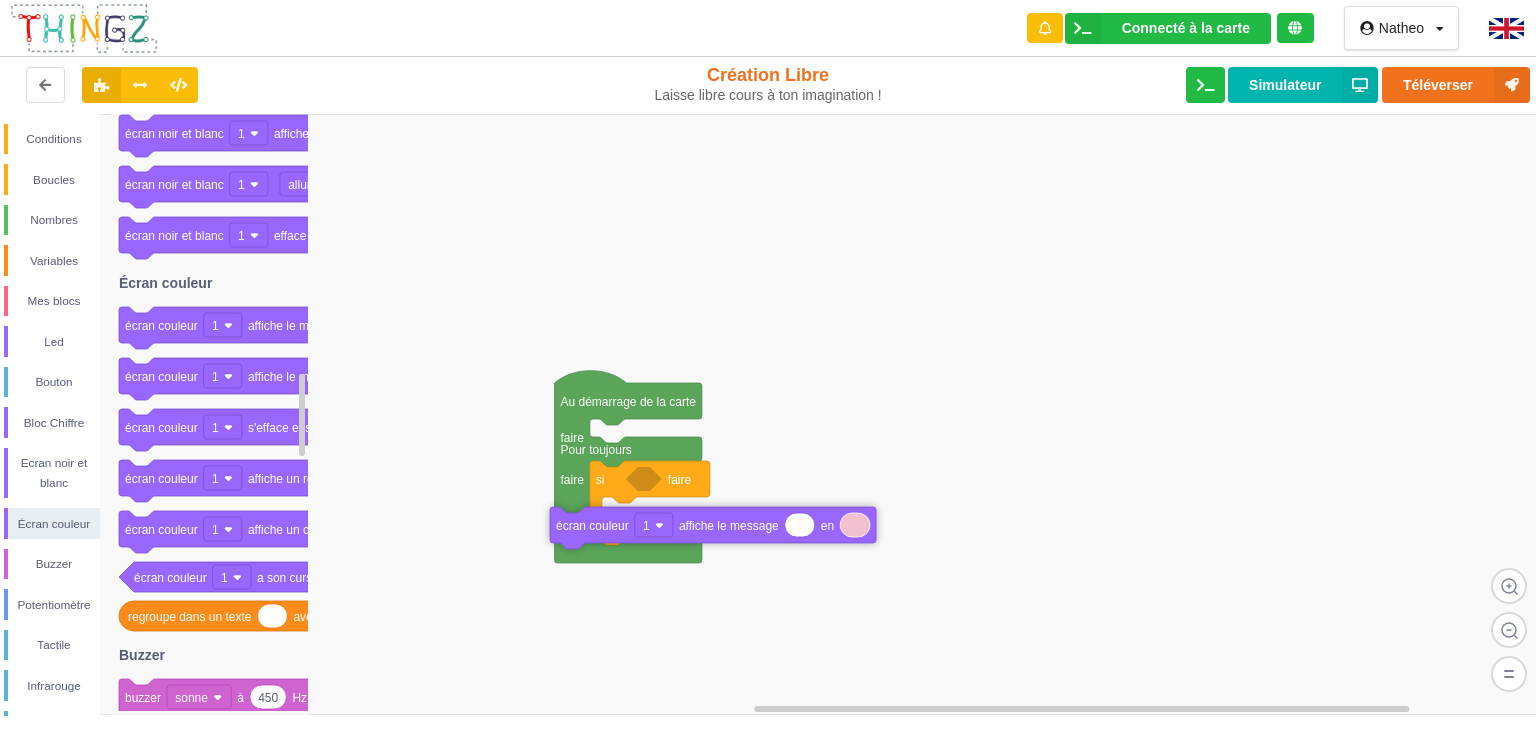 drag, startPoint x: 177, startPoint y: 332, endPoint x: 610, endPoint y: 512, distance: 468.92325 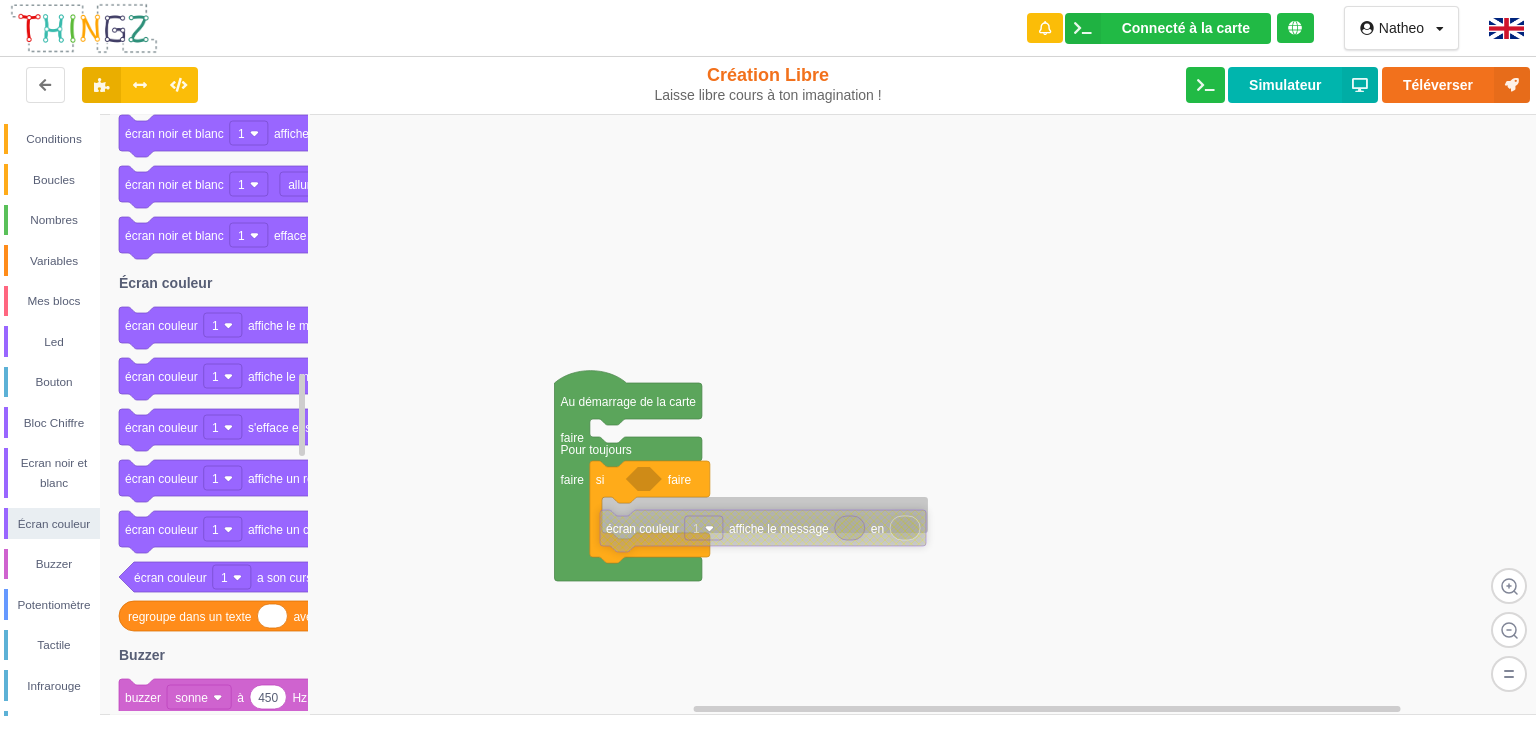 drag, startPoint x: 648, startPoint y: 500, endPoint x: 696, endPoint y: 522, distance: 52.801514 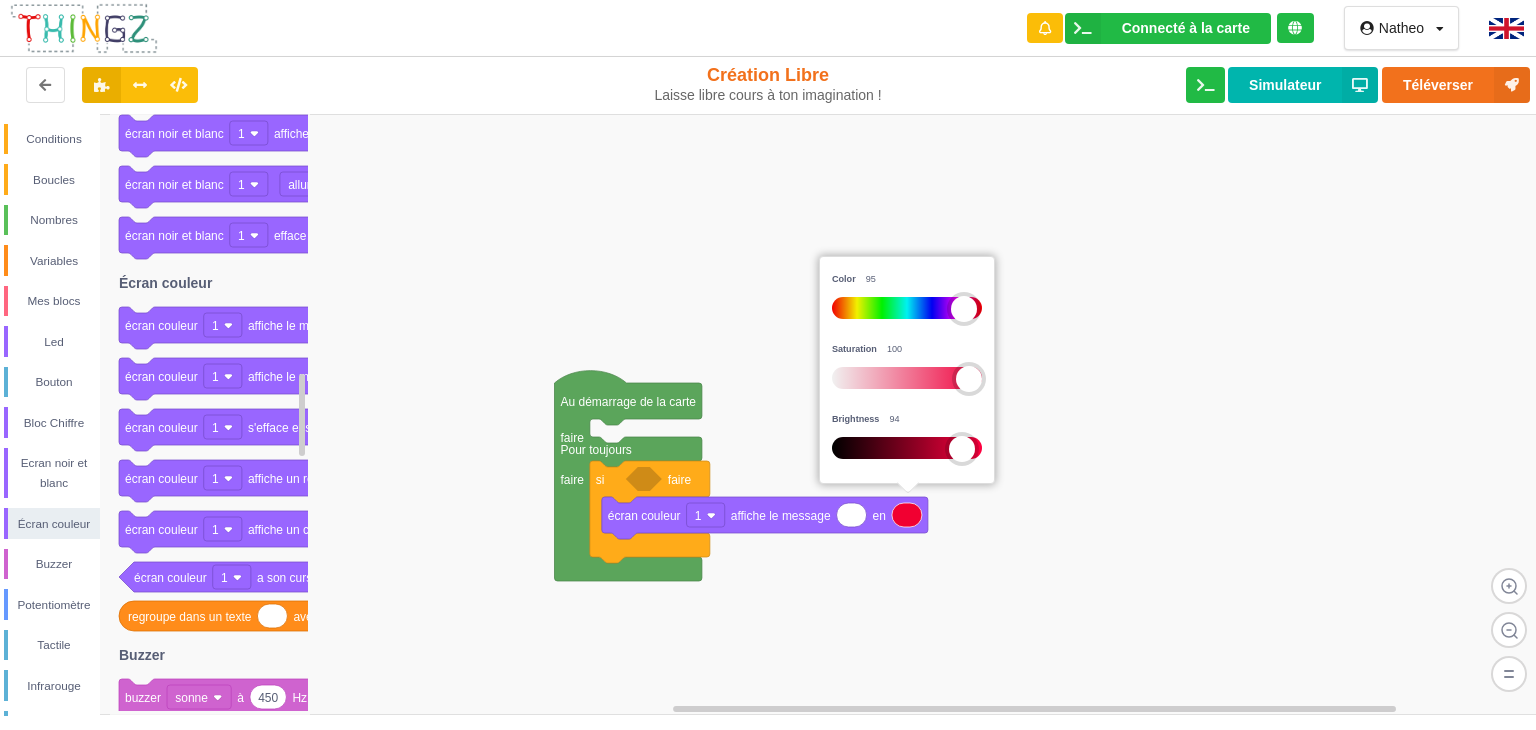 drag, startPoint x: 867, startPoint y: 372, endPoint x: 1028, endPoint y: 391, distance: 162.11725 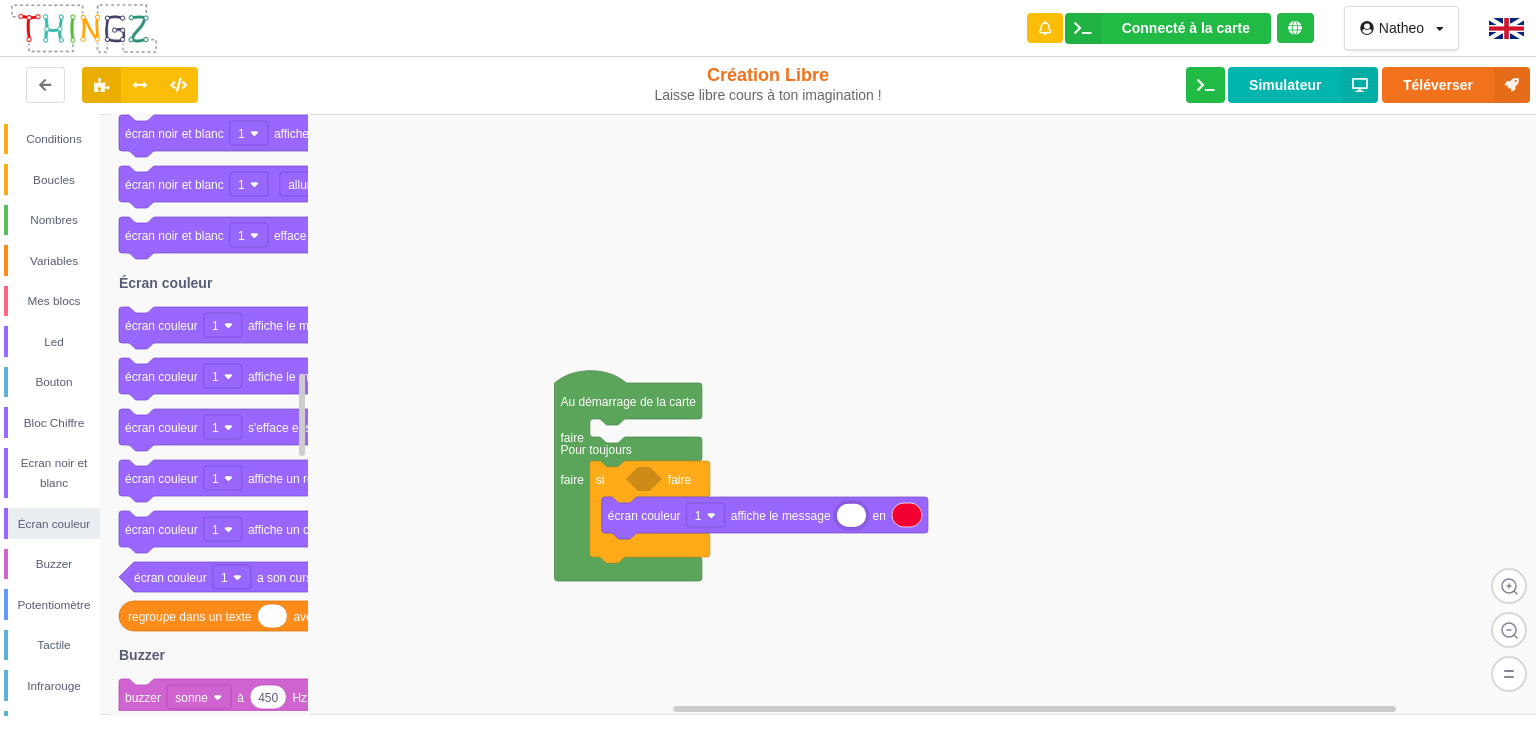 click at bounding box center [851, 515] 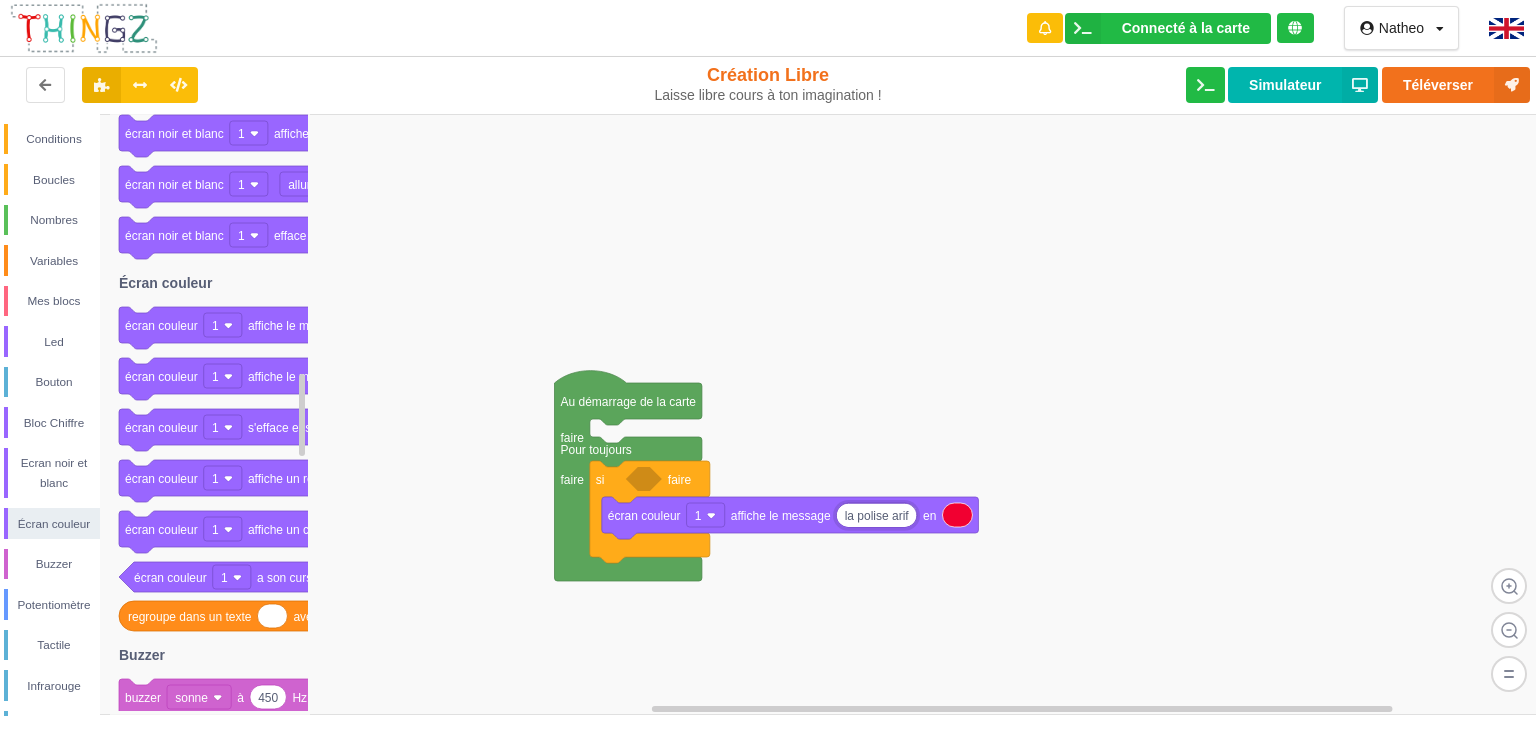 type on "la polise arife" 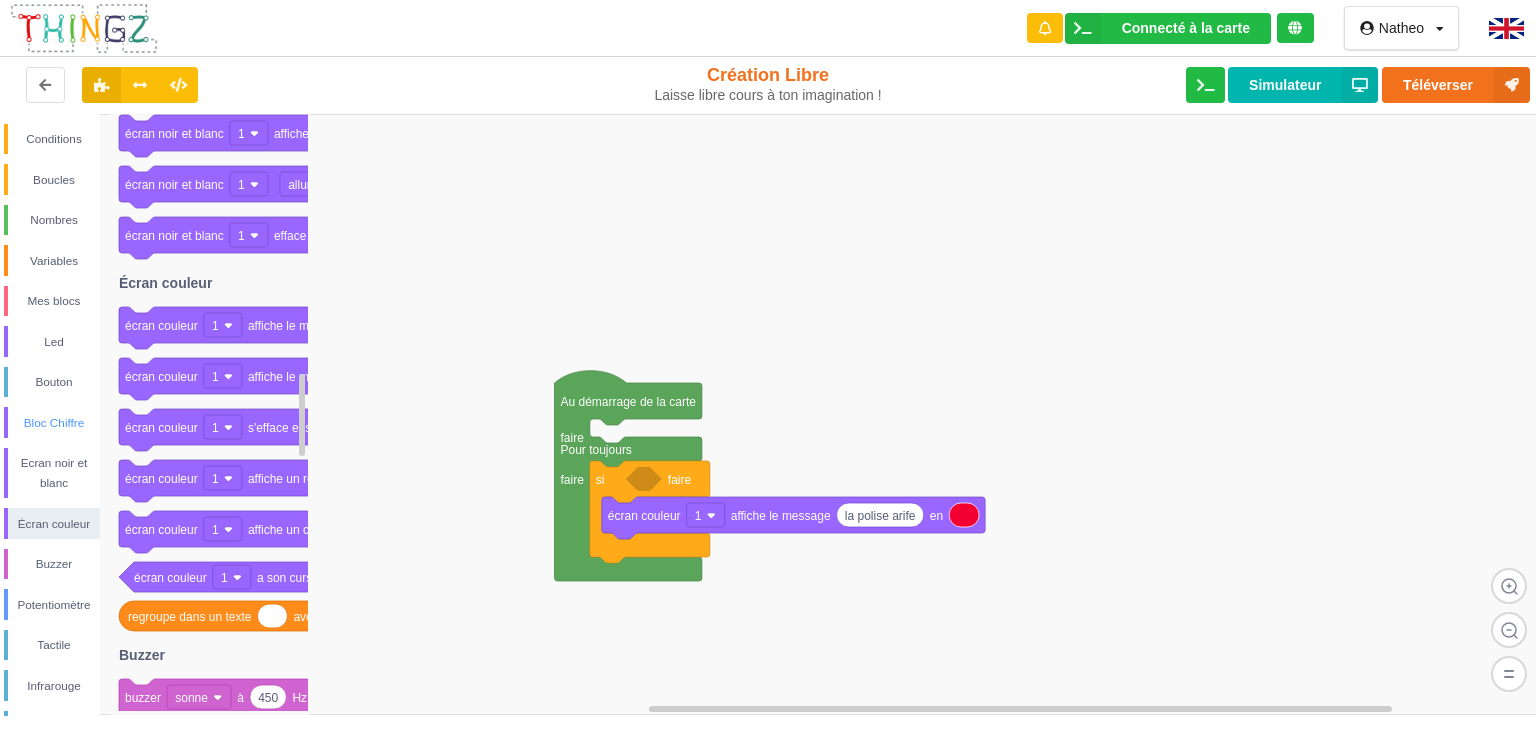 click on "Bloc Chiffre" at bounding box center (52, 422) 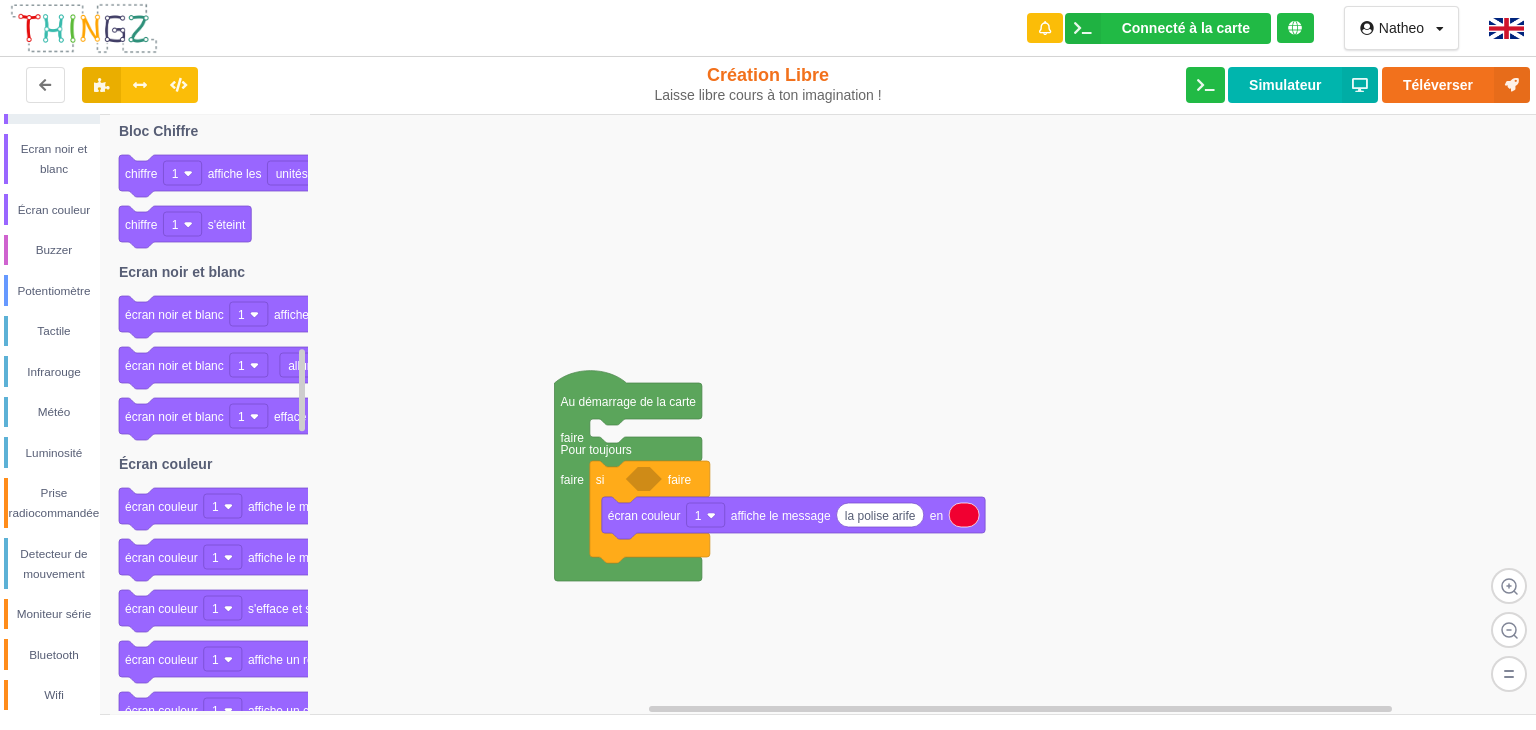 scroll, scrollTop: 315, scrollLeft: 0, axis: vertical 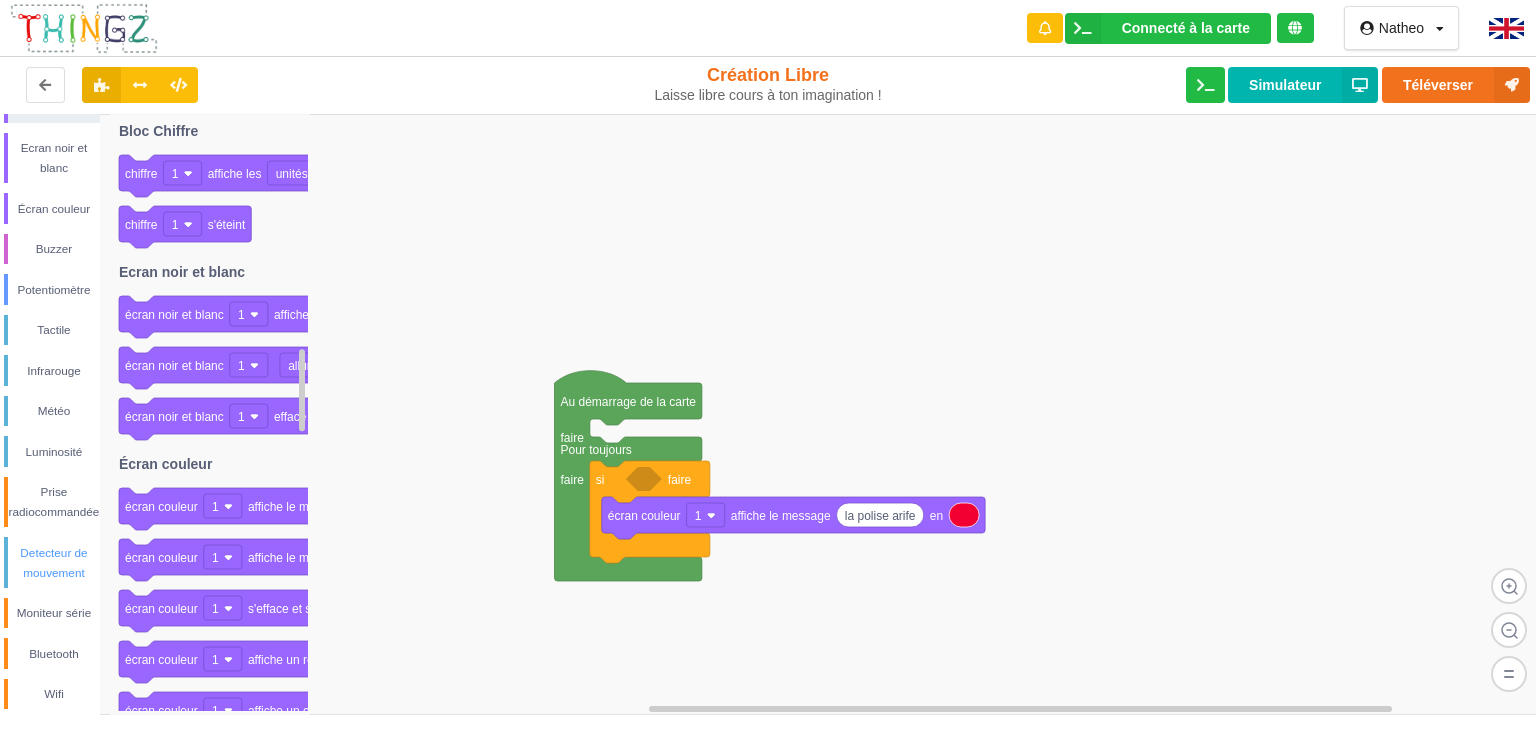 click on "Detecteur de mouvement" at bounding box center [54, 563] 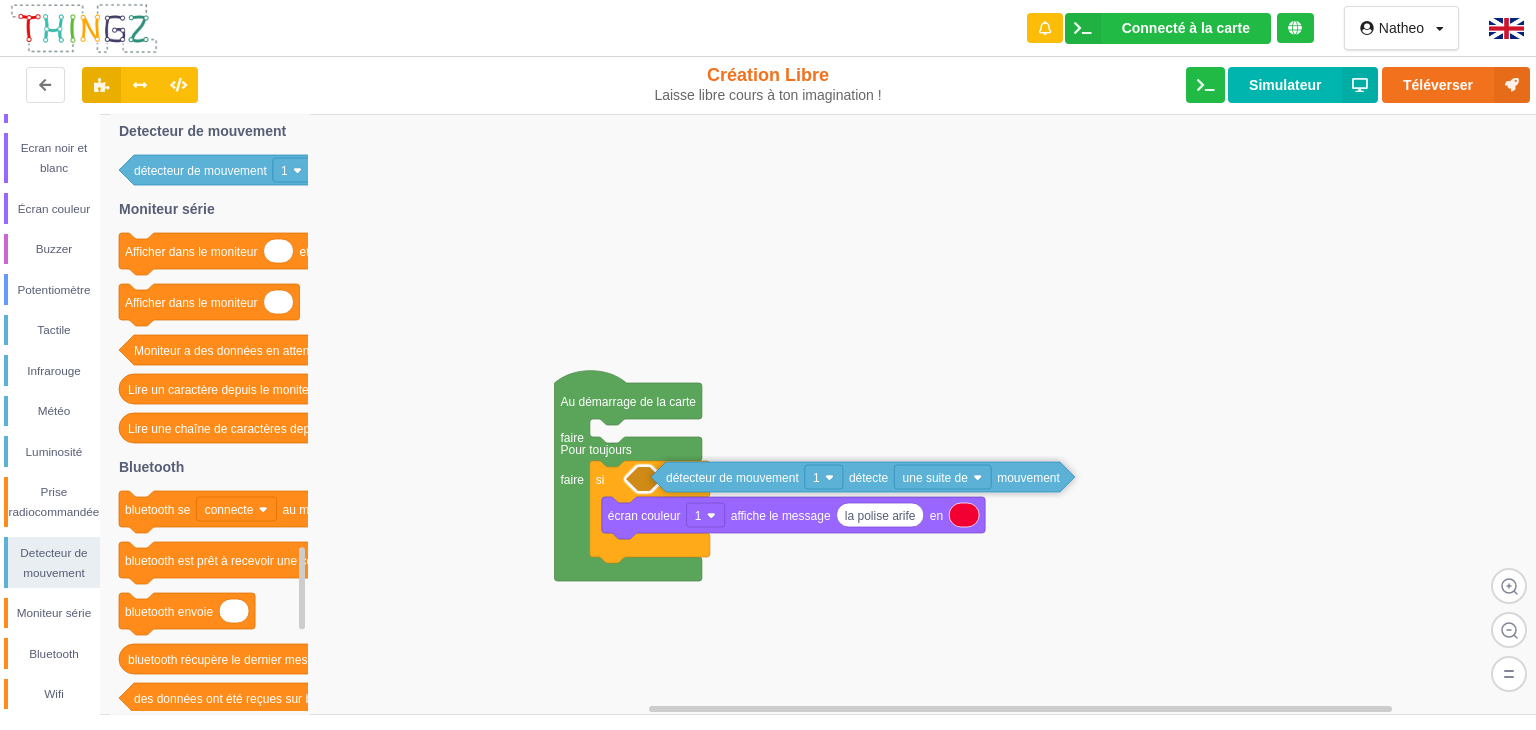 drag, startPoint x: 169, startPoint y: 178, endPoint x: 667, endPoint y: 490, distance: 587.66315 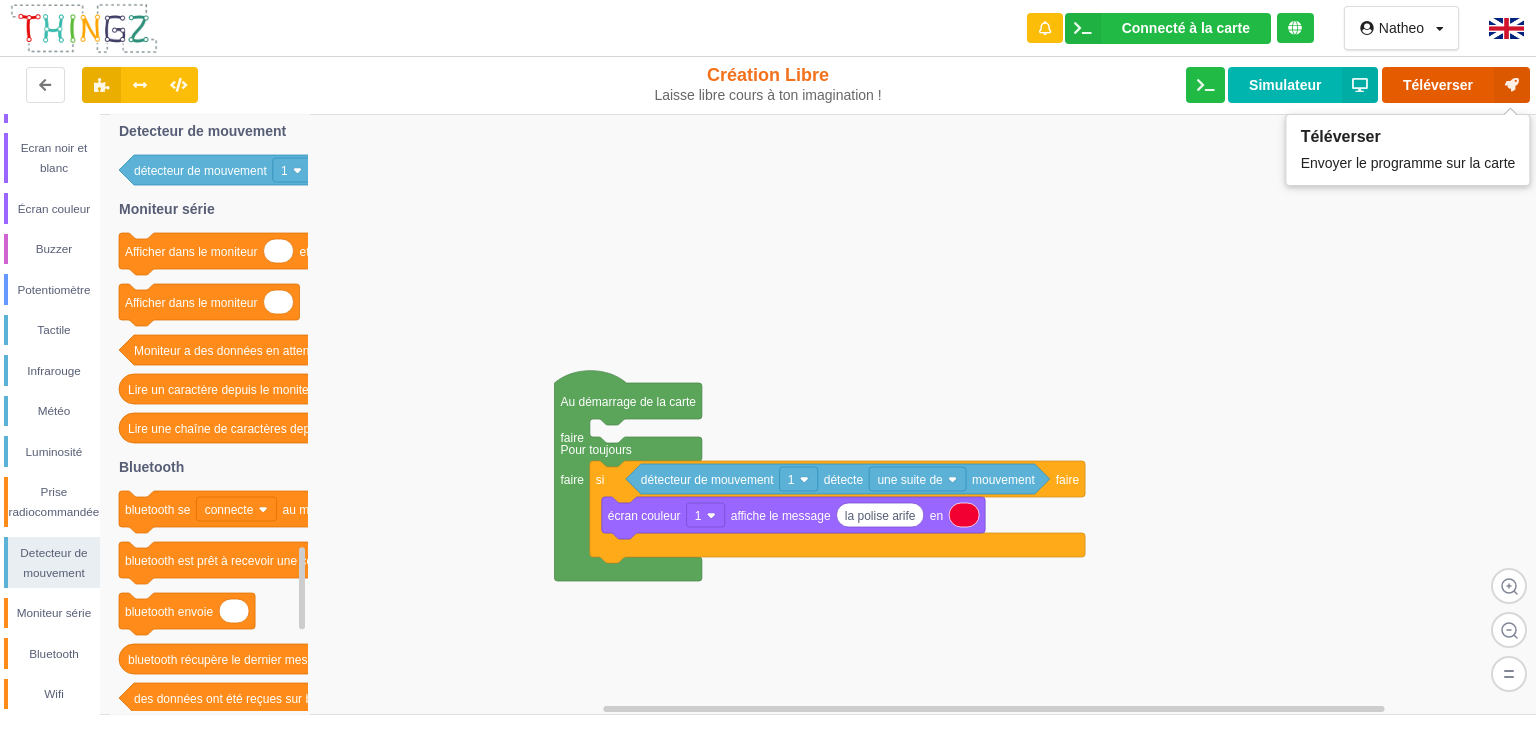 click on "Téléverser" at bounding box center [1456, 85] 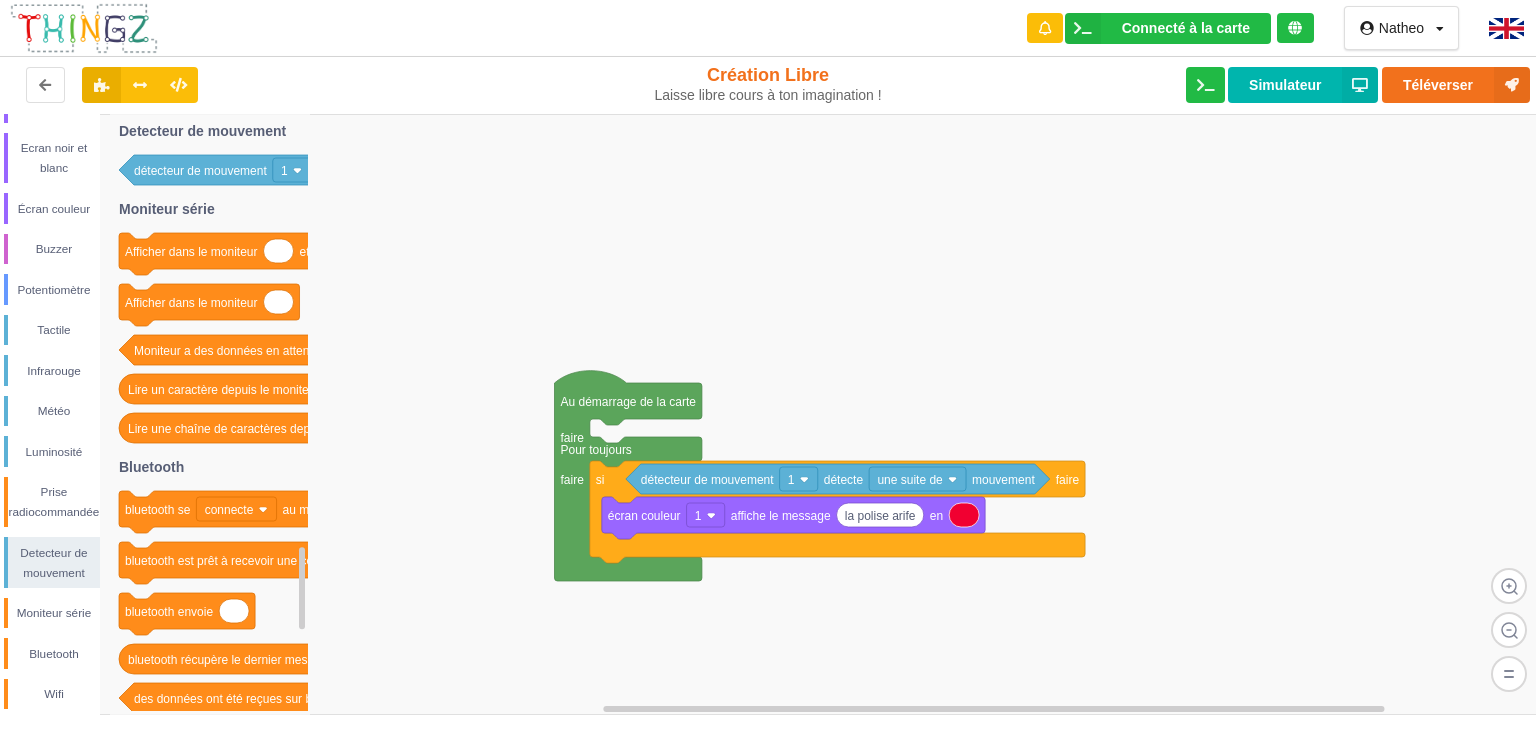 click 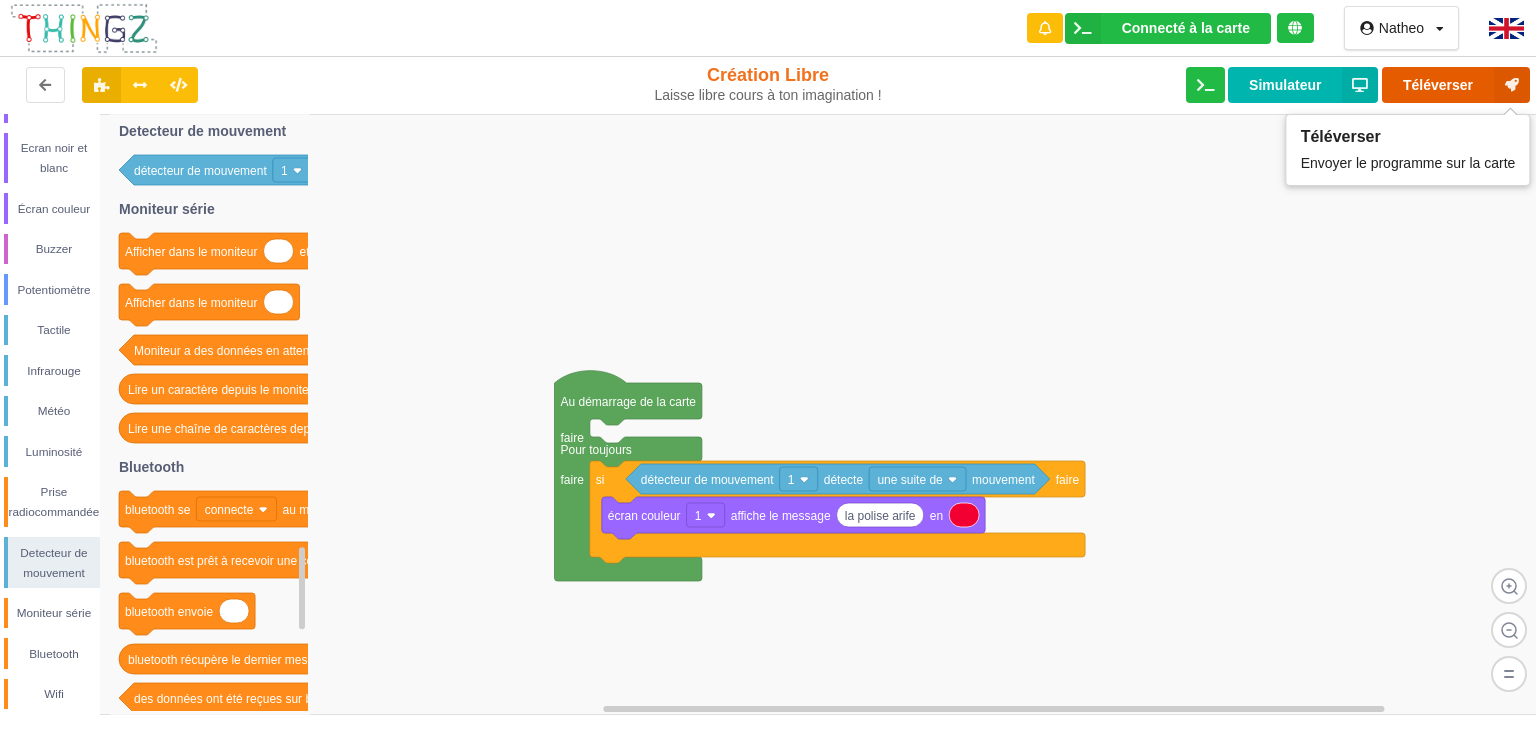 click on "Téléverser" at bounding box center (1456, 85) 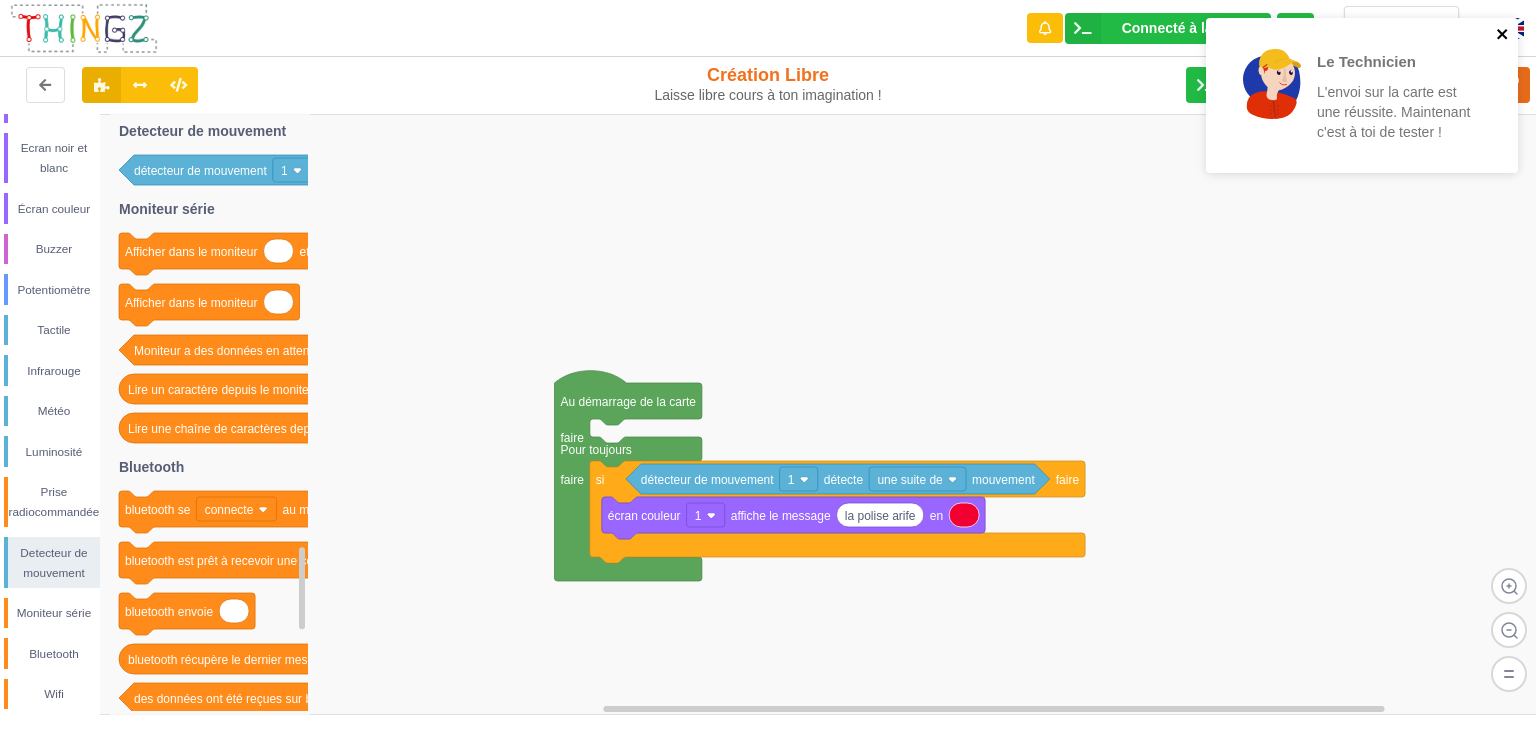 click 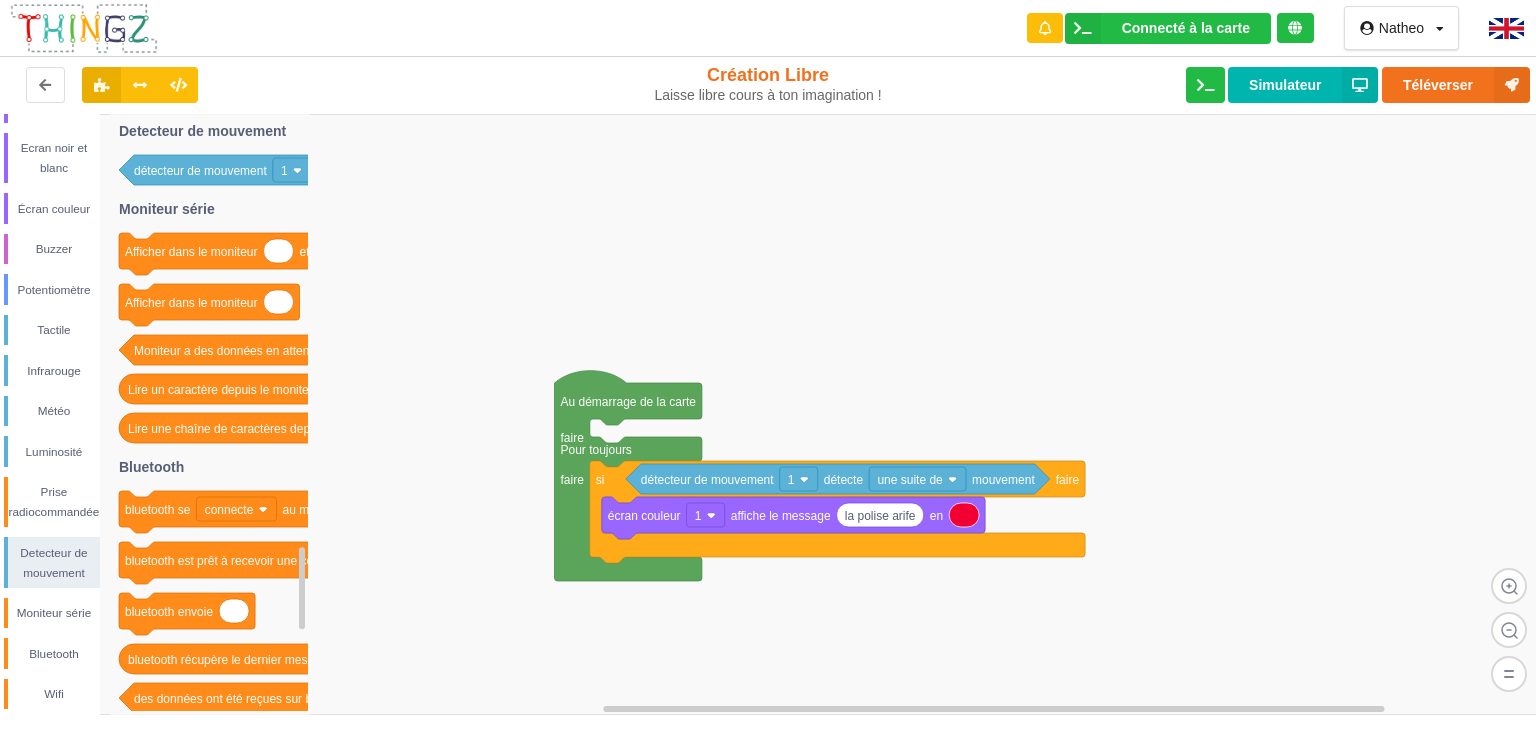 click 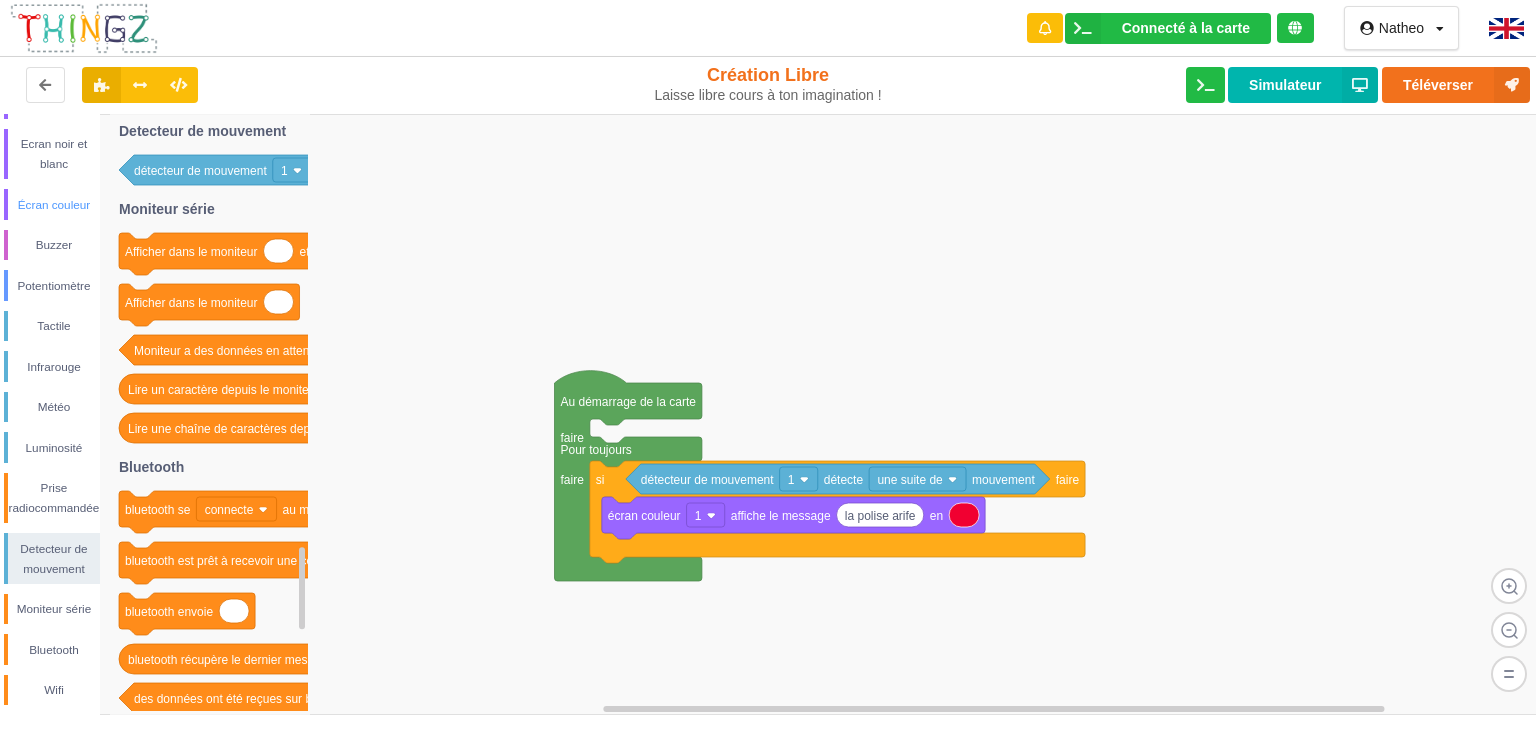 click on "Écran couleur" at bounding box center (54, 205) 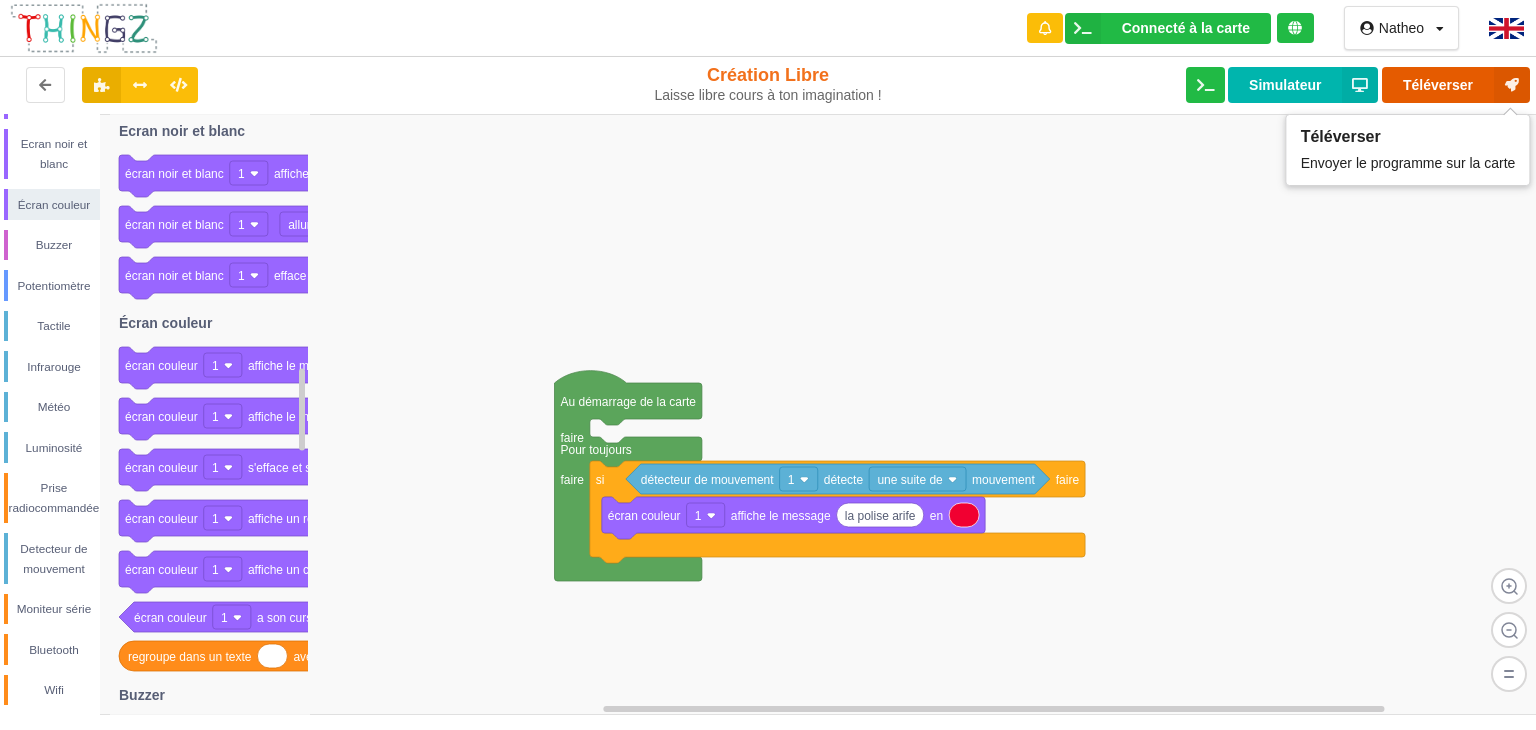 click on "Téléverser" at bounding box center [1456, 85] 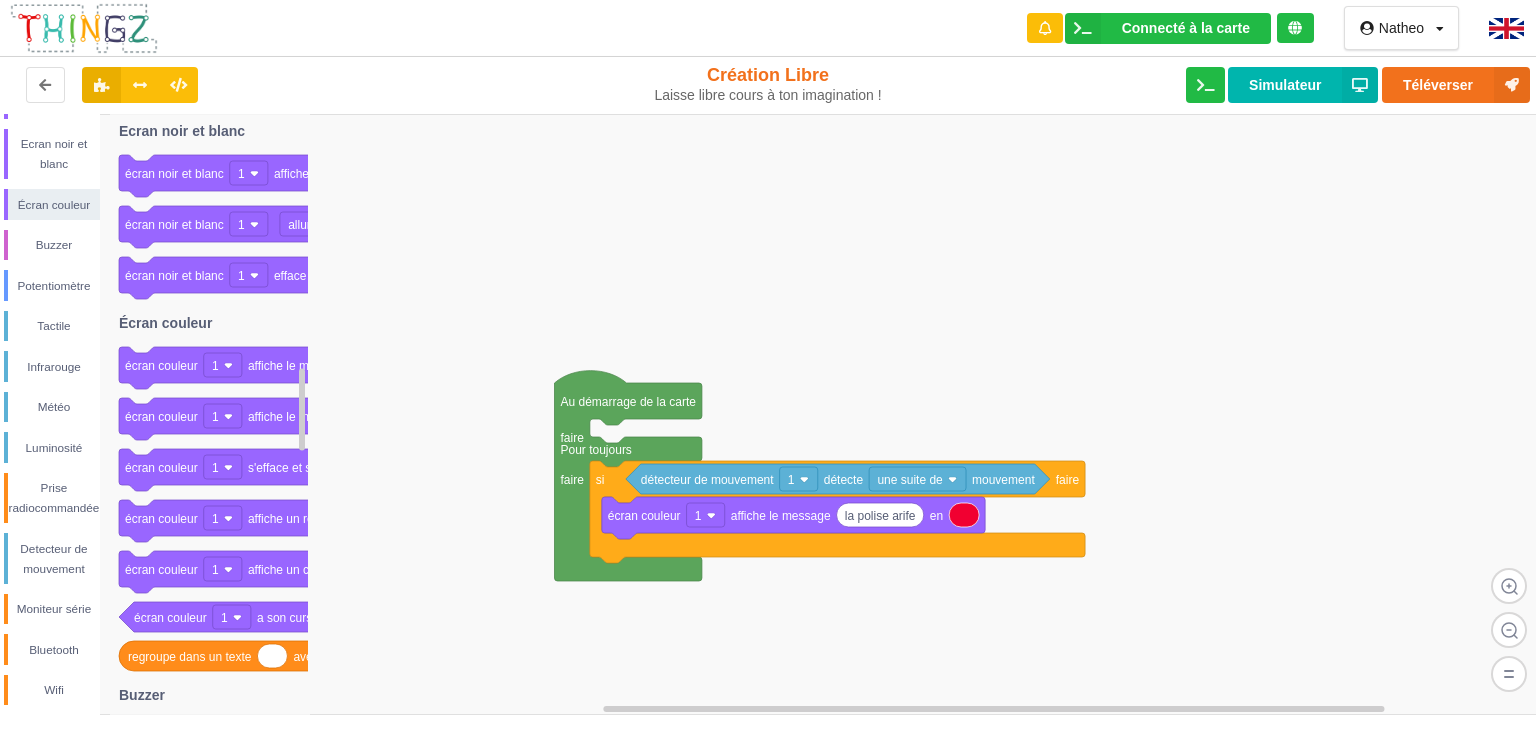 click 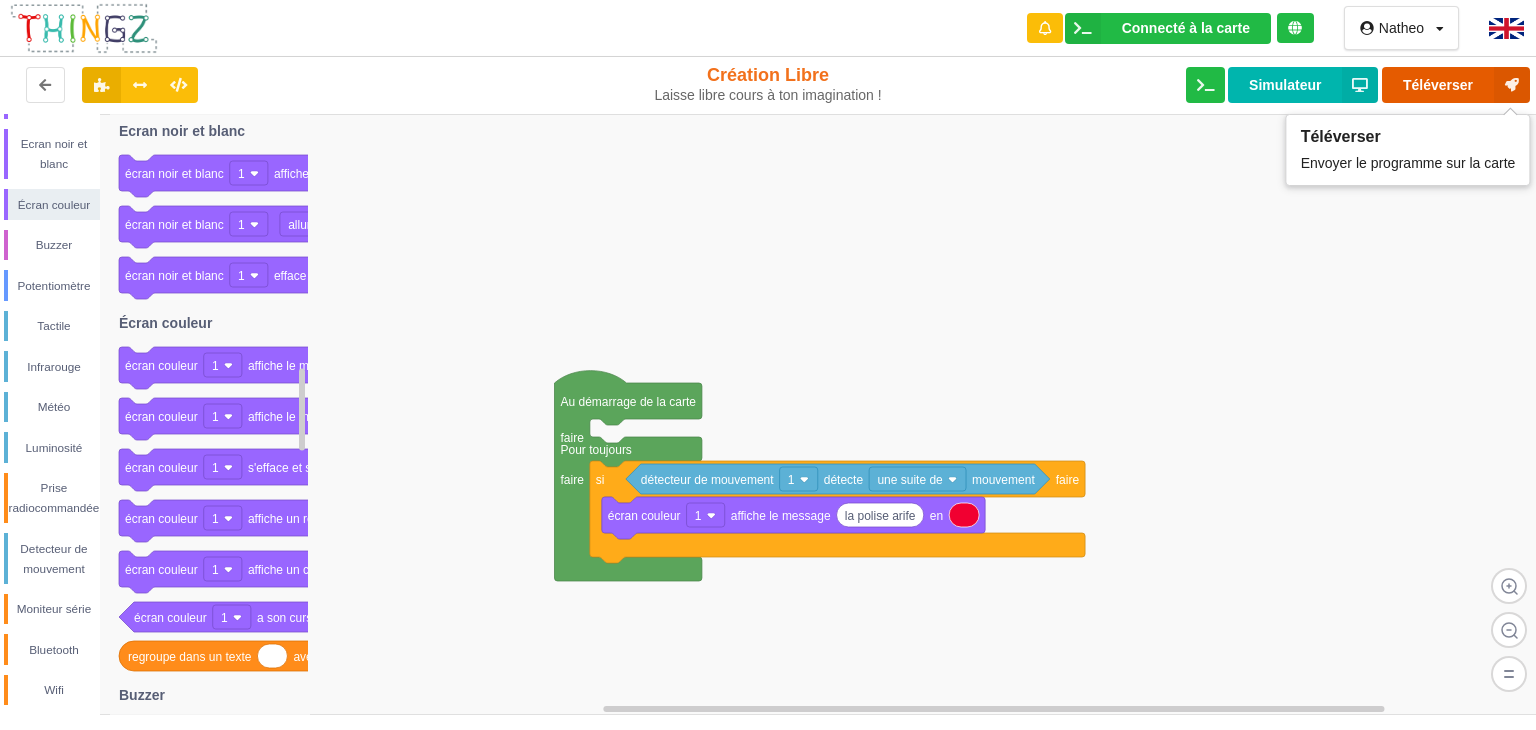click on "Téléverser" at bounding box center [1456, 85] 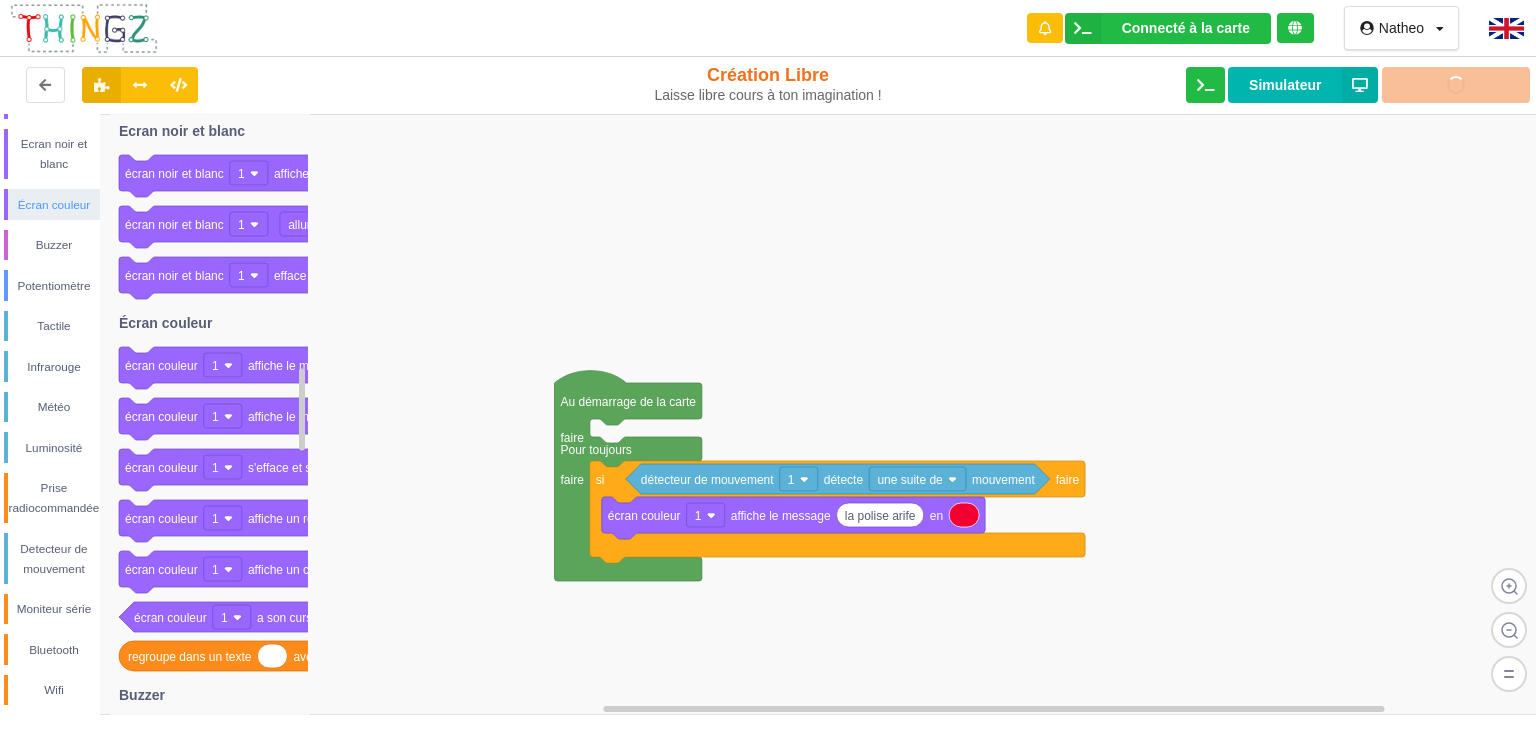 scroll, scrollTop: 0, scrollLeft: 0, axis: both 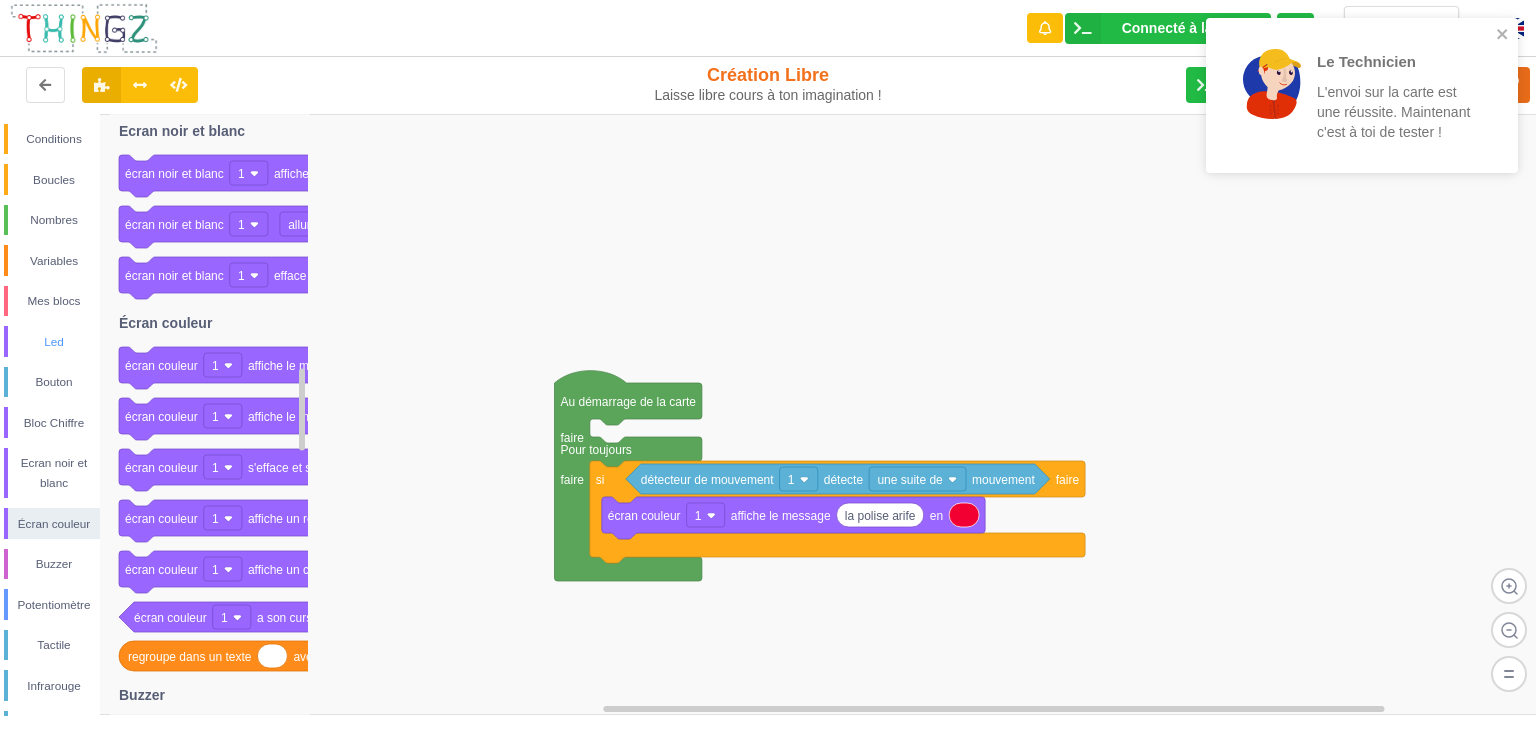 click on "Led" at bounding box center [54, 342] 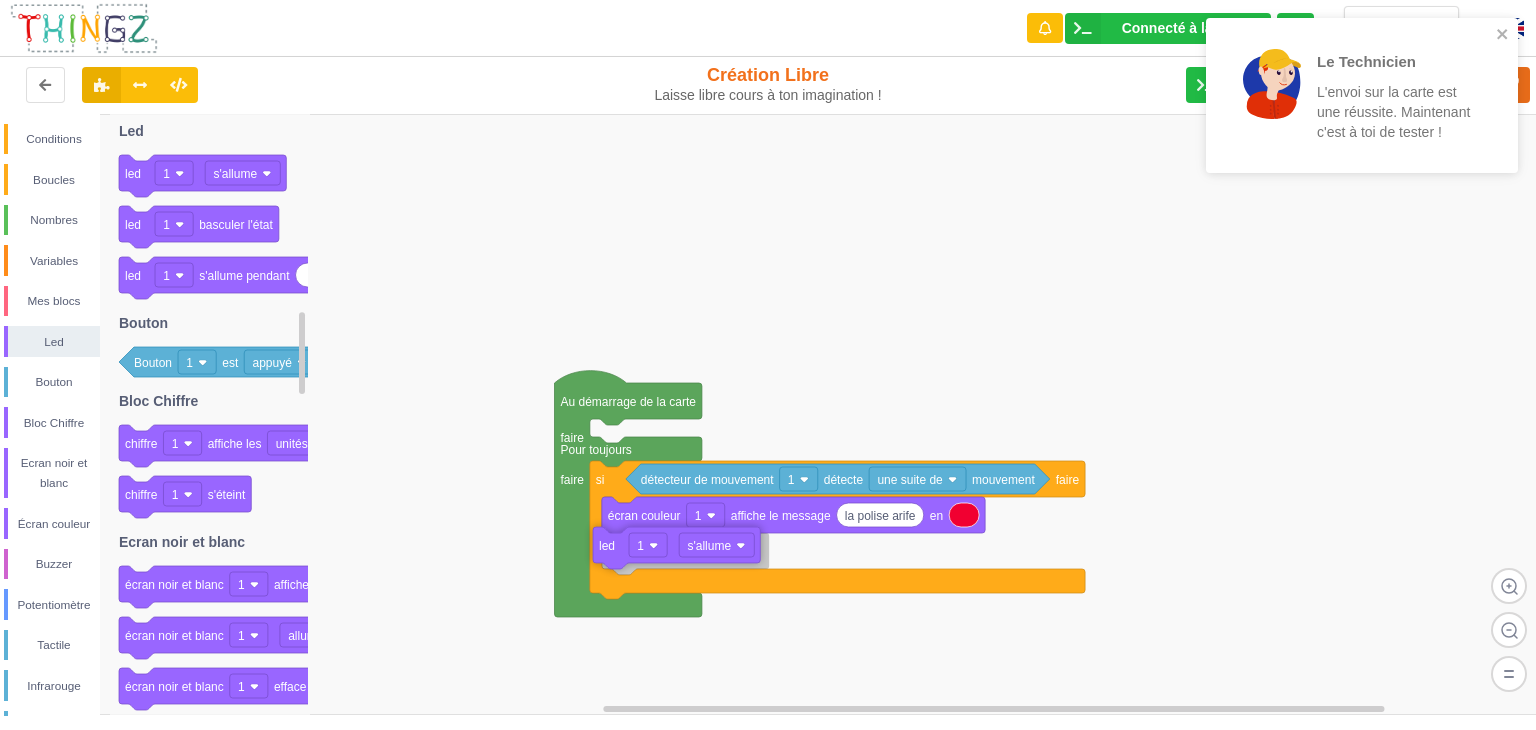 drag, startPoint x: 143, startPoint y: 188, endPoint x: 619, endPoint y: 561, distance: 604.7355 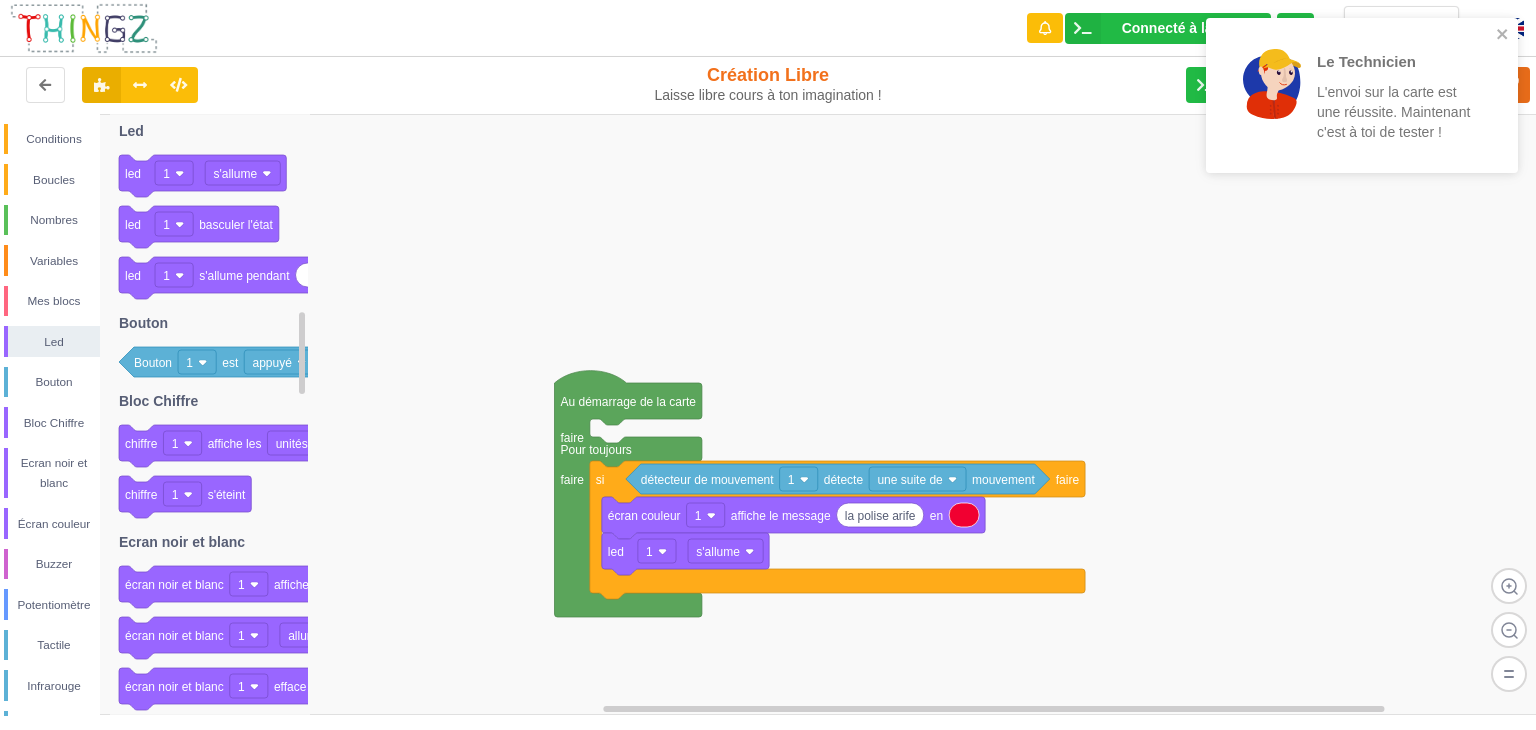 click on "Le Technicien L'envoi sur la carte est une réussite. Maintenant c'est à toi de tester !" at bounding box center (1362, 95) 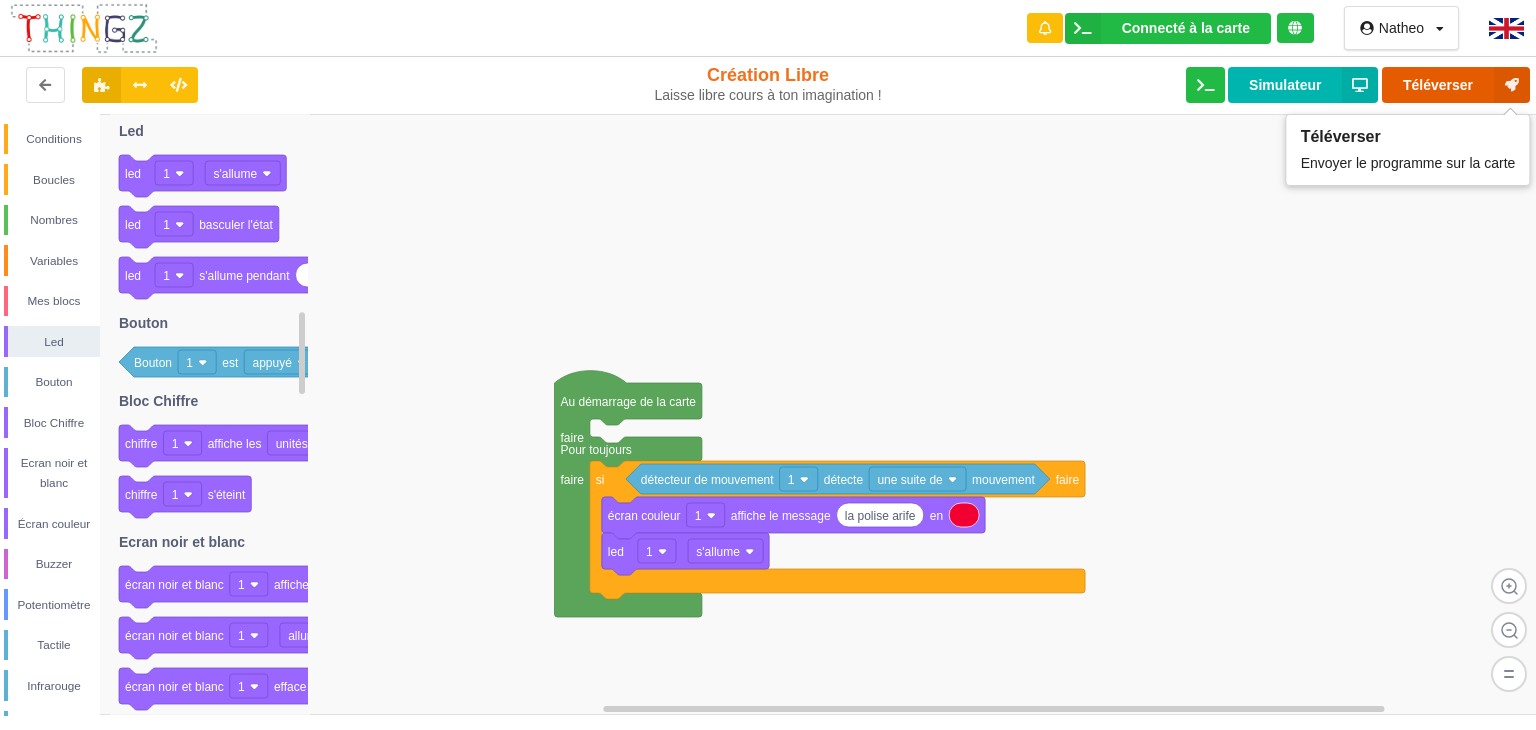 click on "Téléverser" at bounding box center (1456, 85) 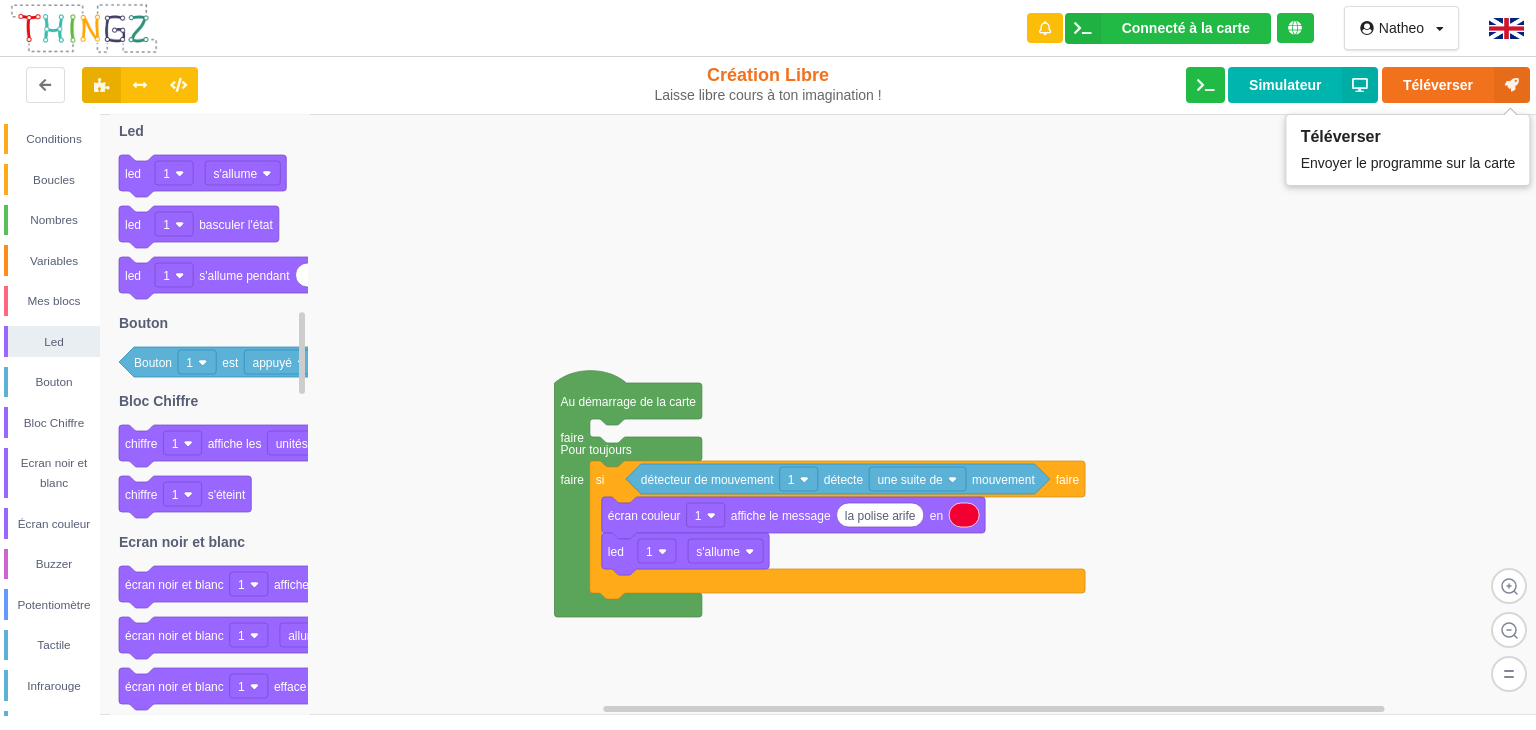 drag, startPoint x: 1472, startPoint y: 83, endPoint x: 1004, endPoint y: 257, distance: 499.2995 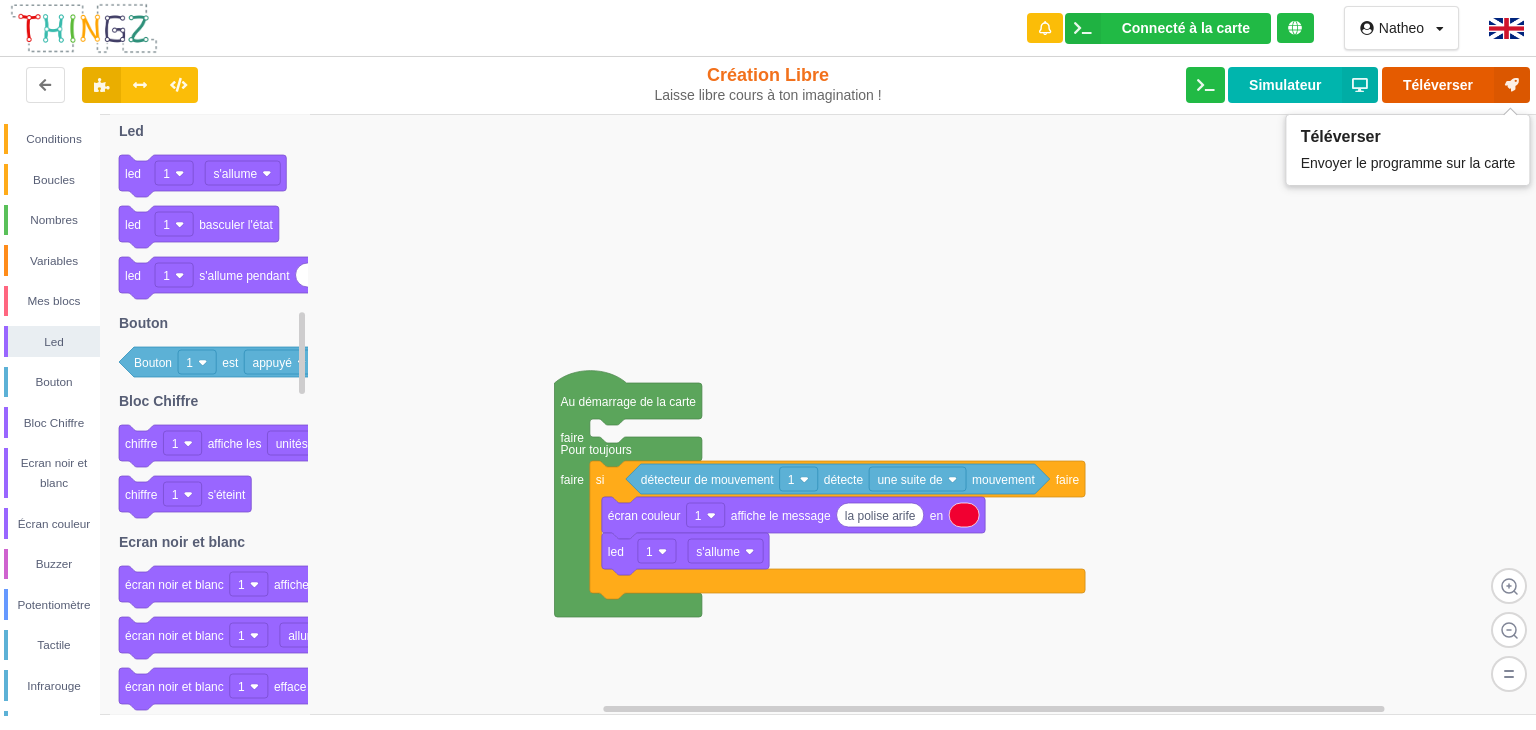 click on "Téléverser" at bounding box center [1456, 85] 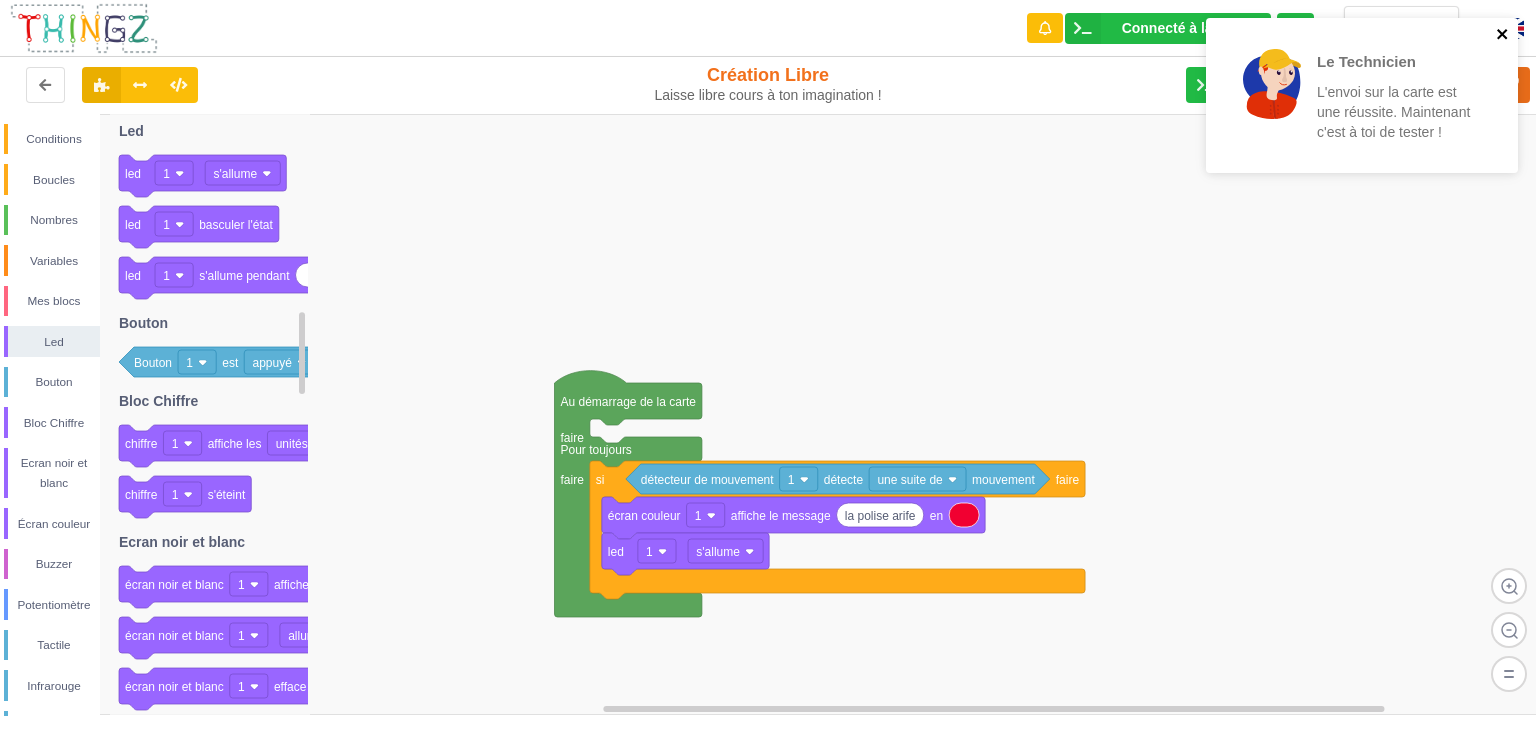 click 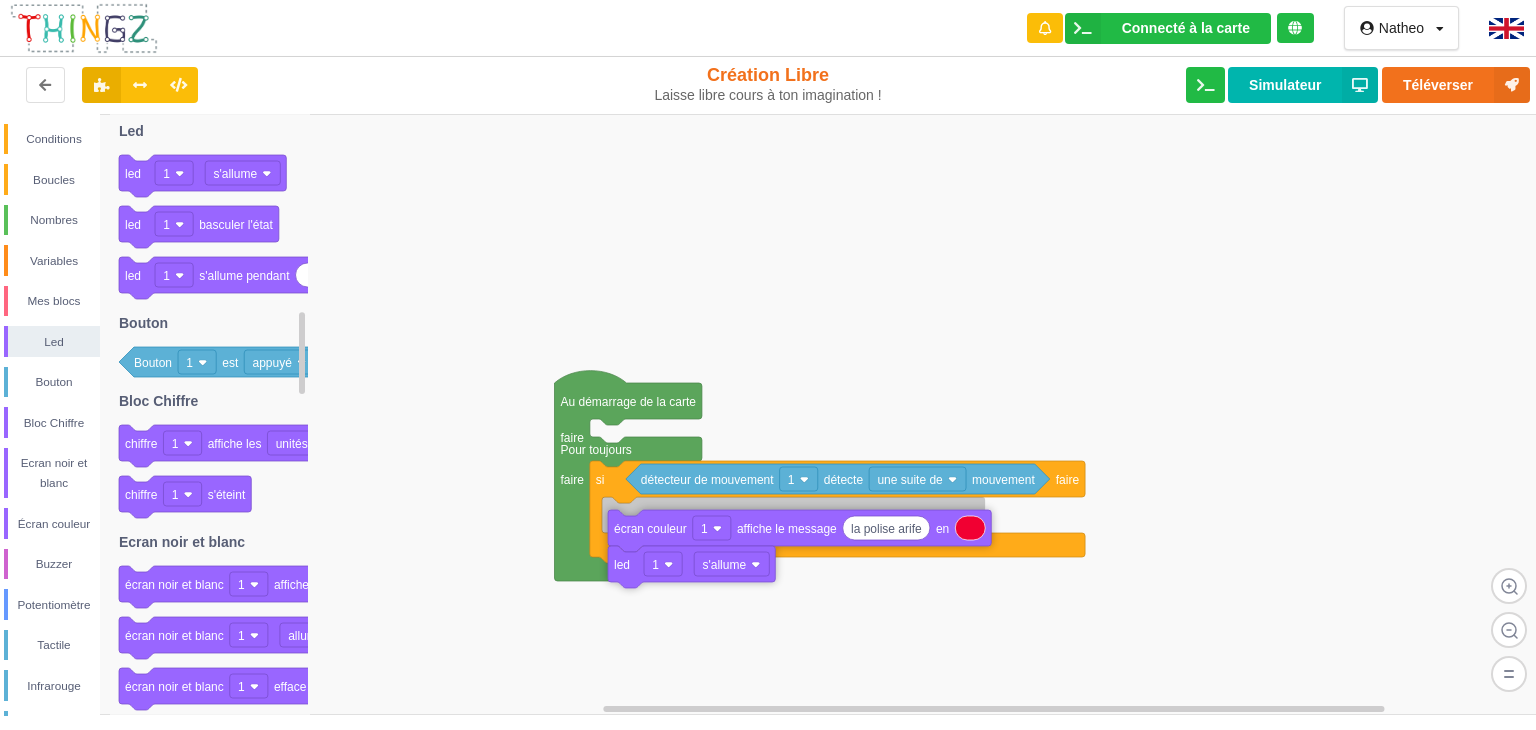 drag, startPoint x: 609, startPoint y: 516, endPoint x: 615, endPoint y: 529, distance: 14.3178215 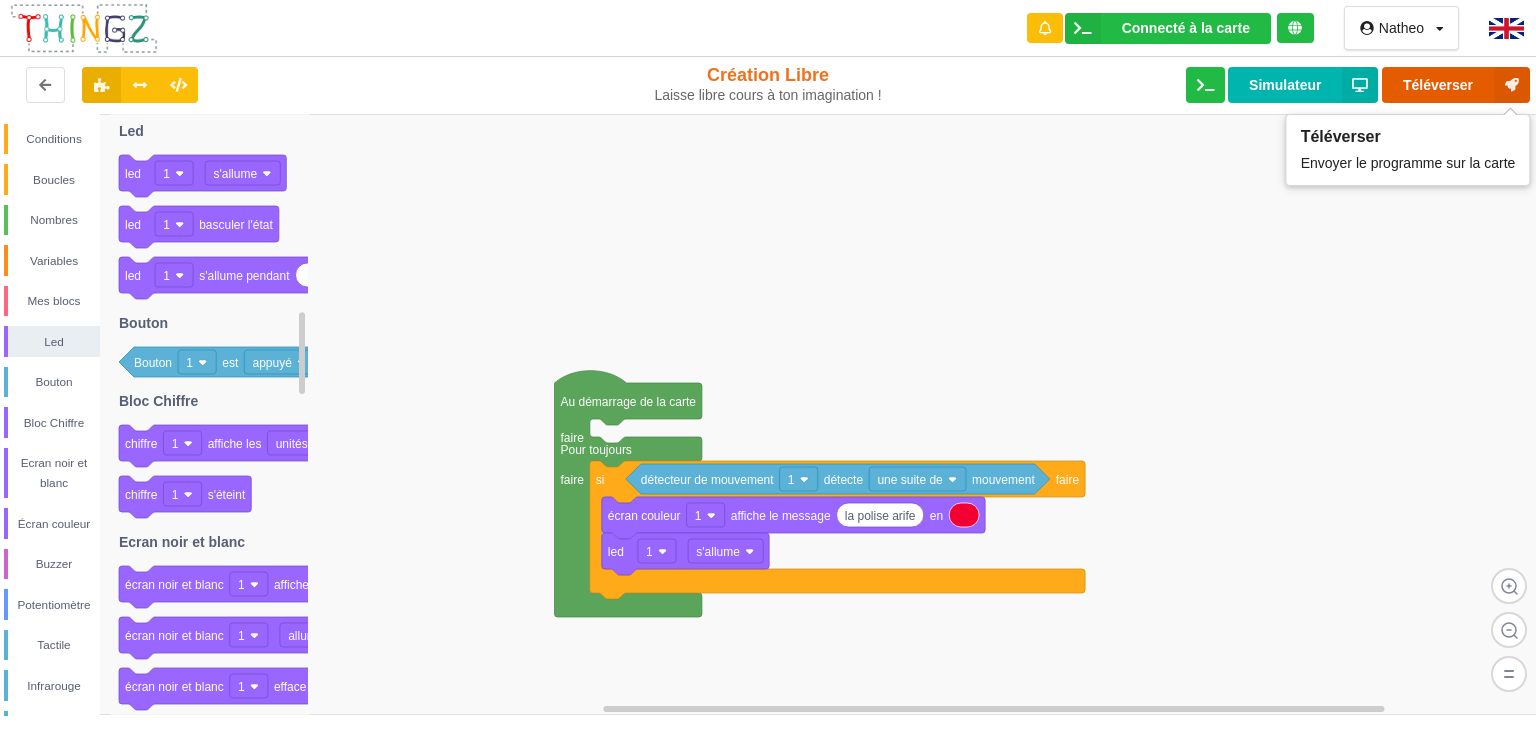 click on "Téléverser" at bounding box center [1456, 85] 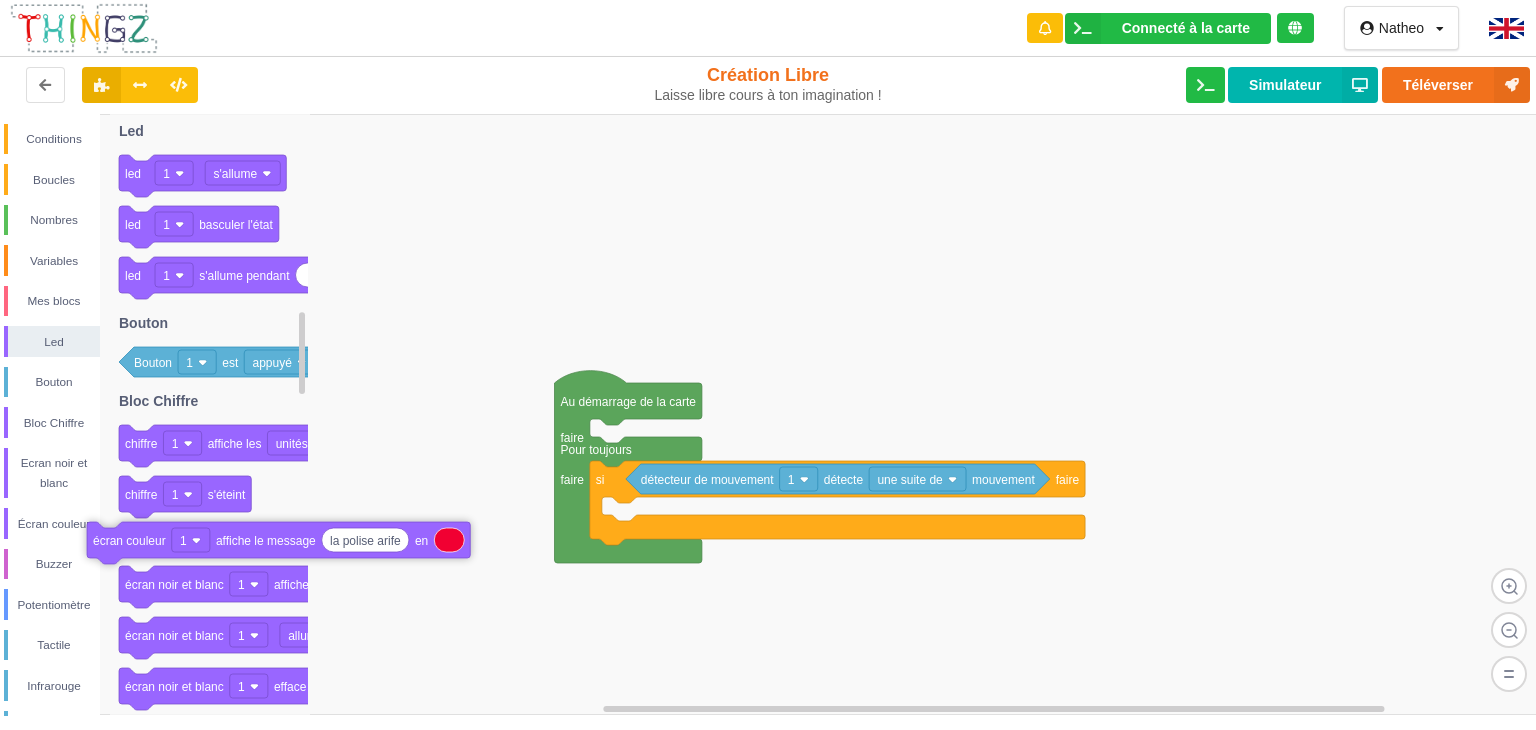 drag, startPoint x: 631, startPoint y: 529, endPoint x: 0, endPoint y: 585, distance: 633.48004 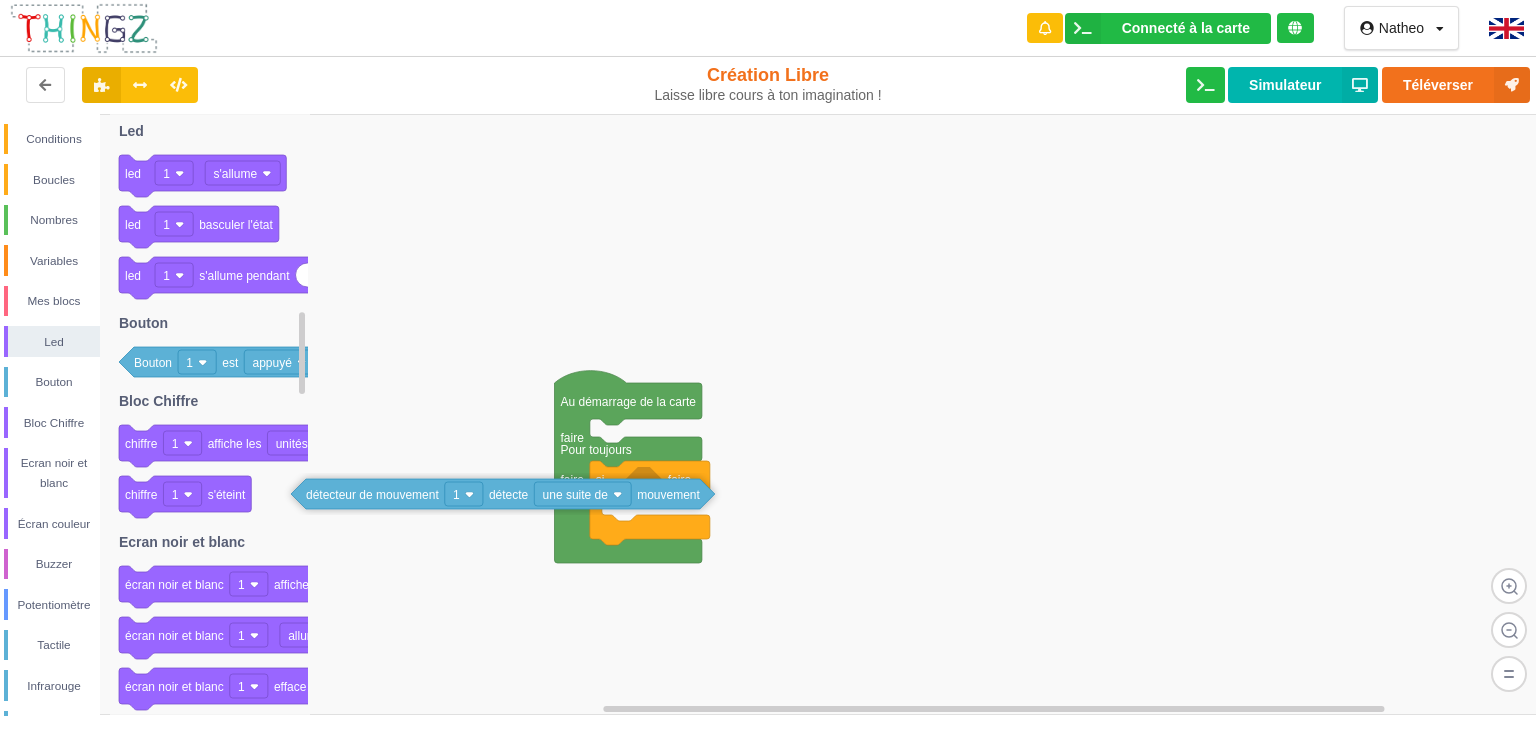 drag, startPoint x: 662, startPoint y: 478, endPoint x: 0, endPoint y: 613, distance: 675.6249 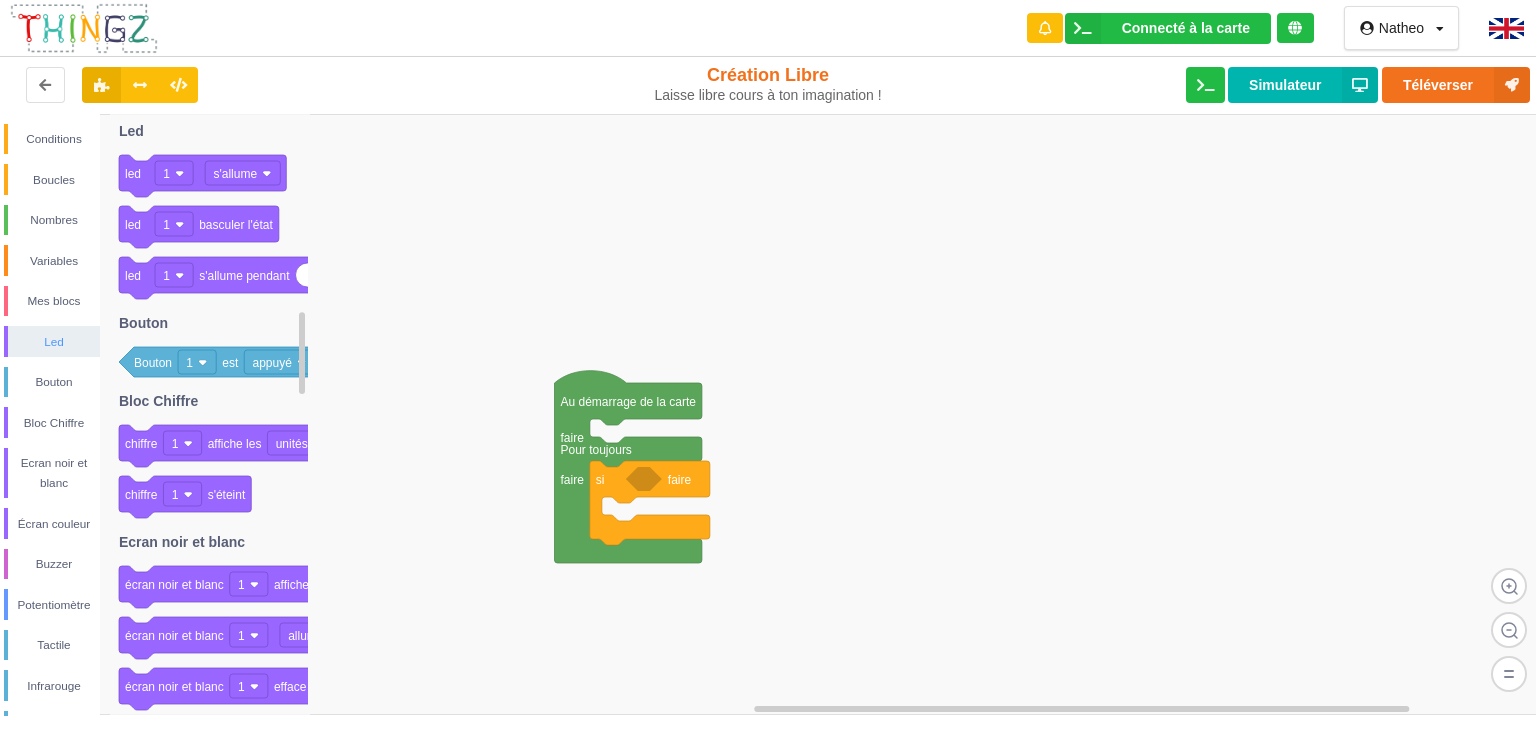 click on "Led" at bounding box center [54, 342] 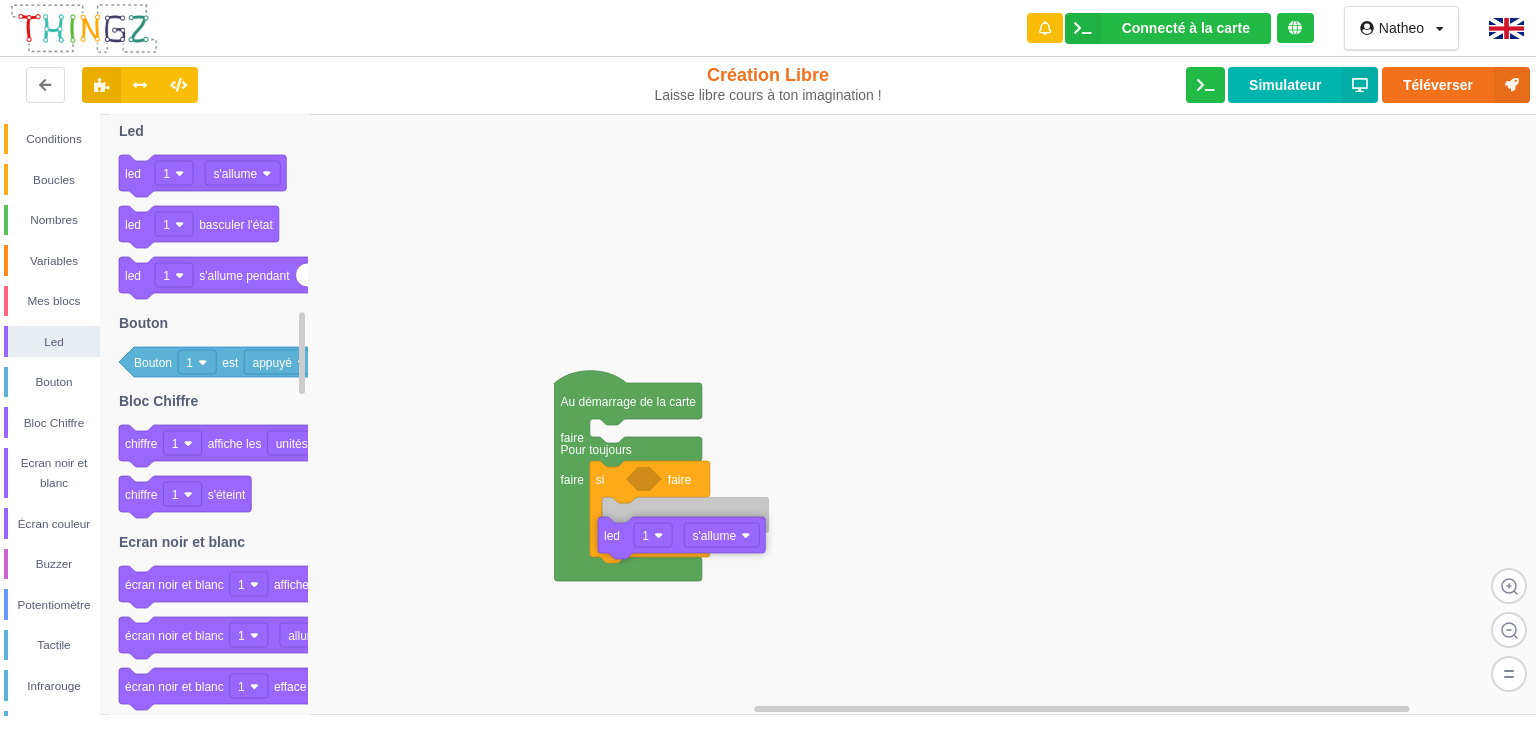 drag, startPoint x: 134, startPoint y: 186, endPoint x: 617, endPoint y: 536, distance: 596.4805 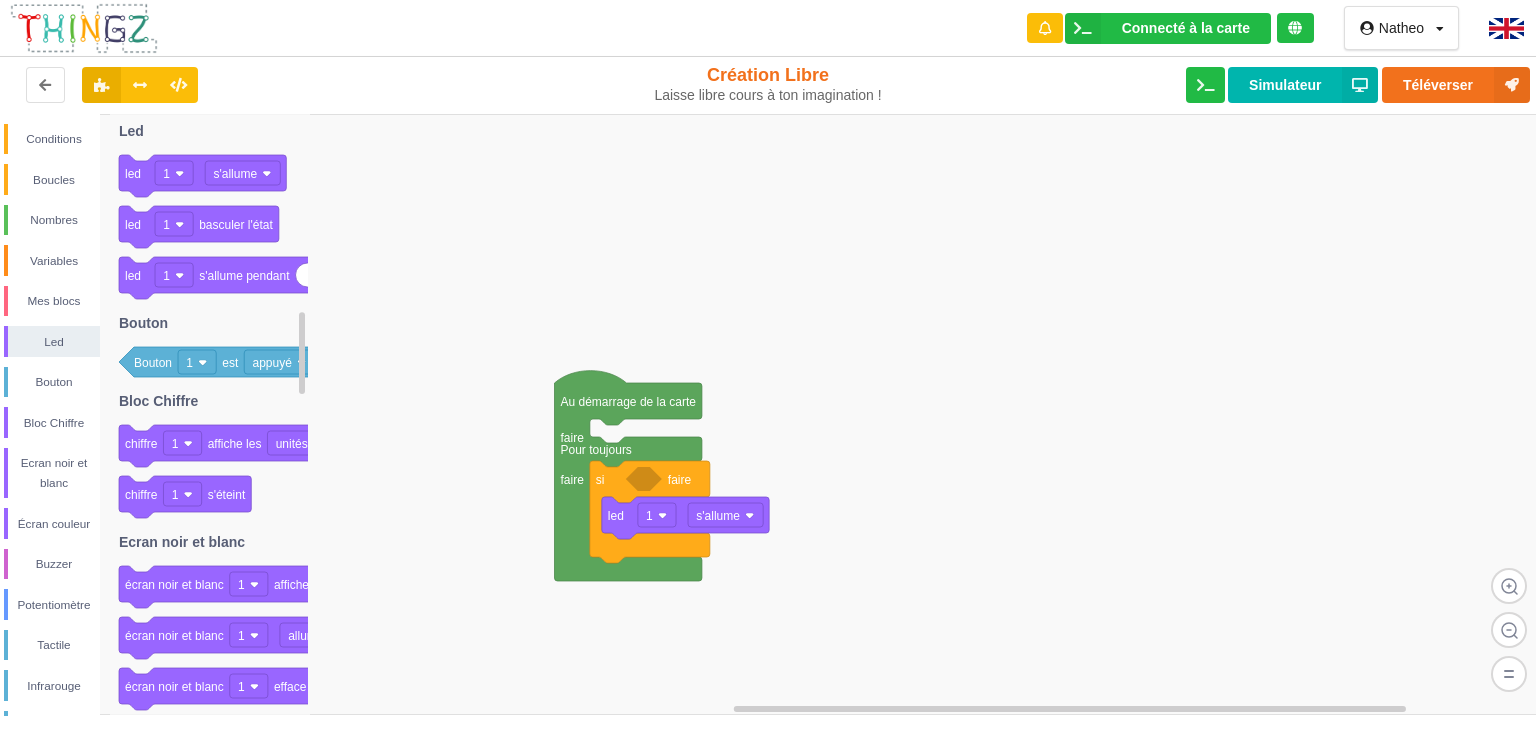 scroll, scrollTop: 319, scrollLeft: 0, axis: vertical 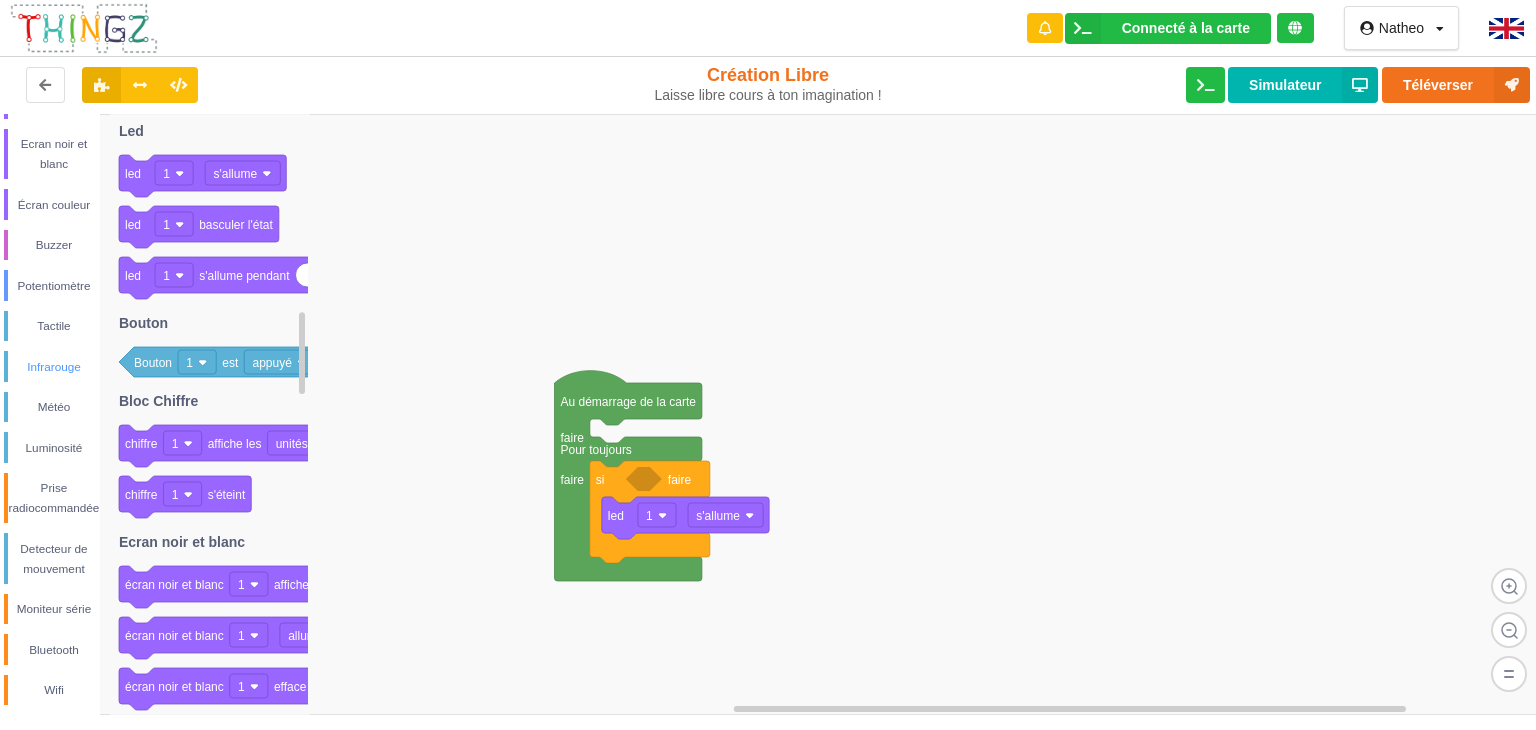 click on "Infrarouge" at bounding box center (52, 366) 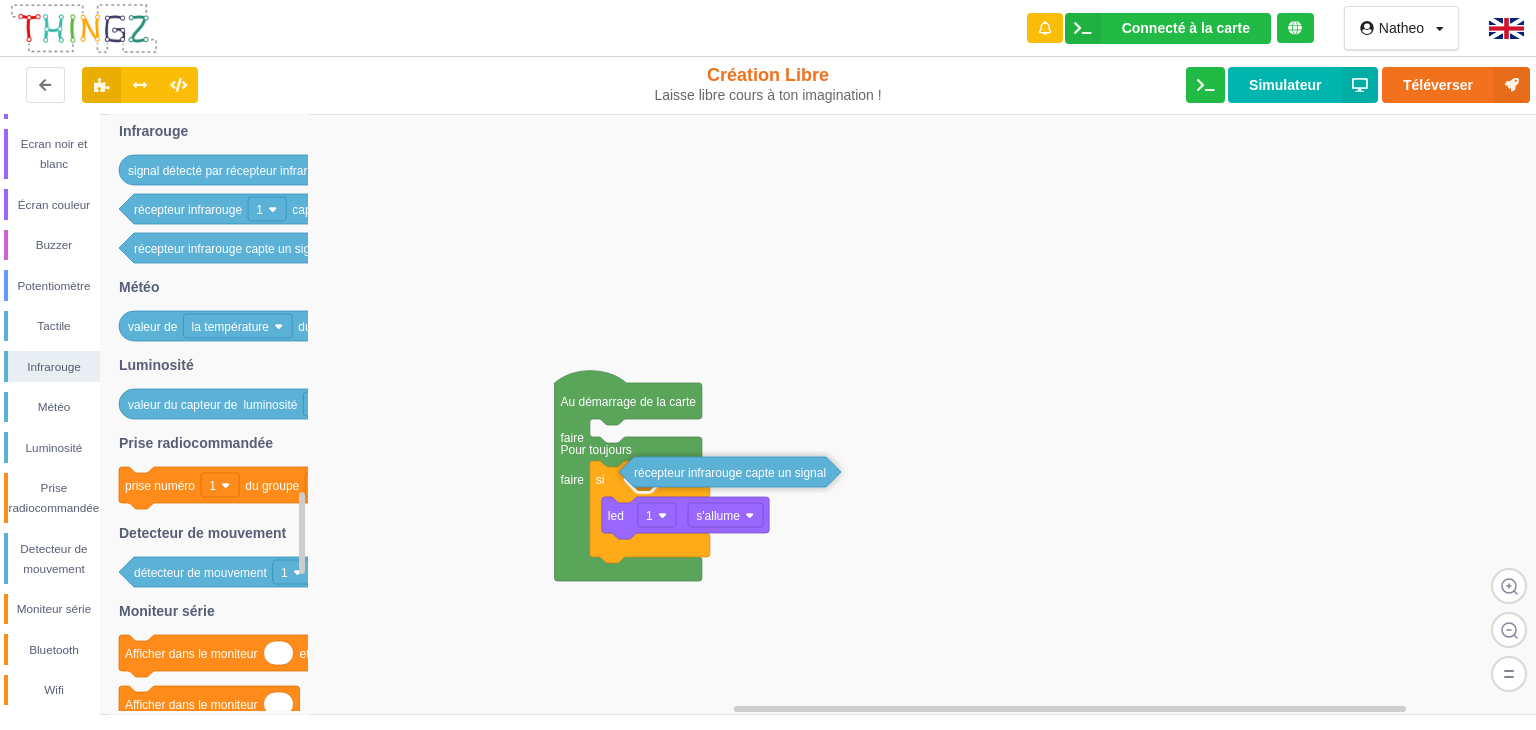drag, startPoint x: 164, startPoint y: 233, endPoint x: 664, endPoint y: 458, distance: 548.2928 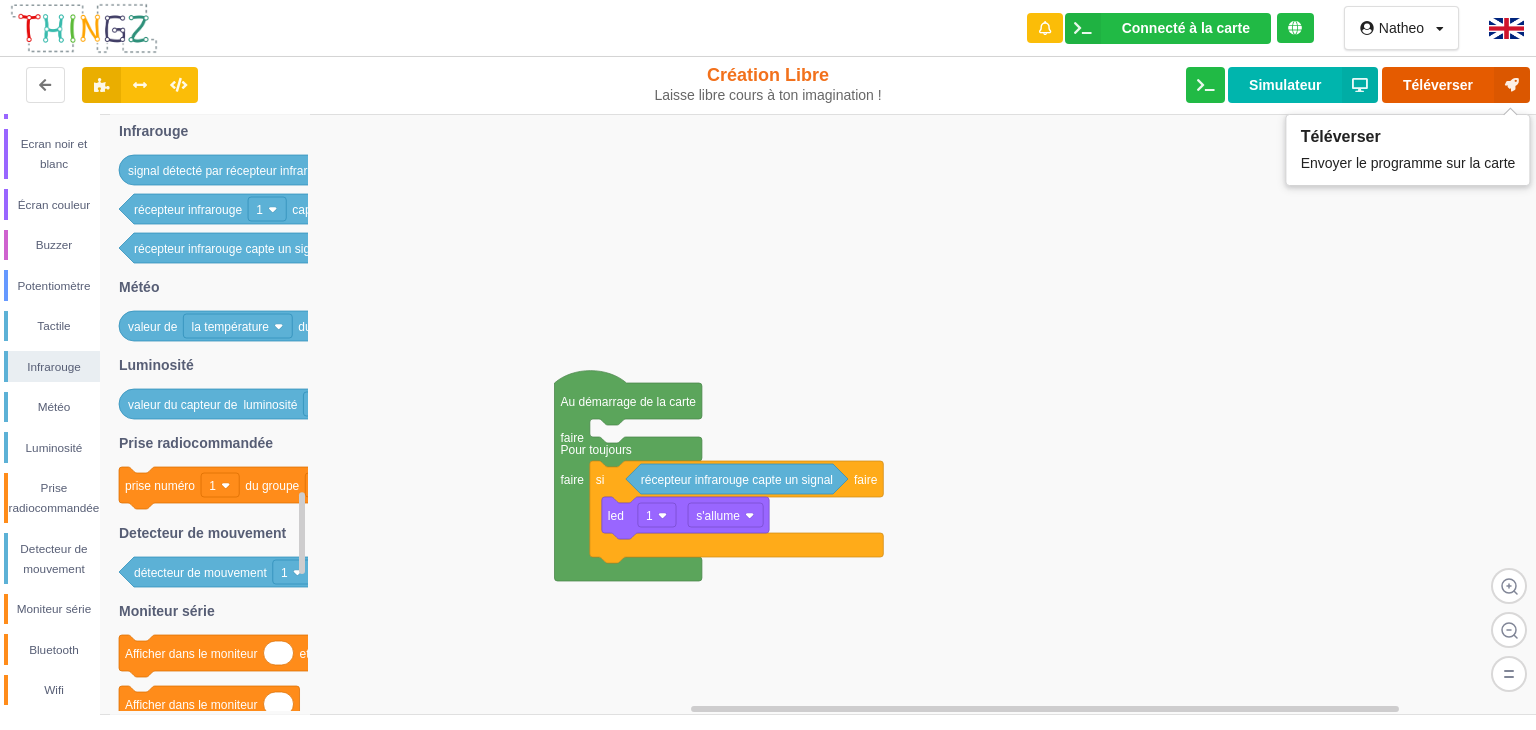 click on "Téléverser" at bounding box center (1456, 85) 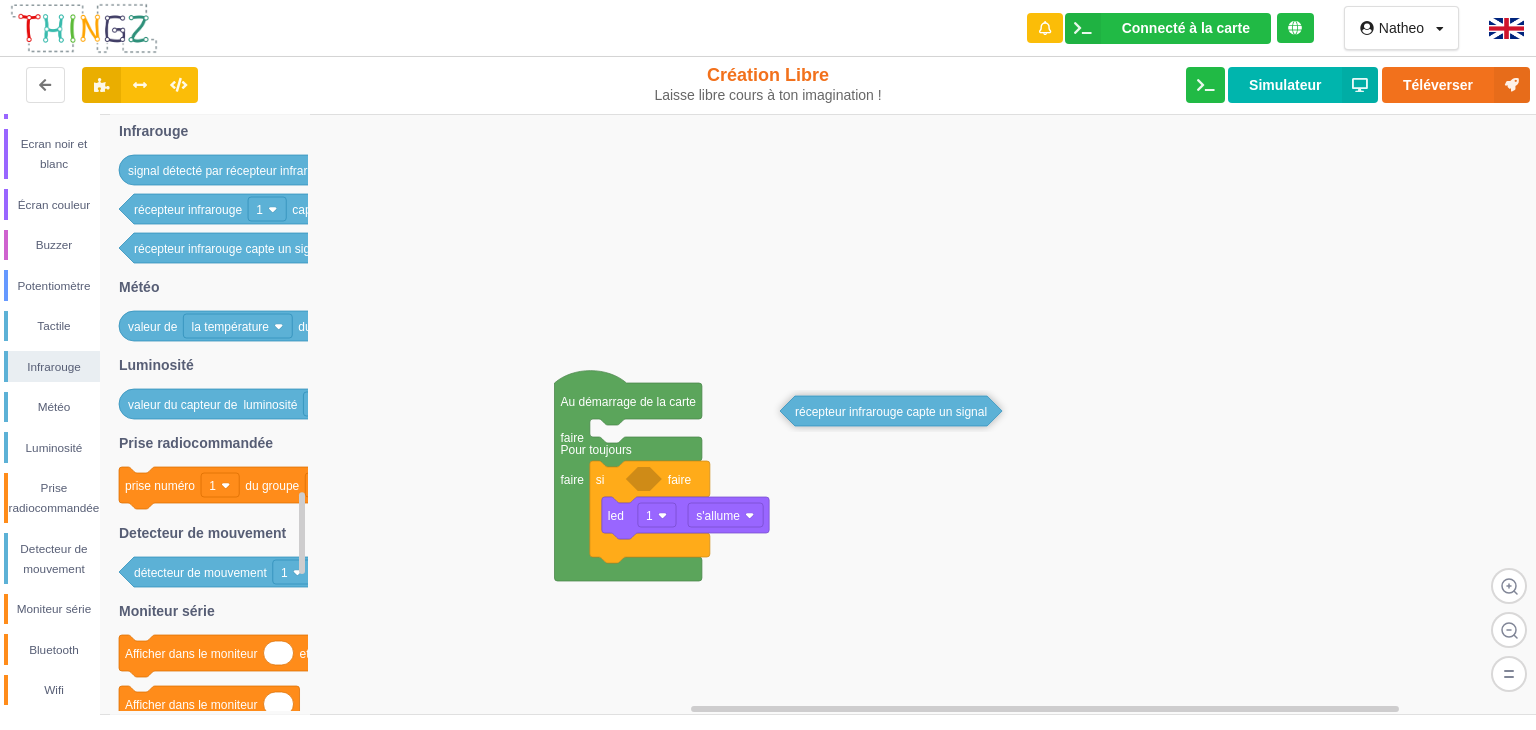 drag, startPoint x: 662, startPoint y: 489, endPoint x: 816, endPoint y: 422, distance: 167.94344 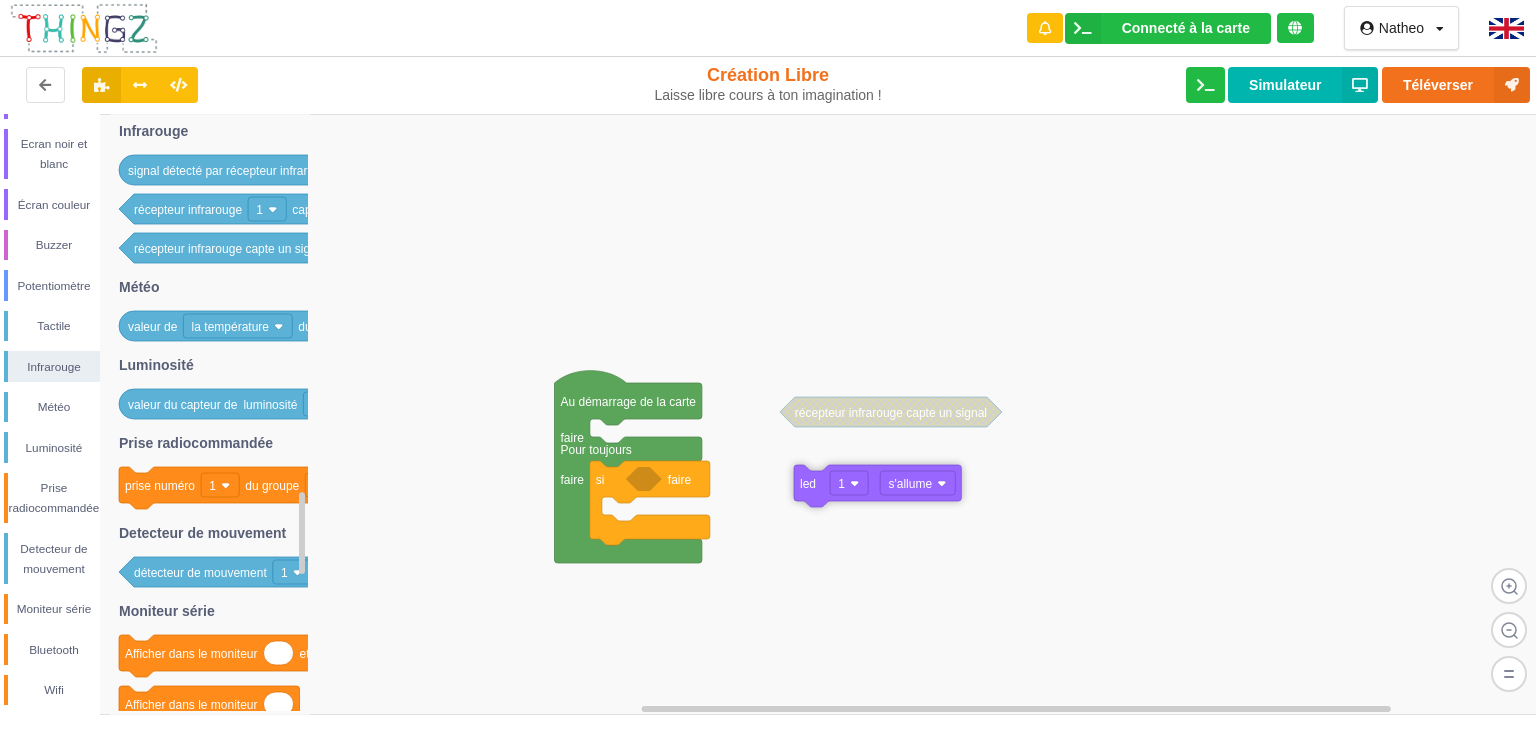 drag, startPoint x: 672, startPoint y: 525, endPoint x: 866, endPoint y: 493, distance: 196.62146 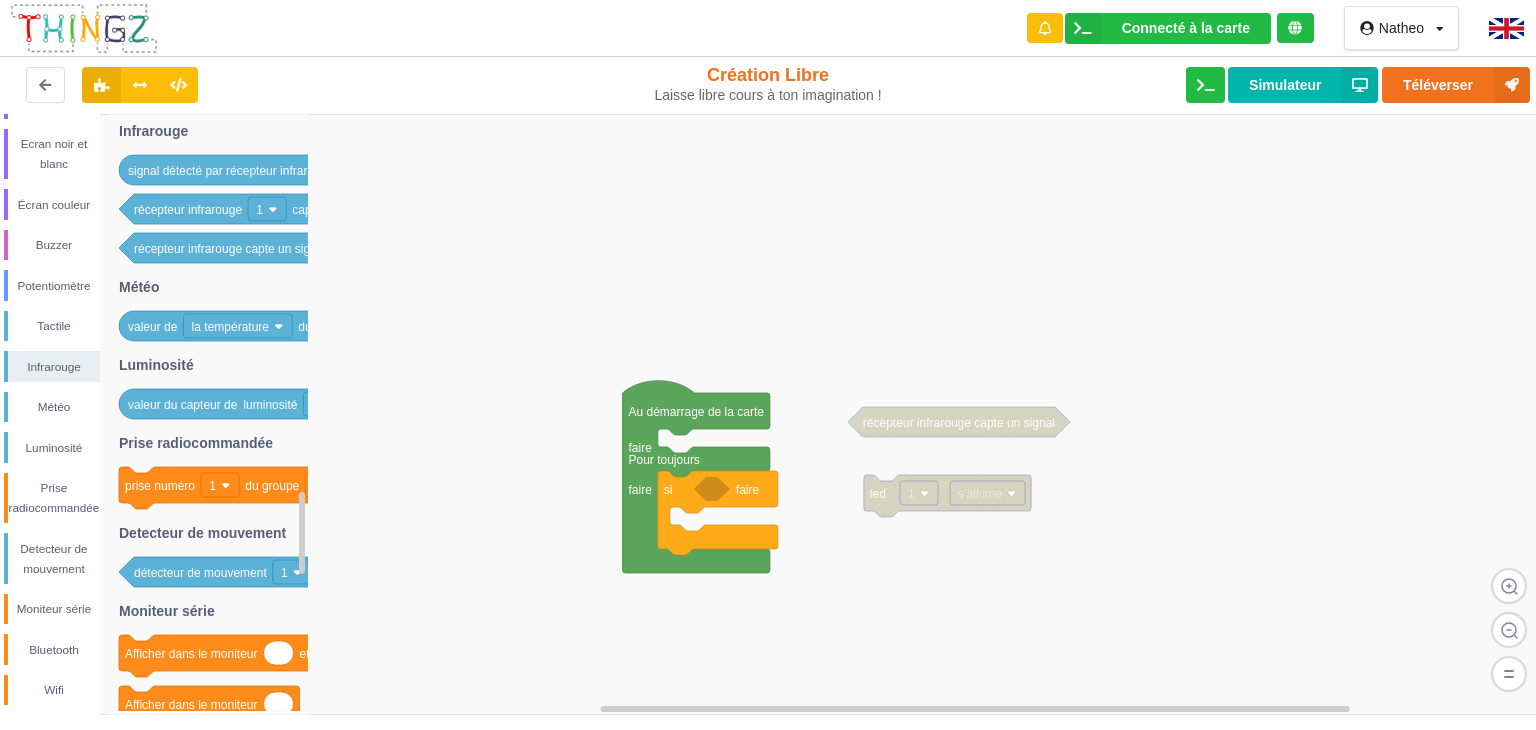 drag, startPoint x: 608, startPoint y: 502, endPoint x: 675, endPoint y: 512, distance: 67.74216 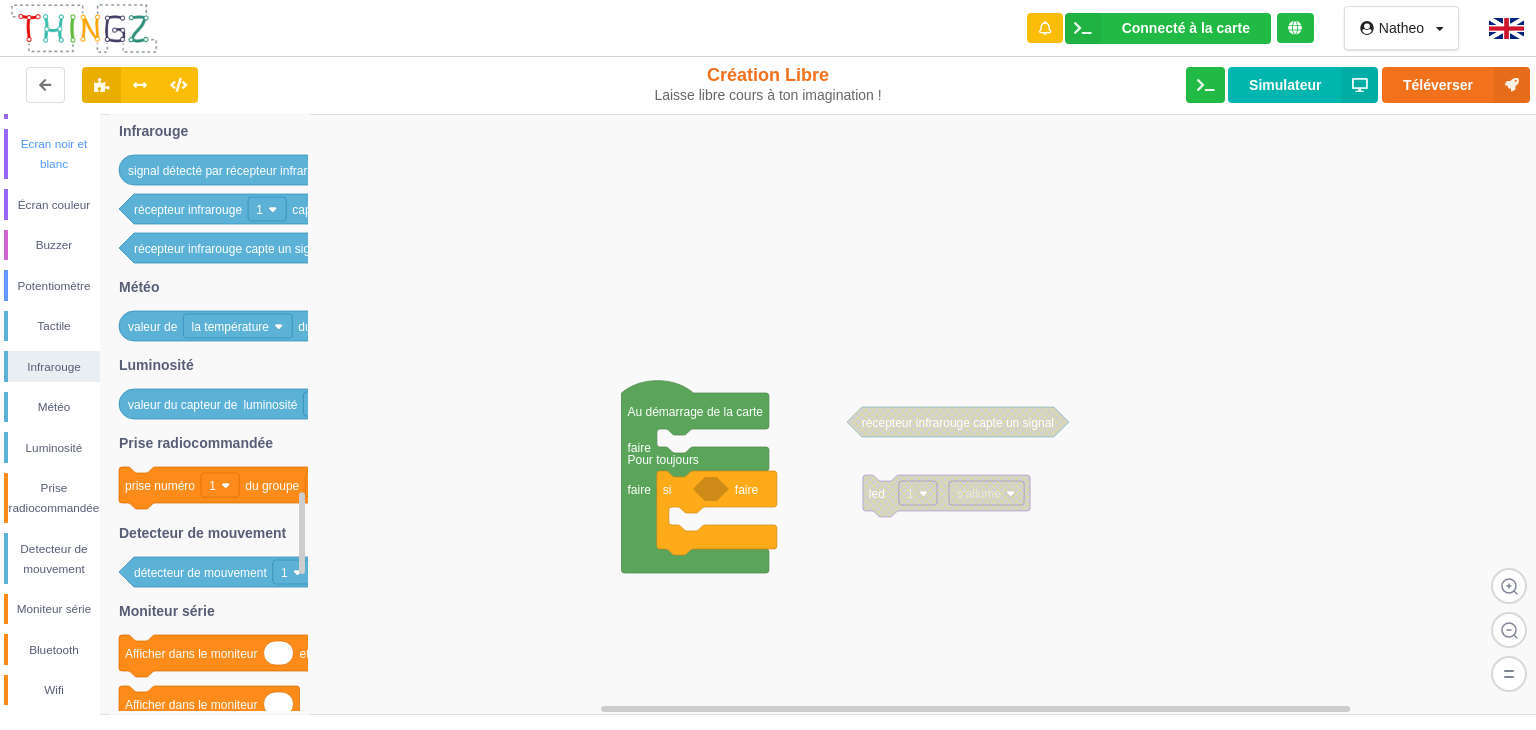 click on "Ecran noir et blanc" at bounding box center [54, 154] 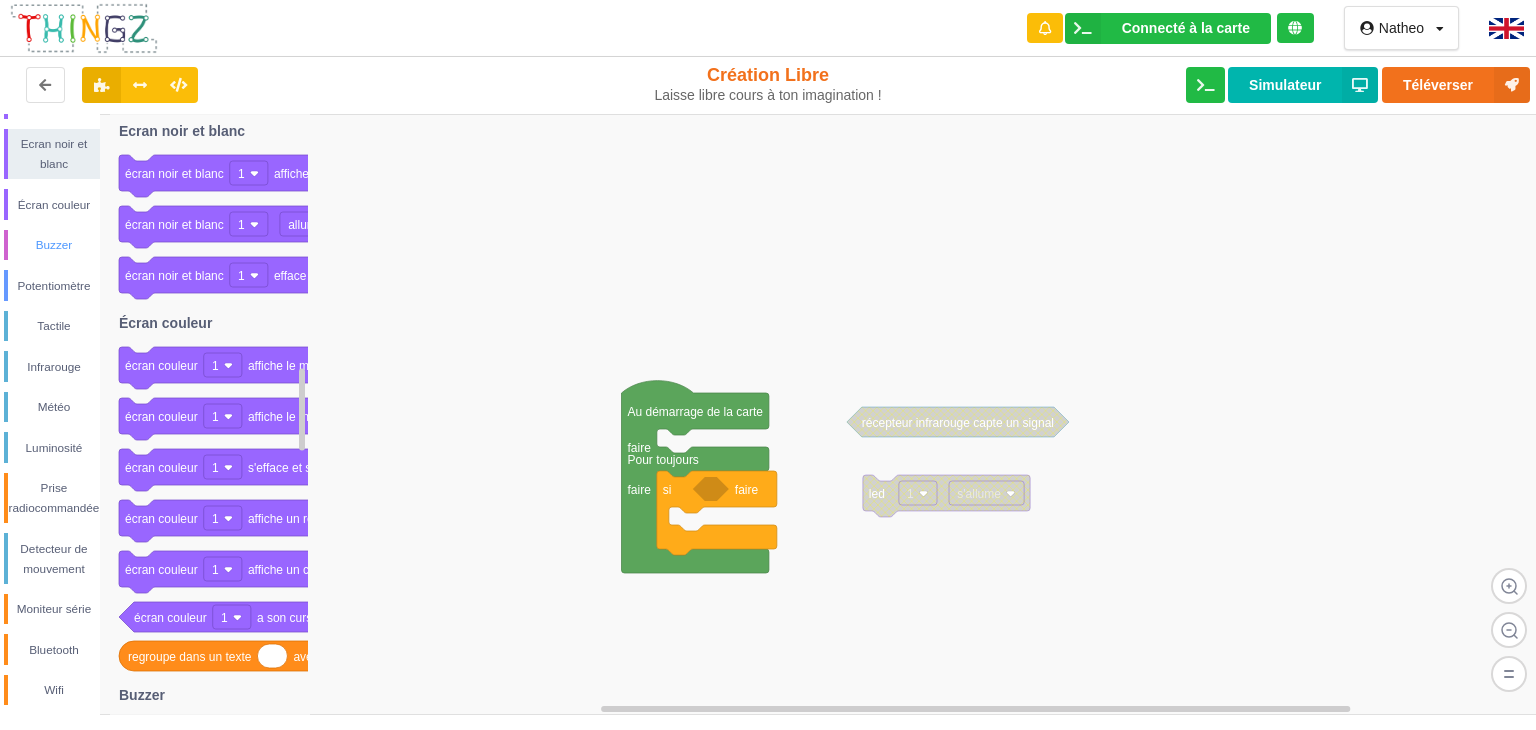 scroll, scrollTop: 0, scrollLeft: 0, axis: both 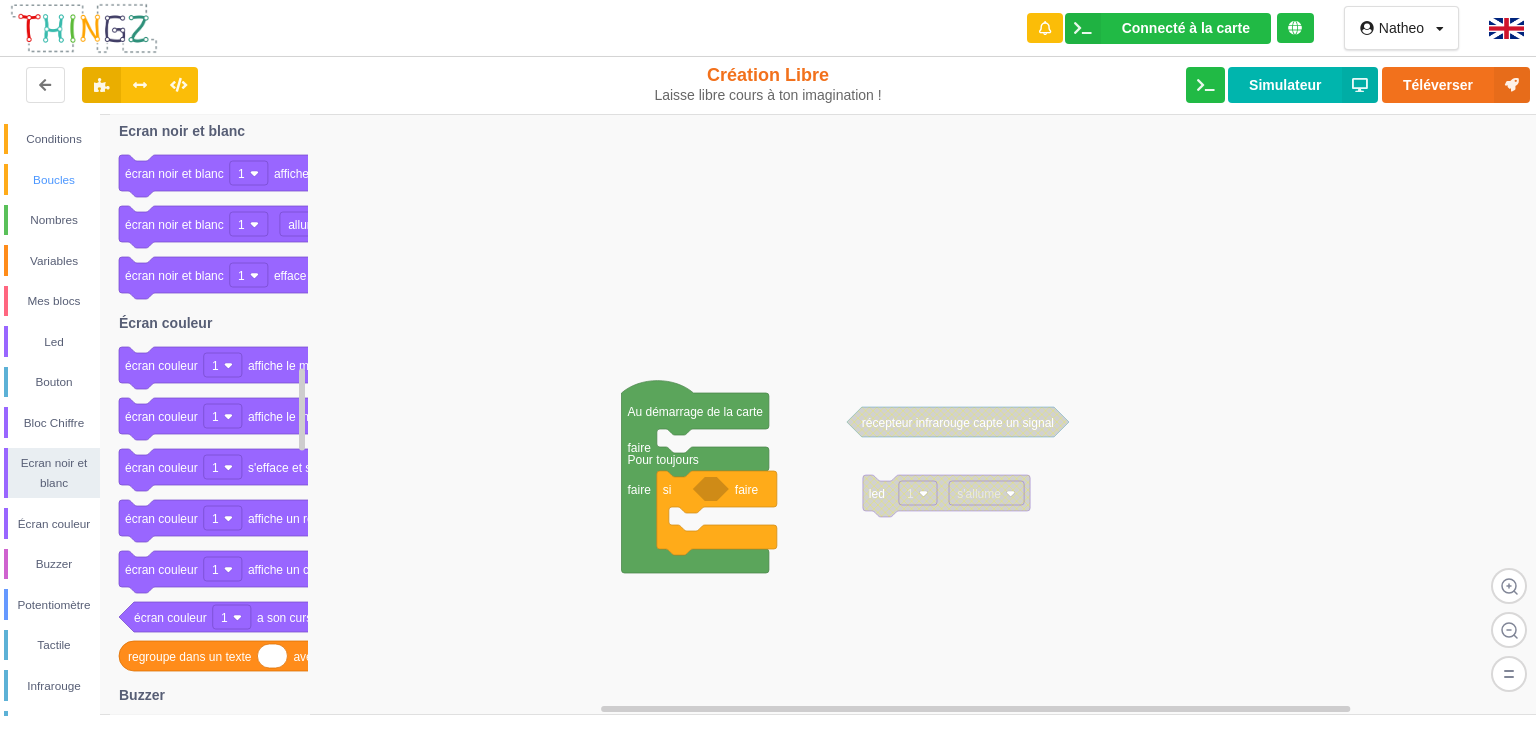 click on "Boucles" at bounding box center [54, 180] 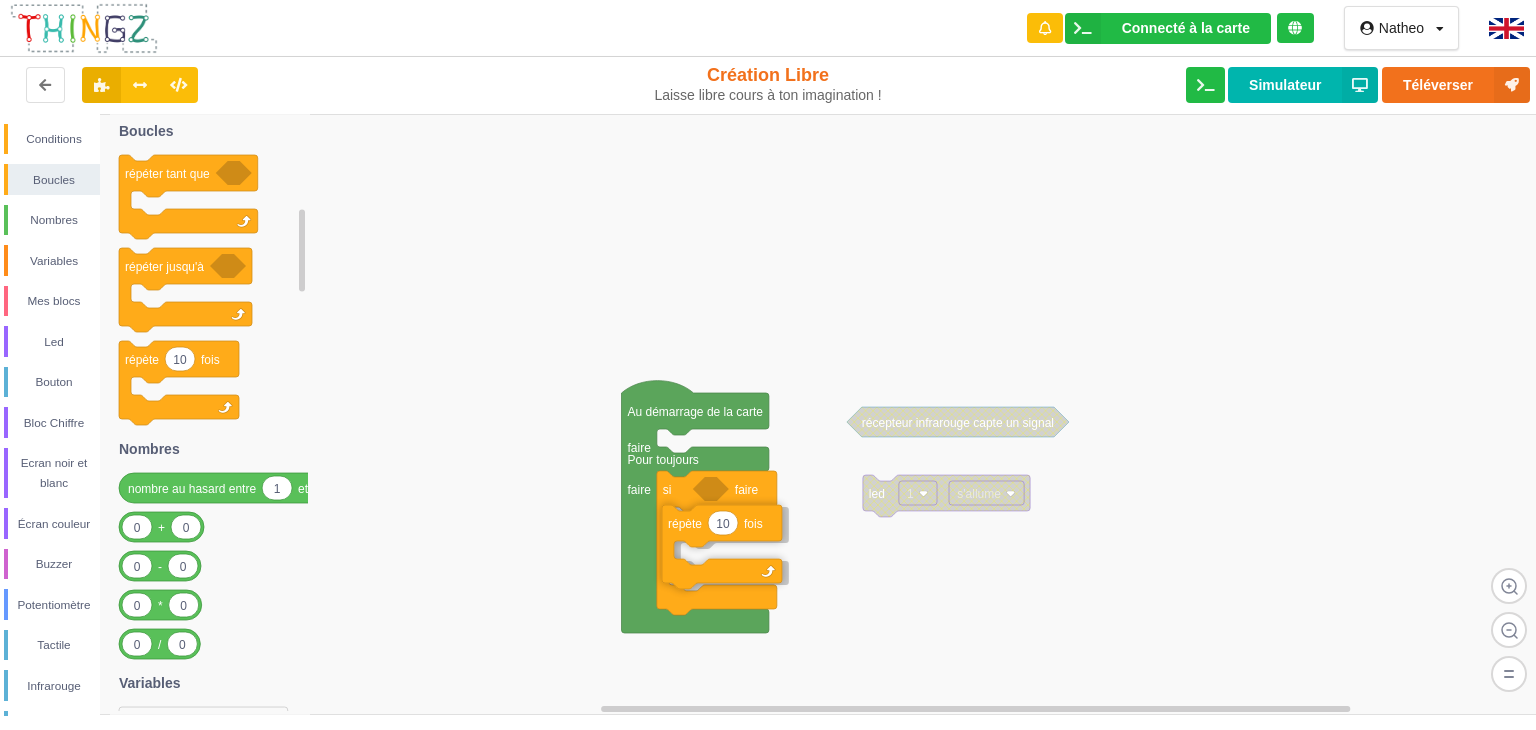 drag, startPoint x: 178, startPoint y: 385, endPoint x: 724, endPoint y: 550, distance: 570.3867 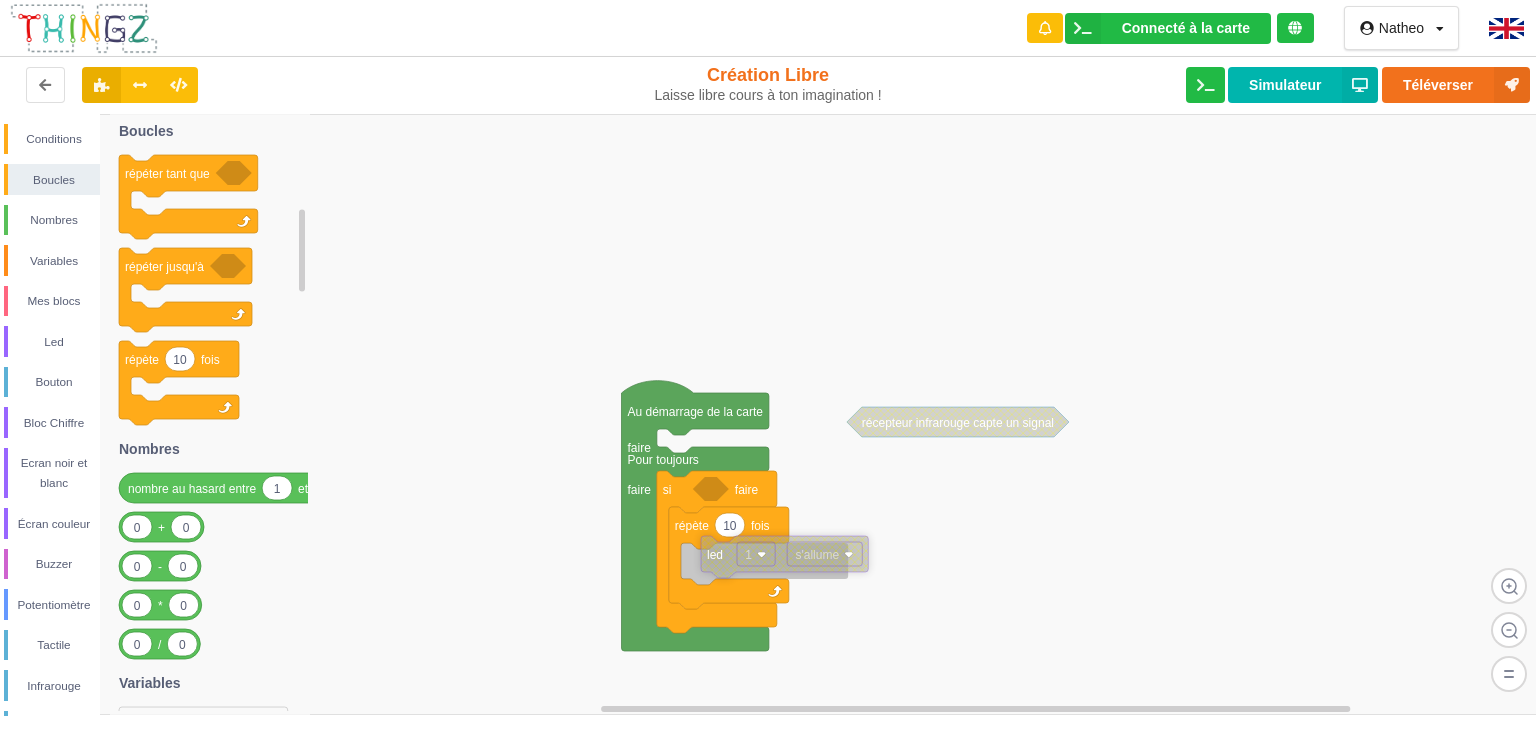 drag, startPoint x: 898, startPoint y: 483, endPoint x: 735, endPoint y: 545, distance: 174.39323 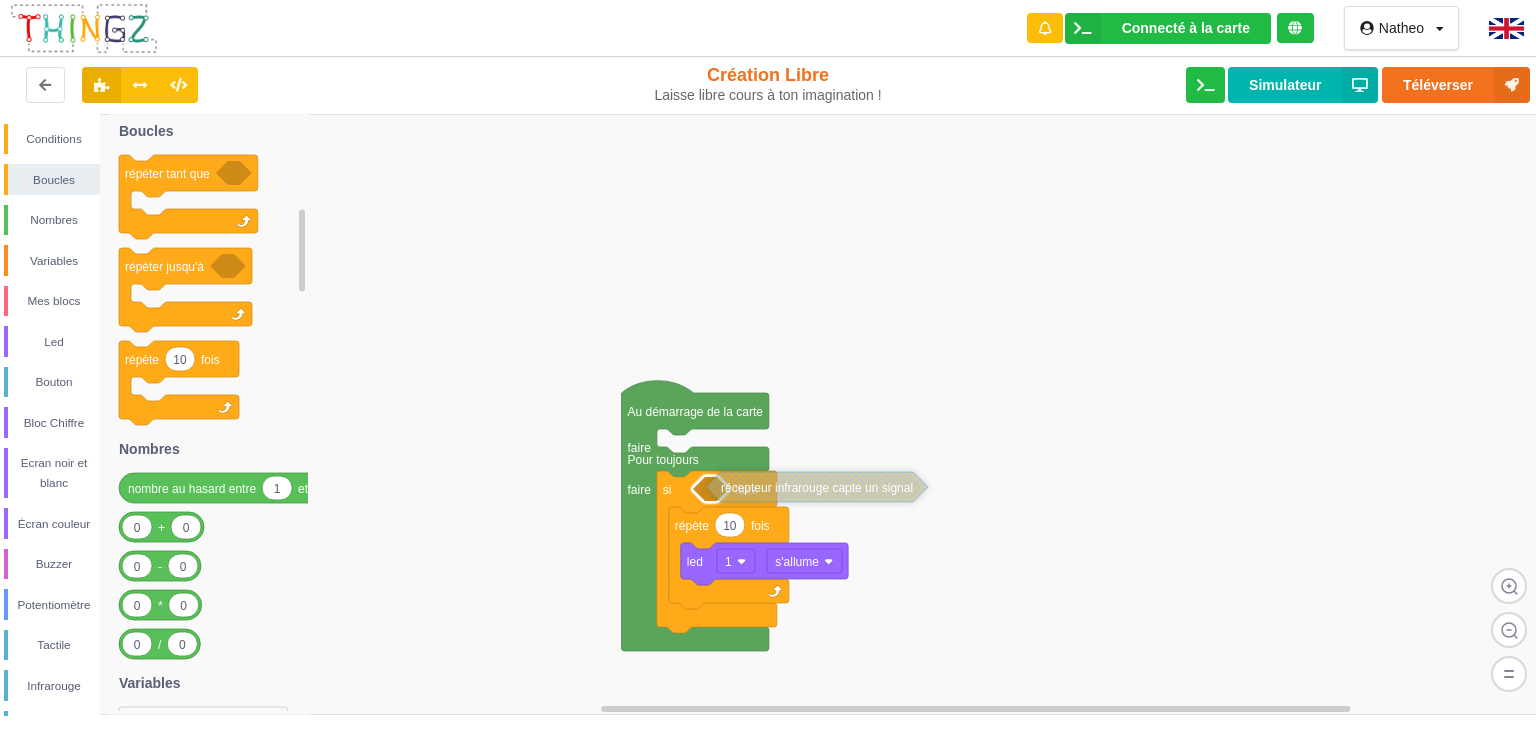 drag, startPoint x: 878, startPoint y: 420, endPoint x: 736, endPoint y: 485, distance: 156.16978 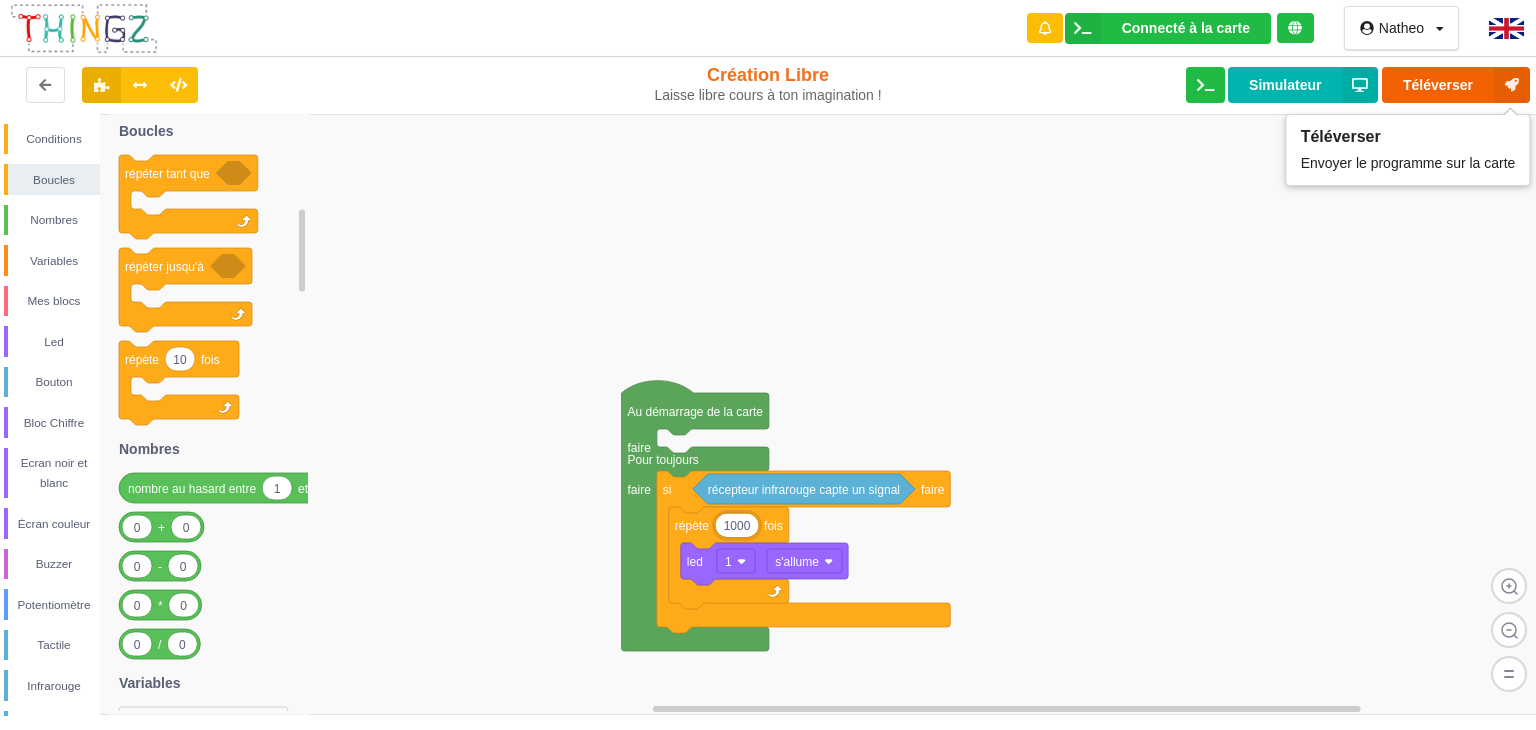 type on "1000" 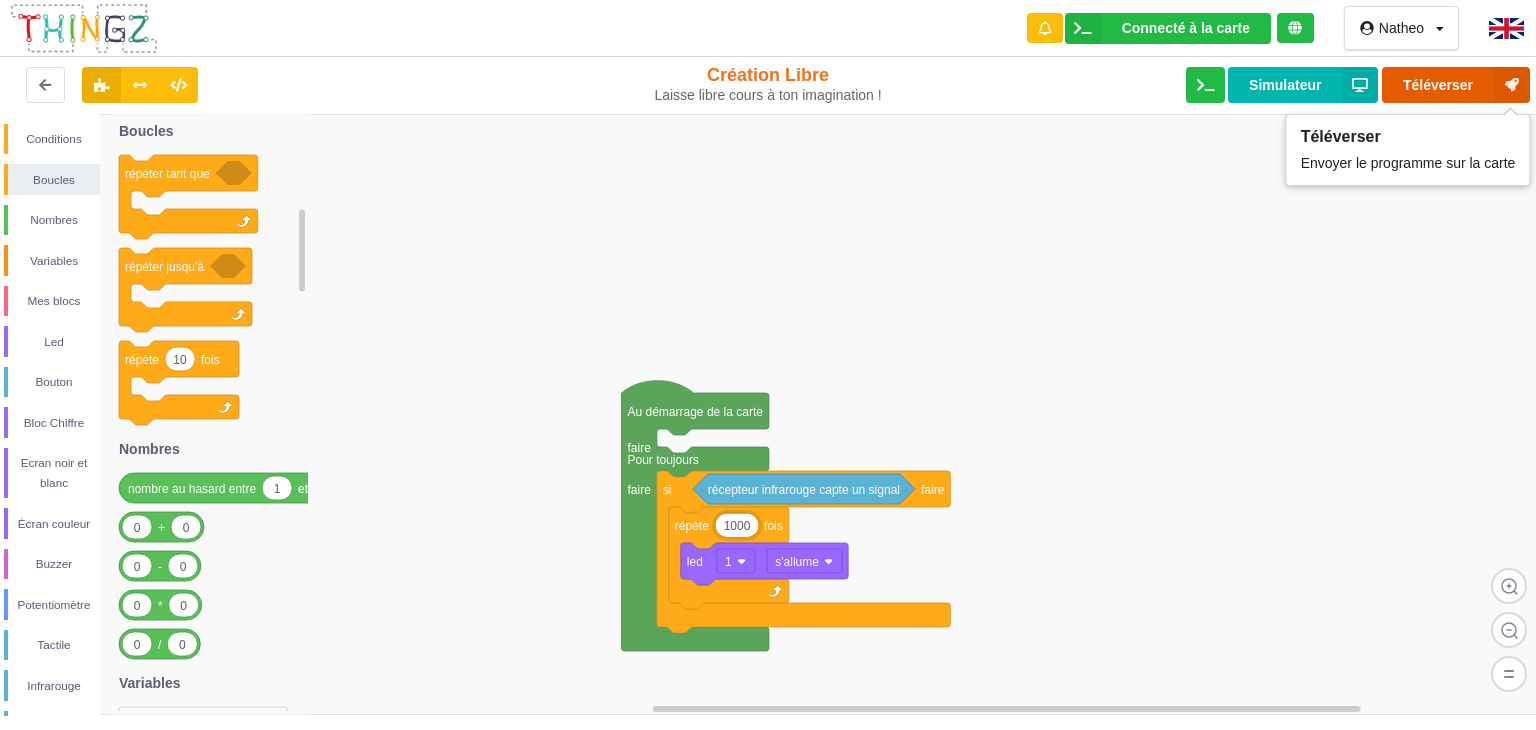 click on "Téléverser" at bounding box center (1456, 85) 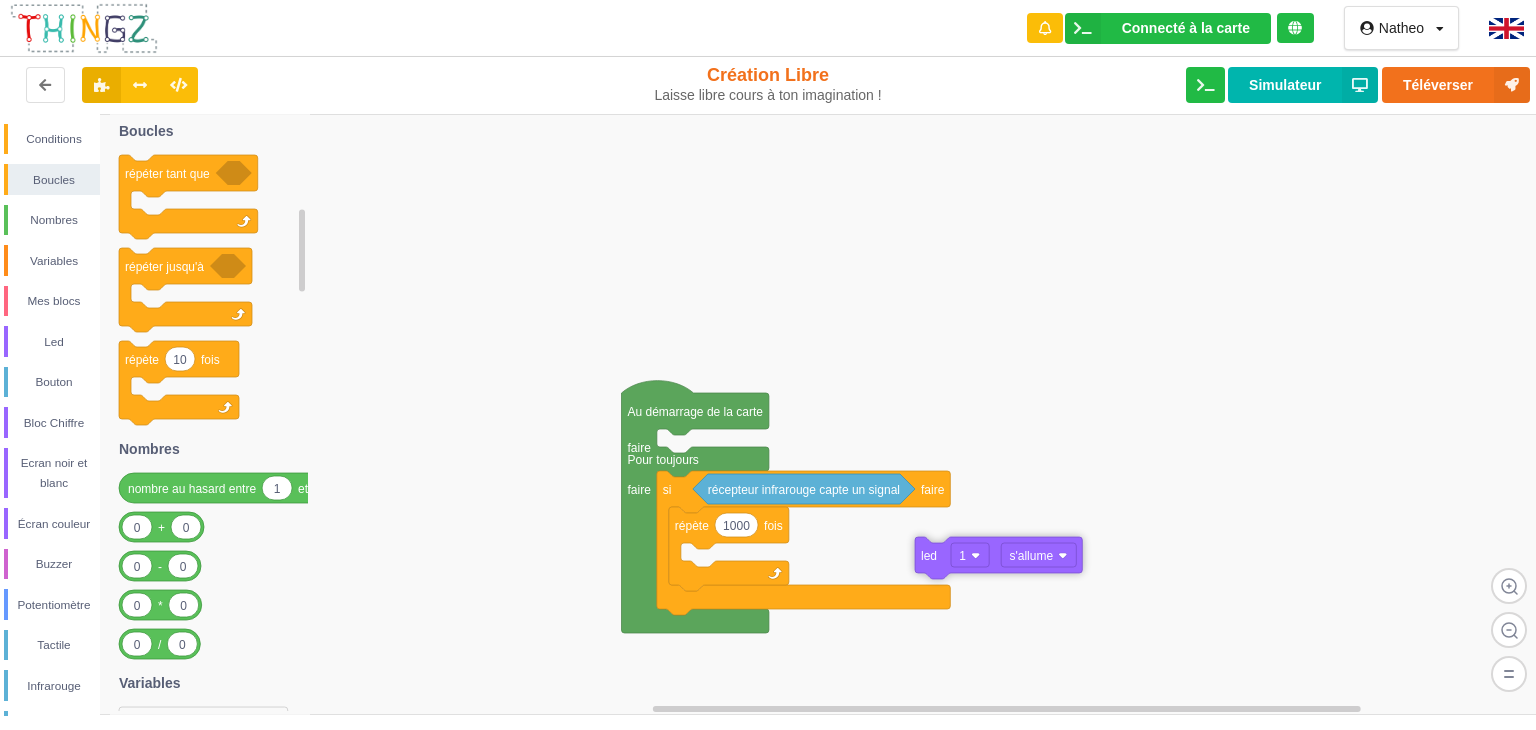 drag, startPoint x: 702, startPoint y: 569, endPoint x: 977, endPoint y: 564, distance: 275.04544 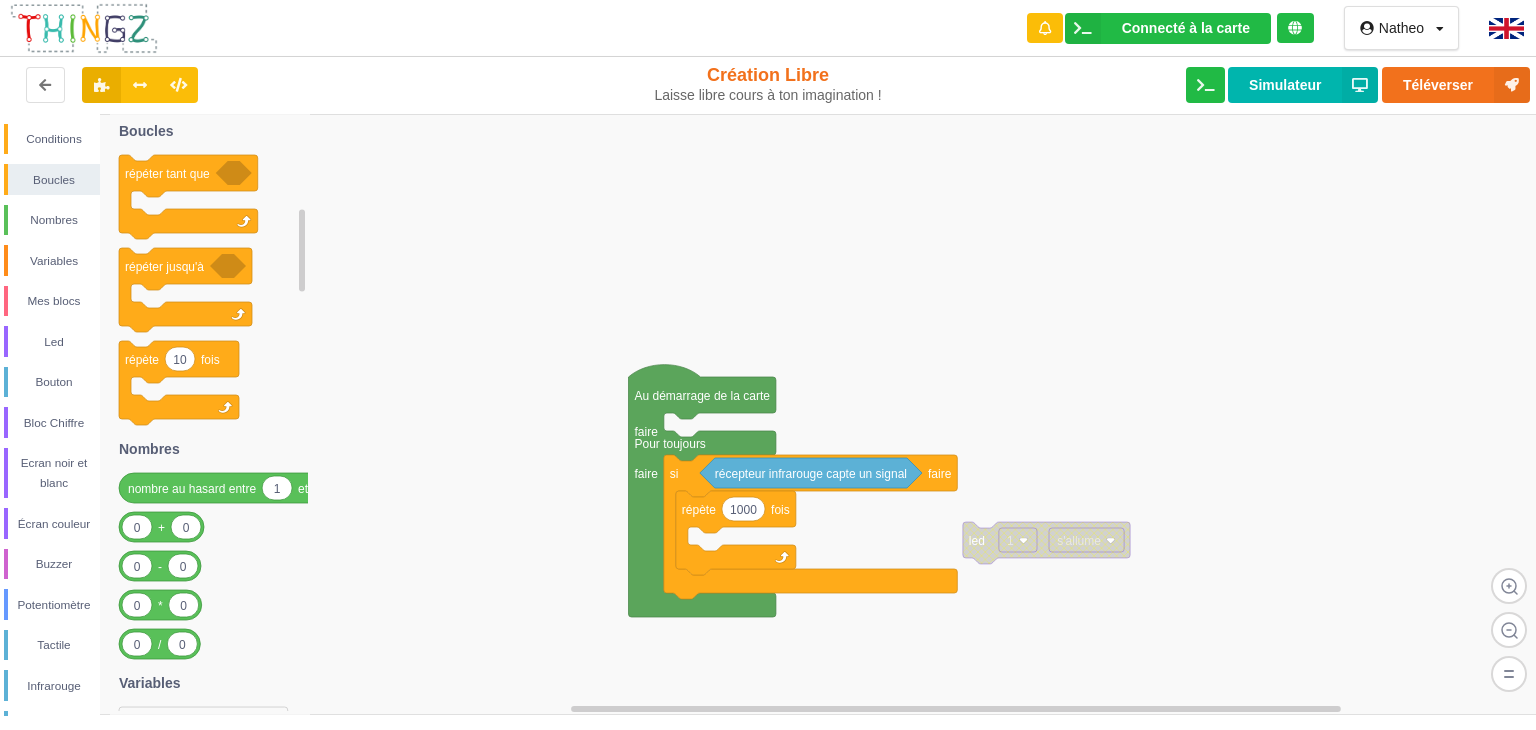 drag, startPoint x: 724, startPoint y: 553, endPoint x: 782, endPoint y: 554, distance: 58.00862 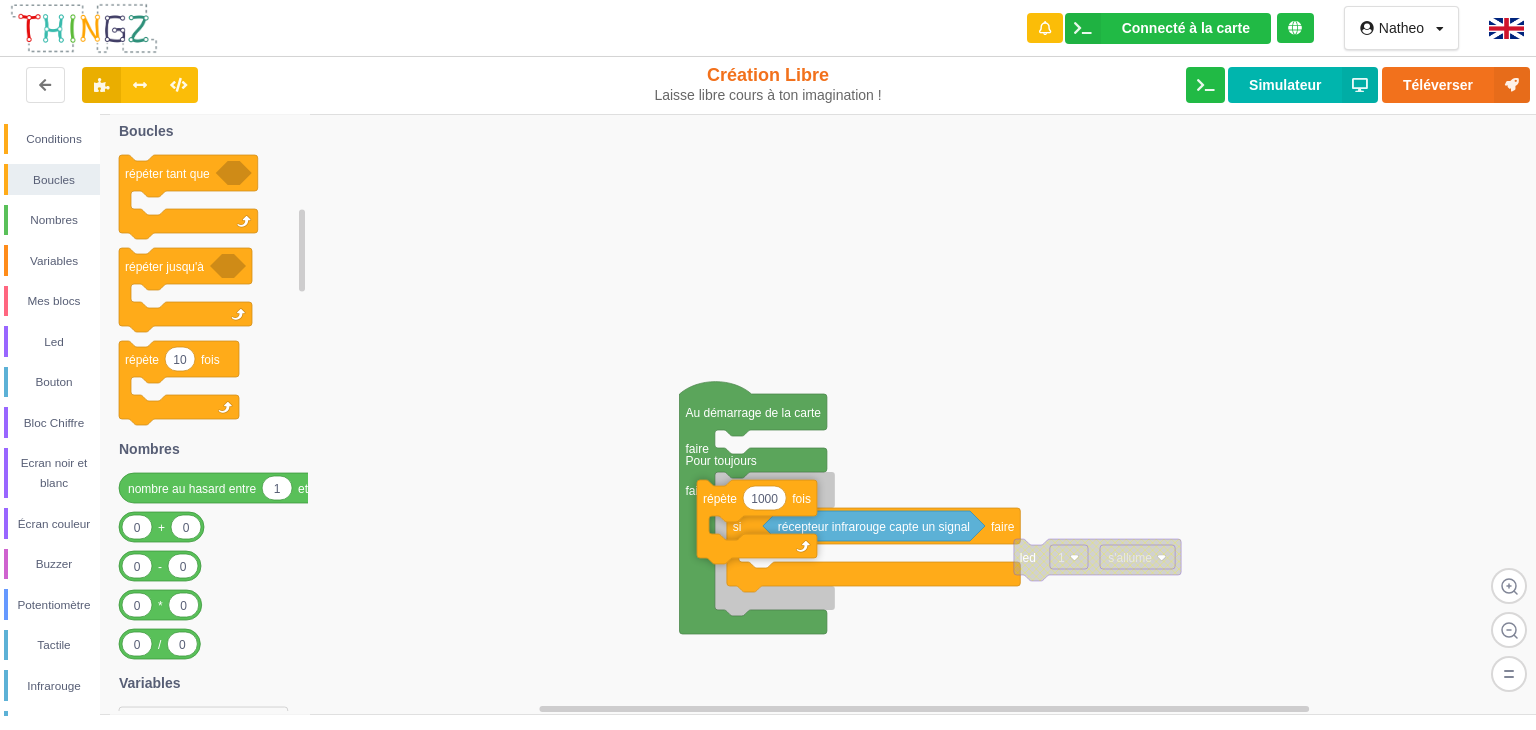 drag, startPoint x: 757, startPoint y: 529, endPoint x: 727, endPoint y: 501, distance: 41.036568 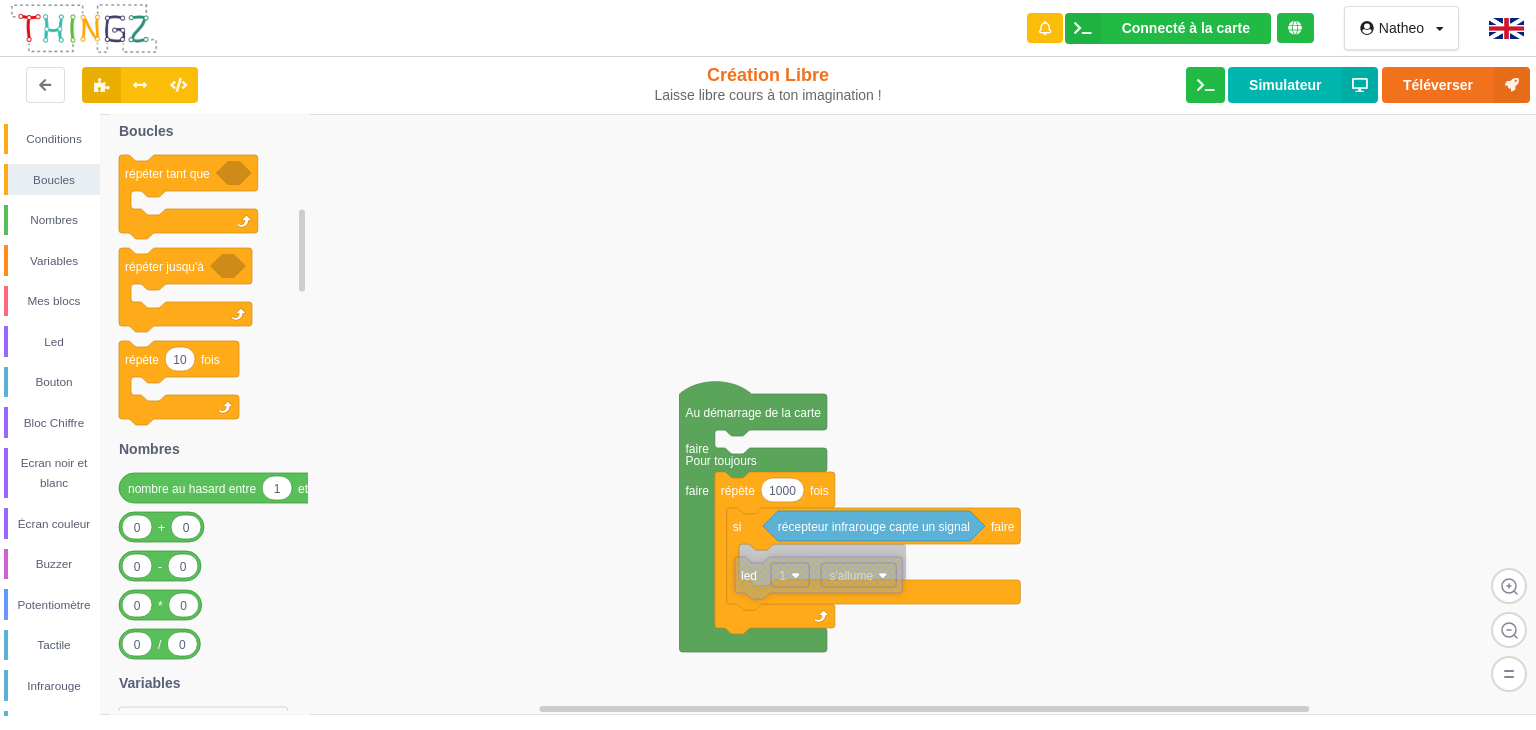 drag, startPoint x: 1067, startPoint y: 560, endPoint x: 778, endPoint y: 571, distance: 289.20926 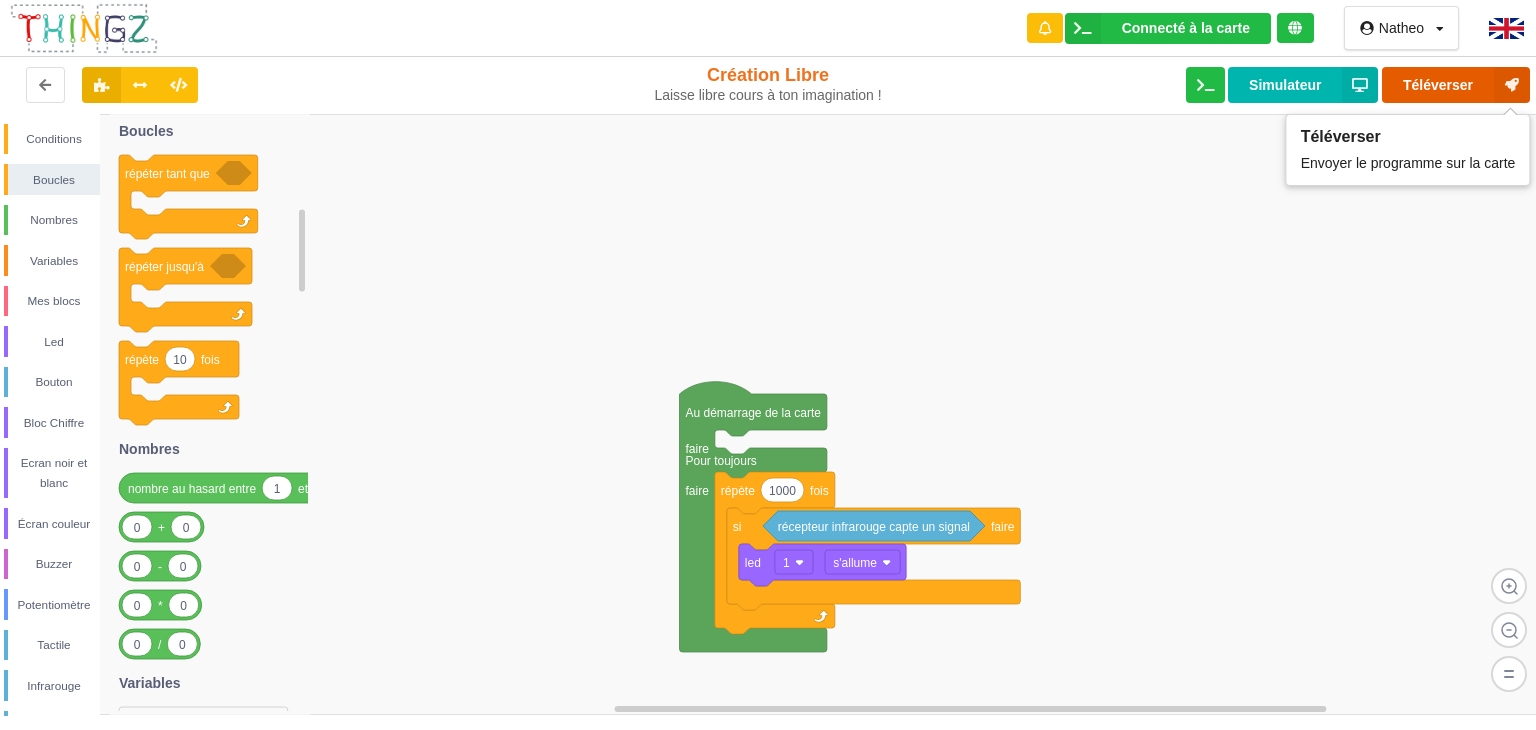 click on "Téléverser" at bounding box center (1456, 85) 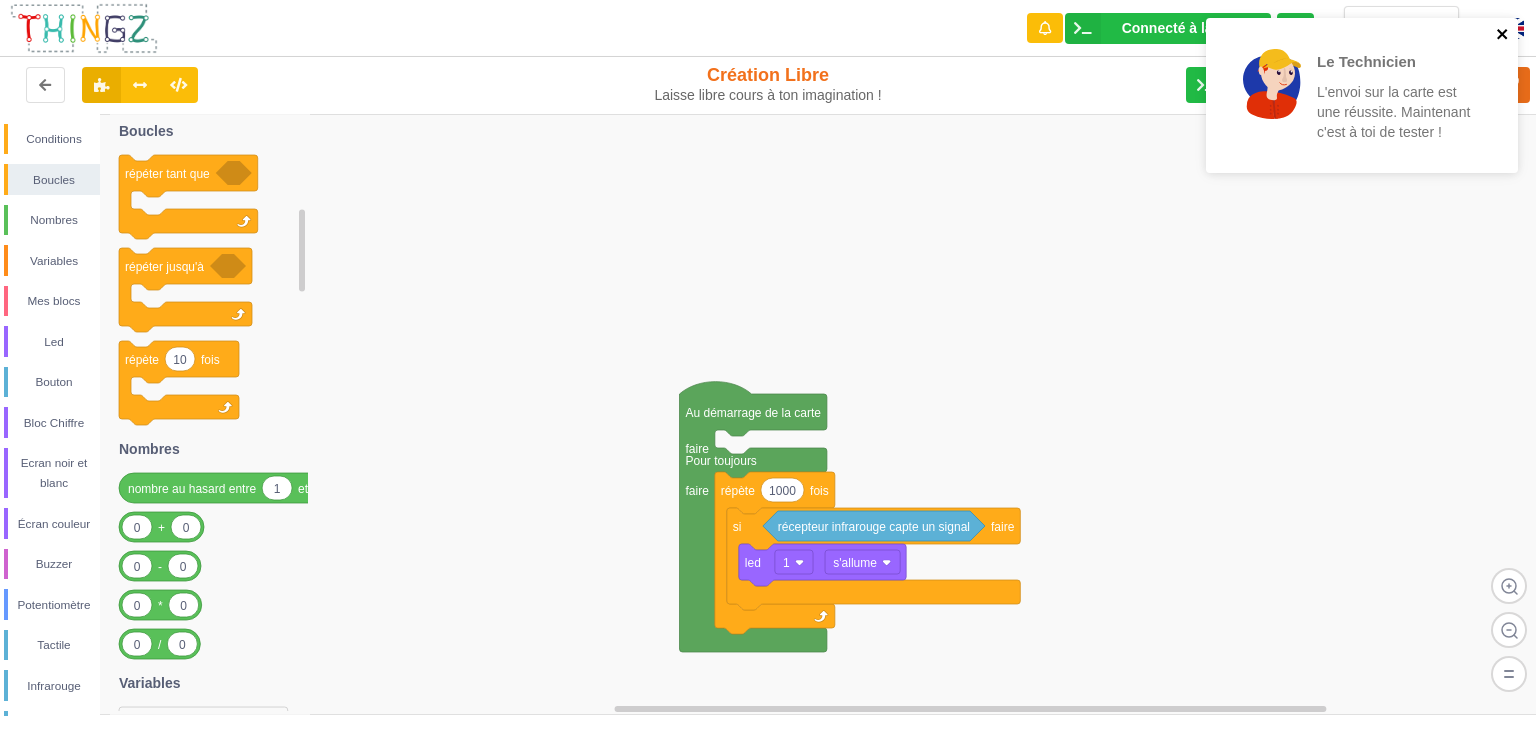 click 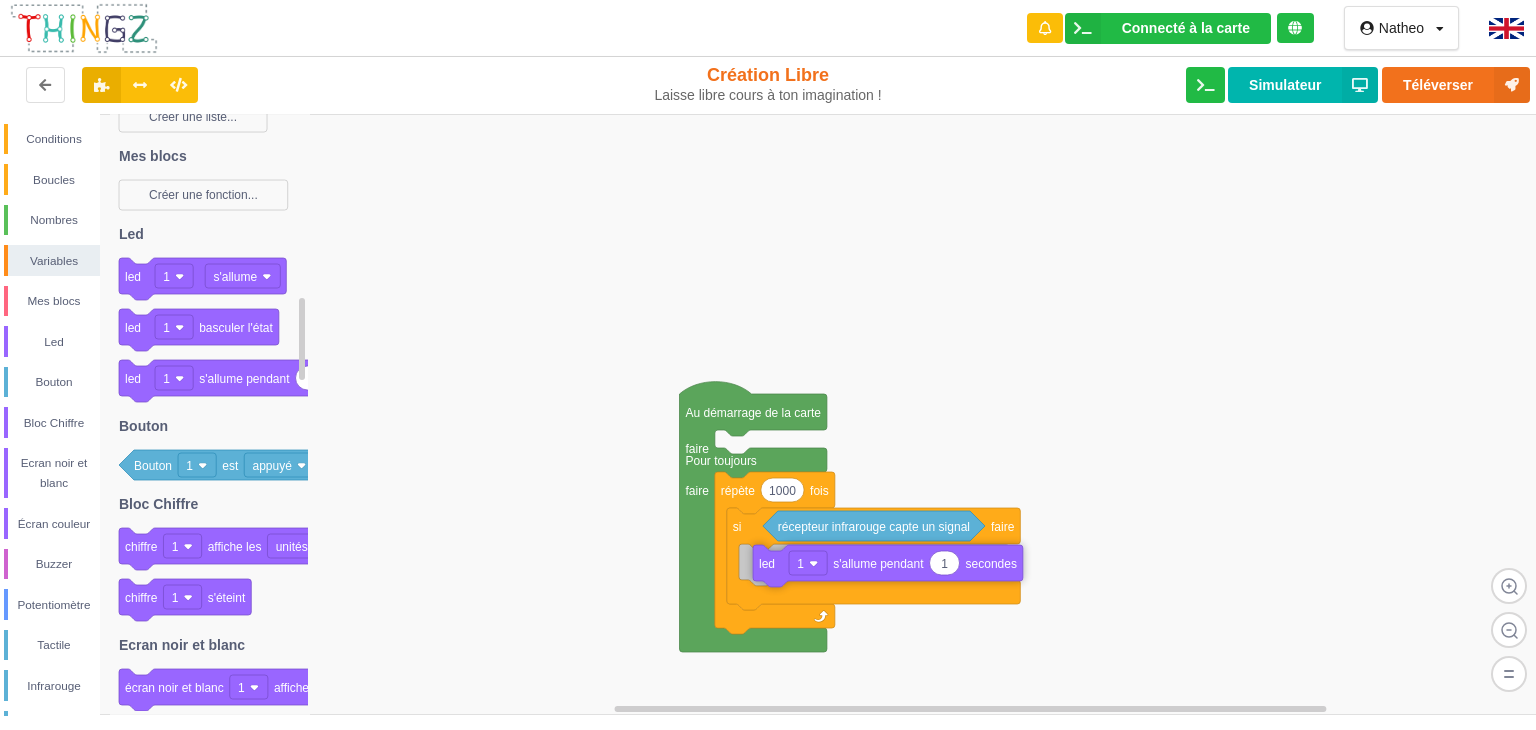 drag, startPoint x: 141, startPoint y: 391, endPoint x: 775, endPoint y: 576, distance: 660.44 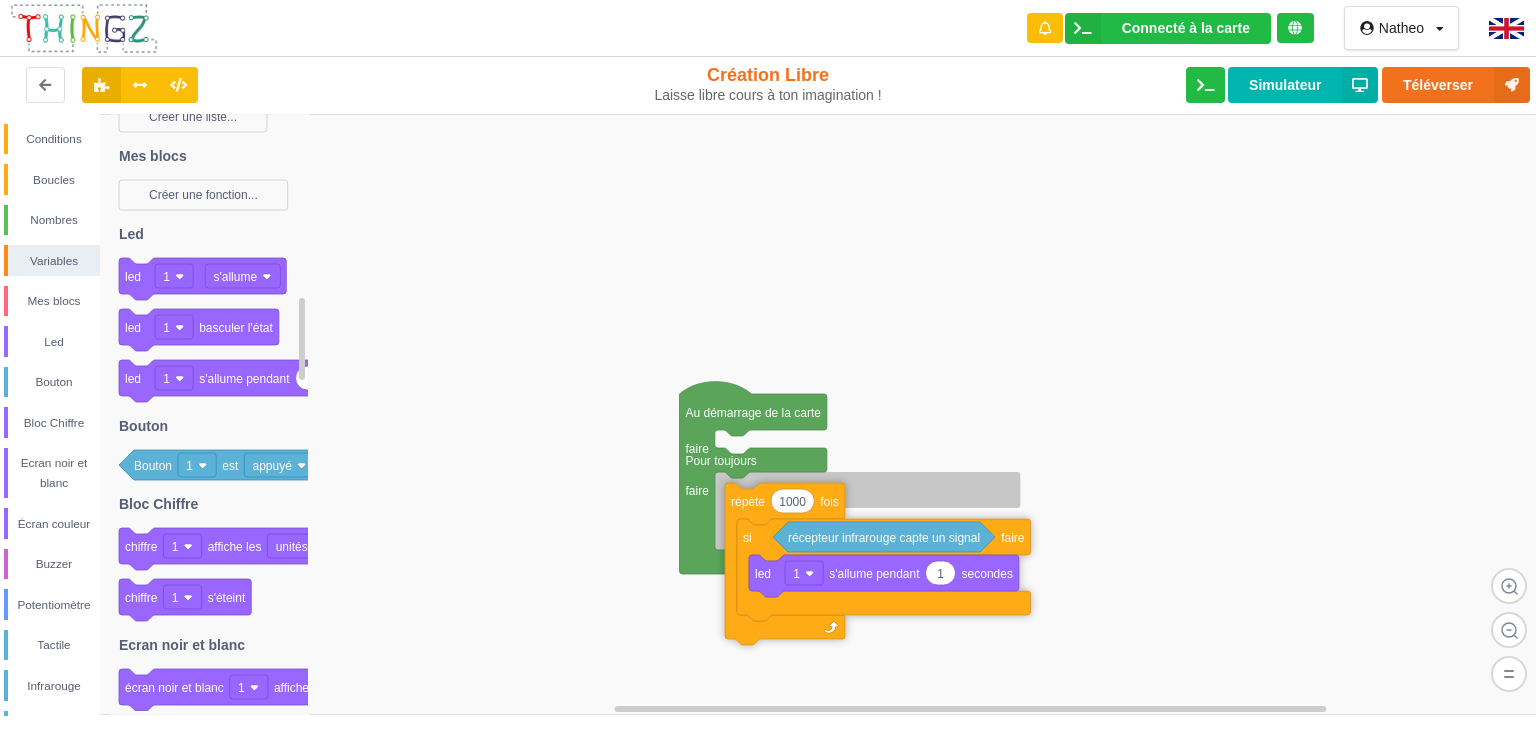 drag, startPoint x: 756, startPoint y: 501, endPoint x: 763, endPoint y: 509, distance: 10.630146 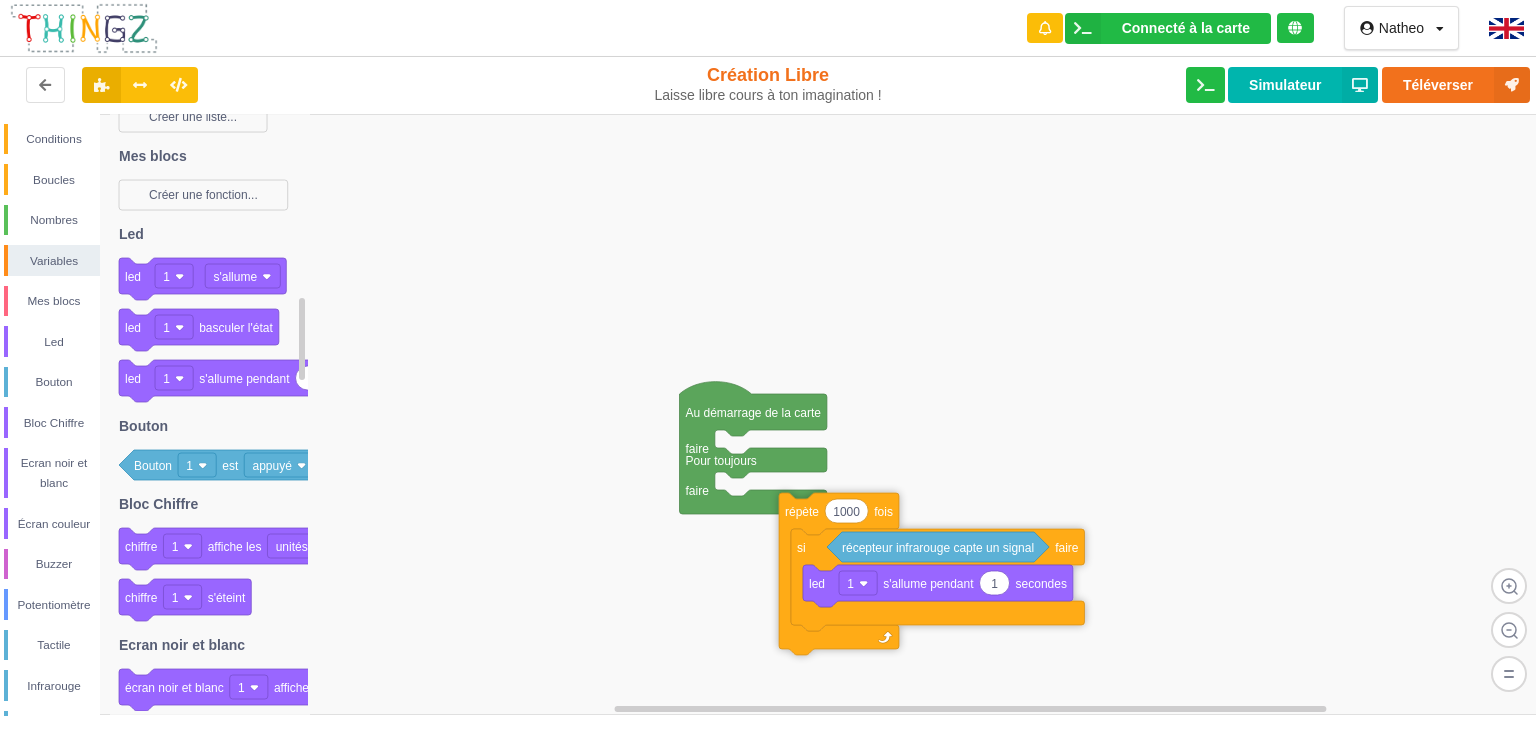 drag, startPoint x: 727, startPoint y: 482, endPoint x: 823, endPoint y: 510, distance: 100 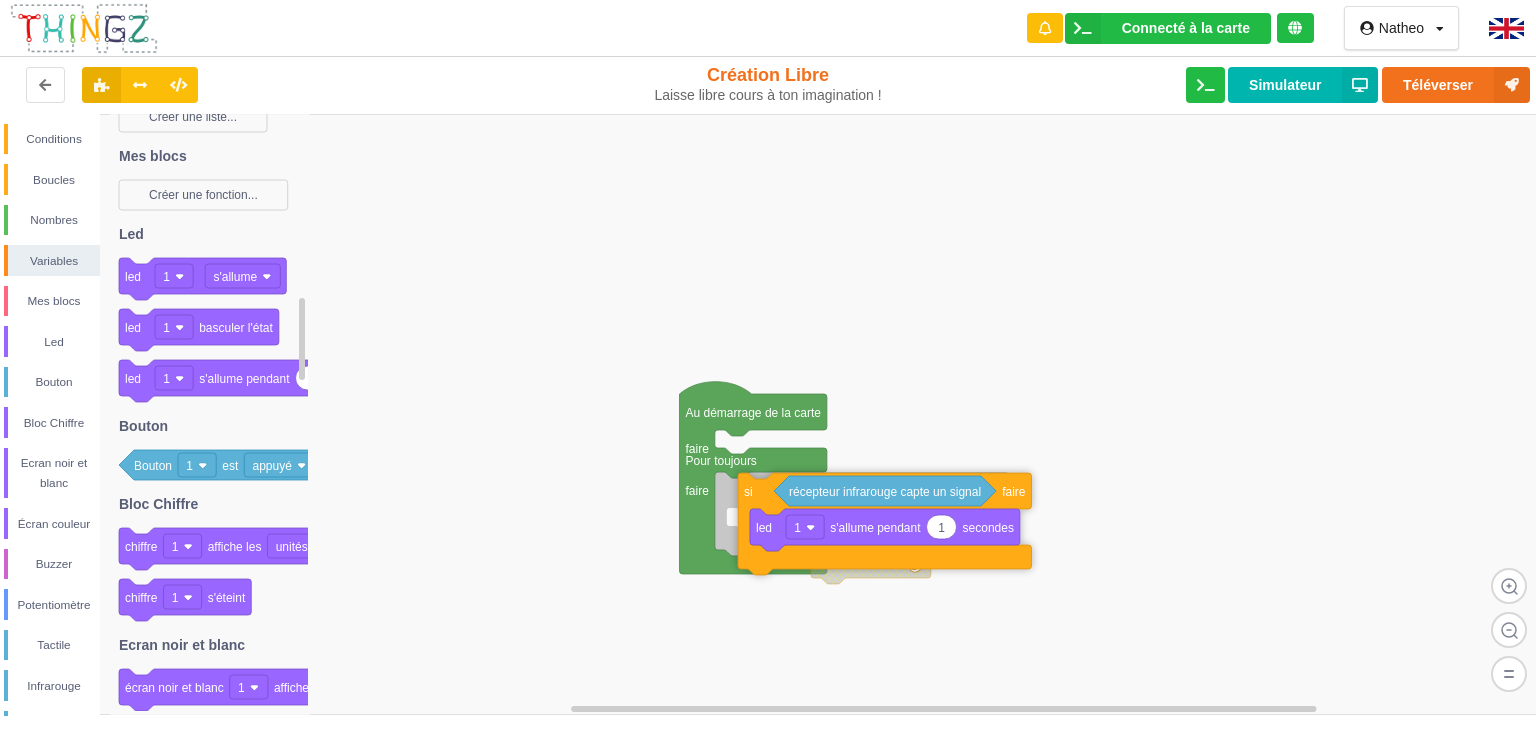 drag, startPoint x: 860, startPoint y: 572, endPoint x: 775, endPoint y: 509, distance: 105.801704 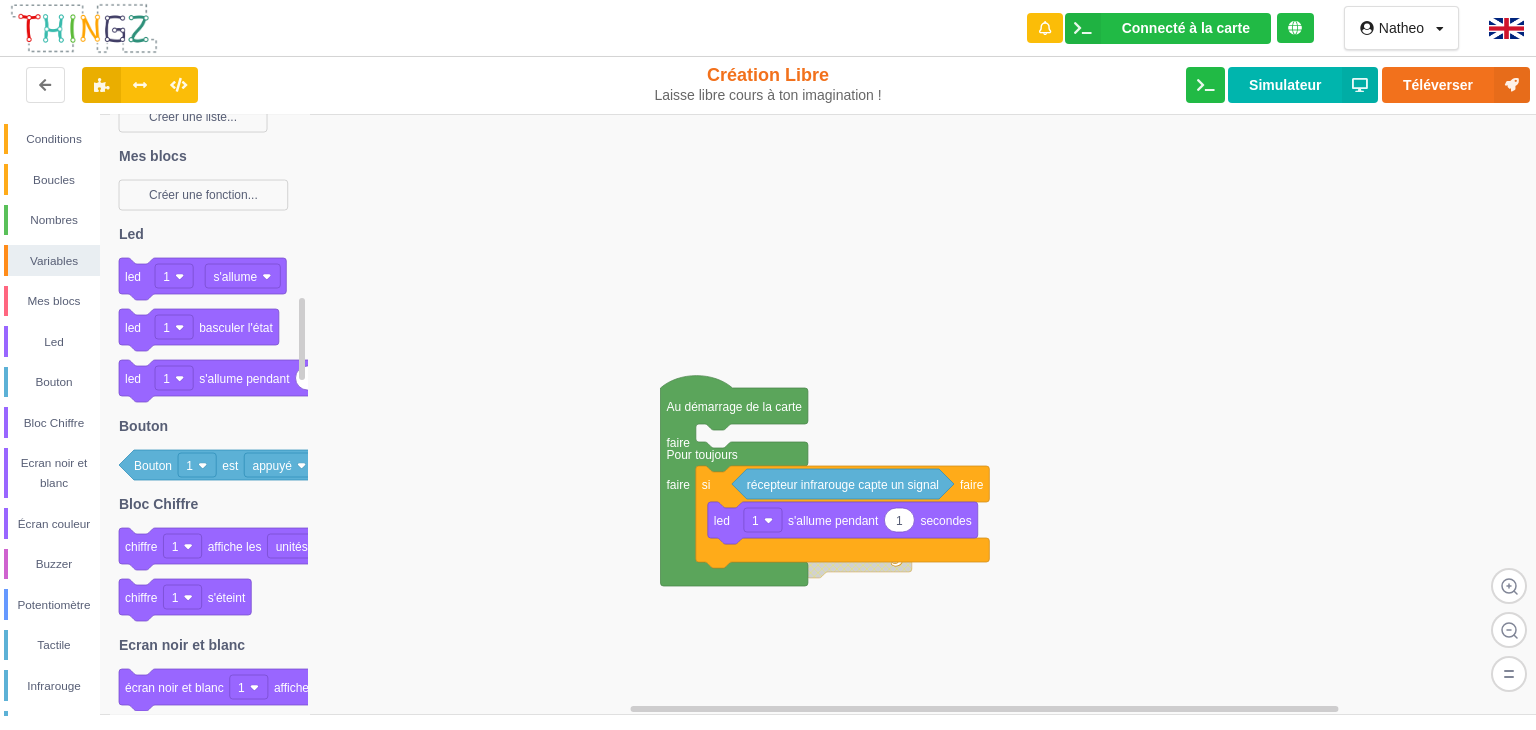 drag, startPoint x: 855, startPoint y: 586, endPoint x: 836, endPoint y: 579, distance: 20.248457 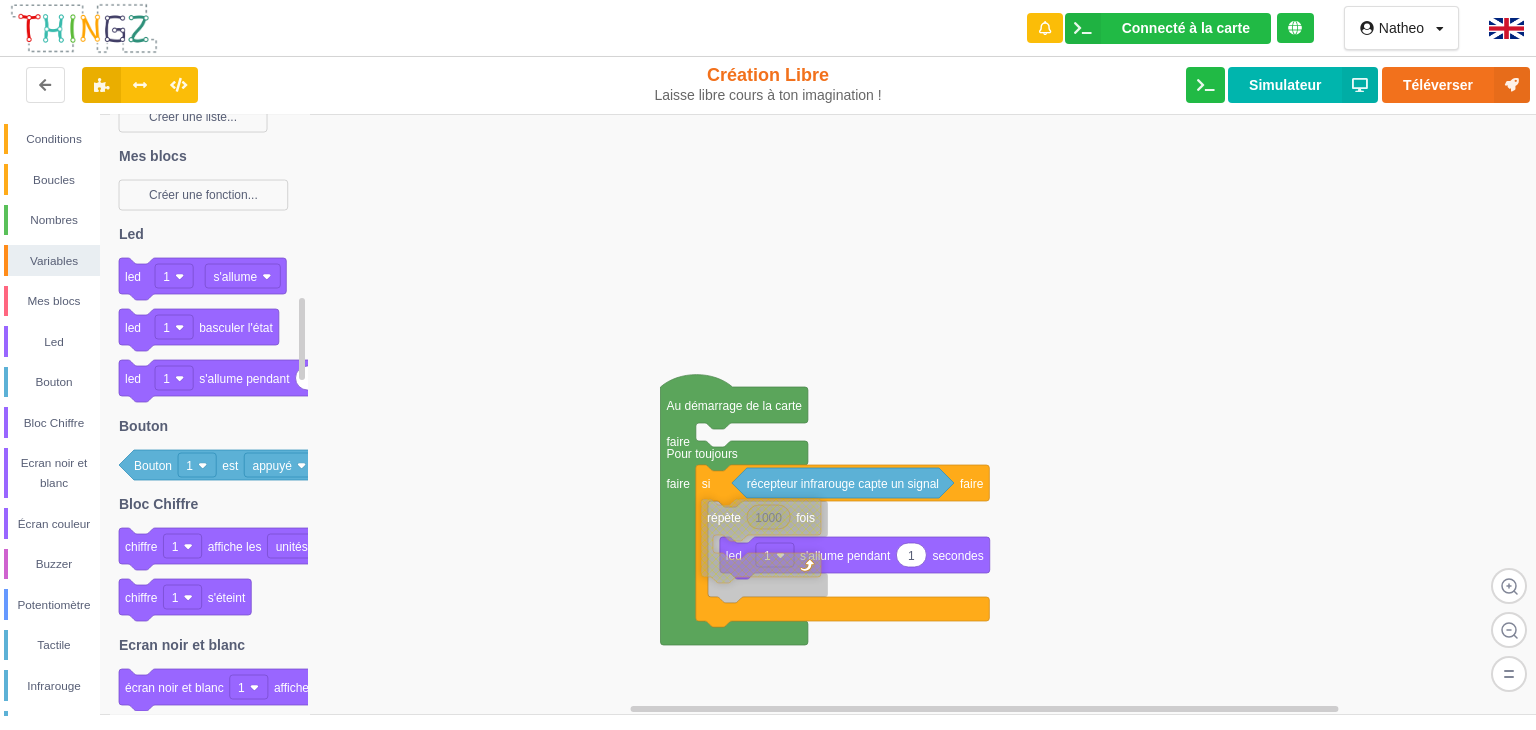 drag, startPoint x: 823, startPoint y: 574, endPoint x: 733, endPoint y: 587, distance: 90.934044 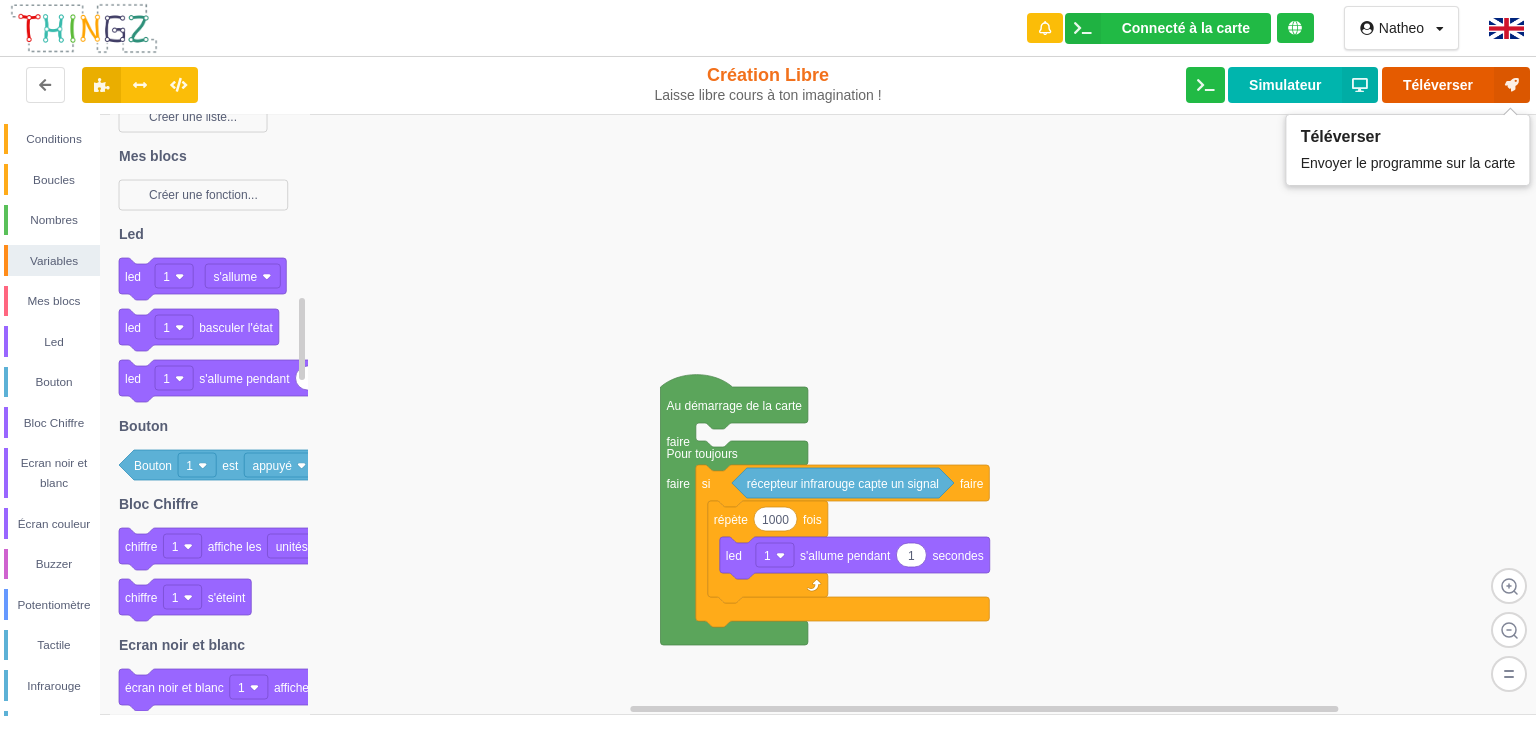 click on "Téléverser" at bounding box center [1456, 85] 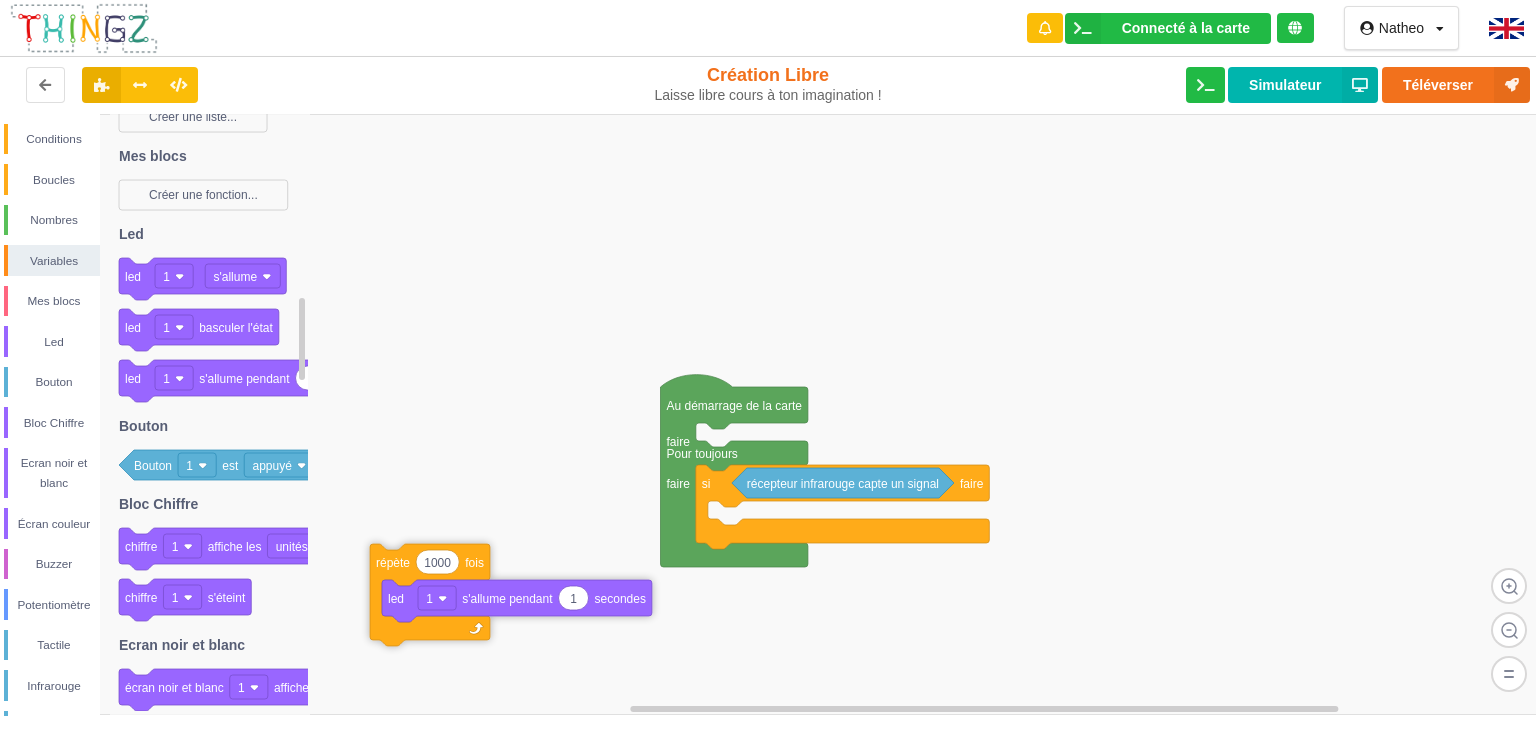 drag, startPoint x: 731, startPoint y: 526, endPoint x: 468, endPoint y: 605, distance: 274.60883 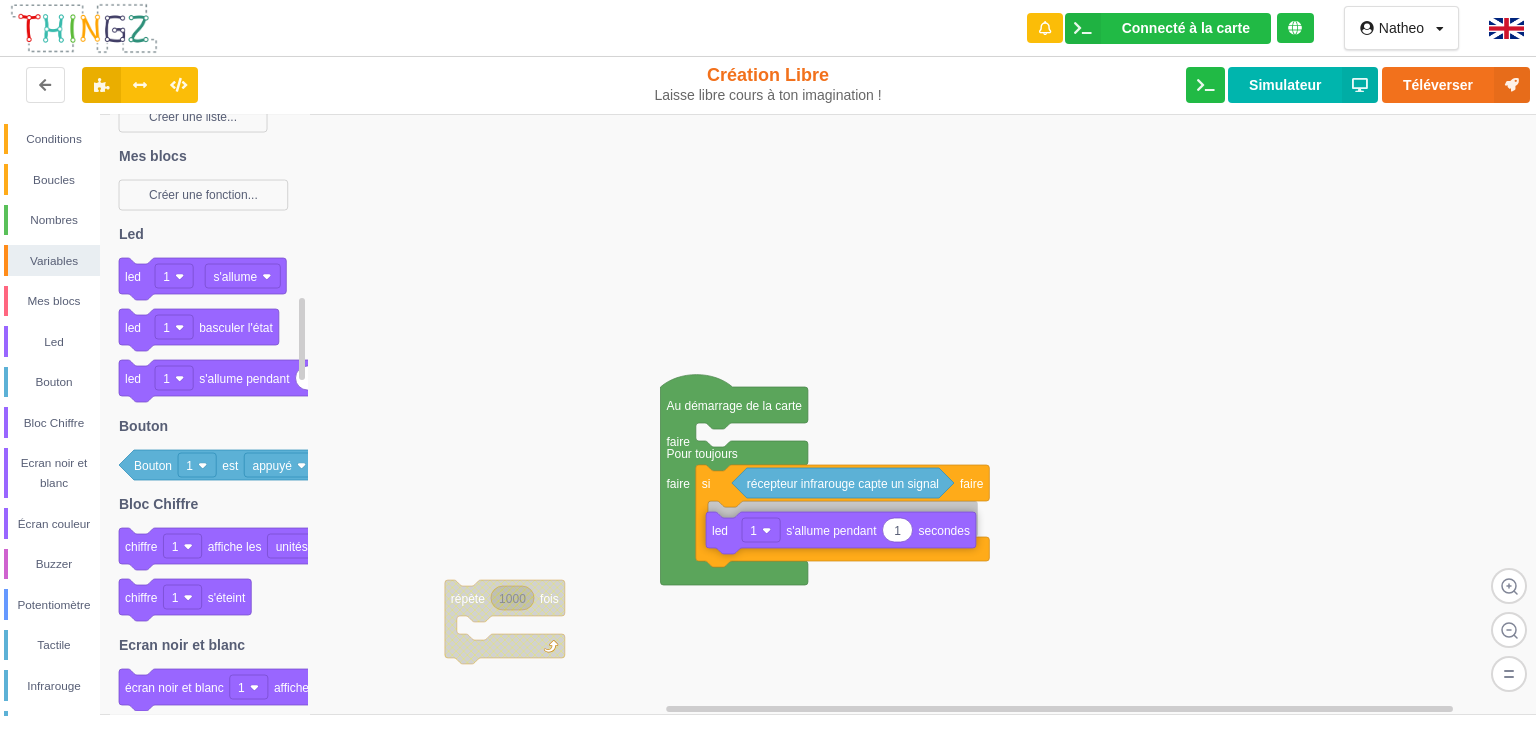 drag, startPoint x: 495, startPoint y: 650, endPoint x: 744, endPoint y: 538, distance: 273.0293 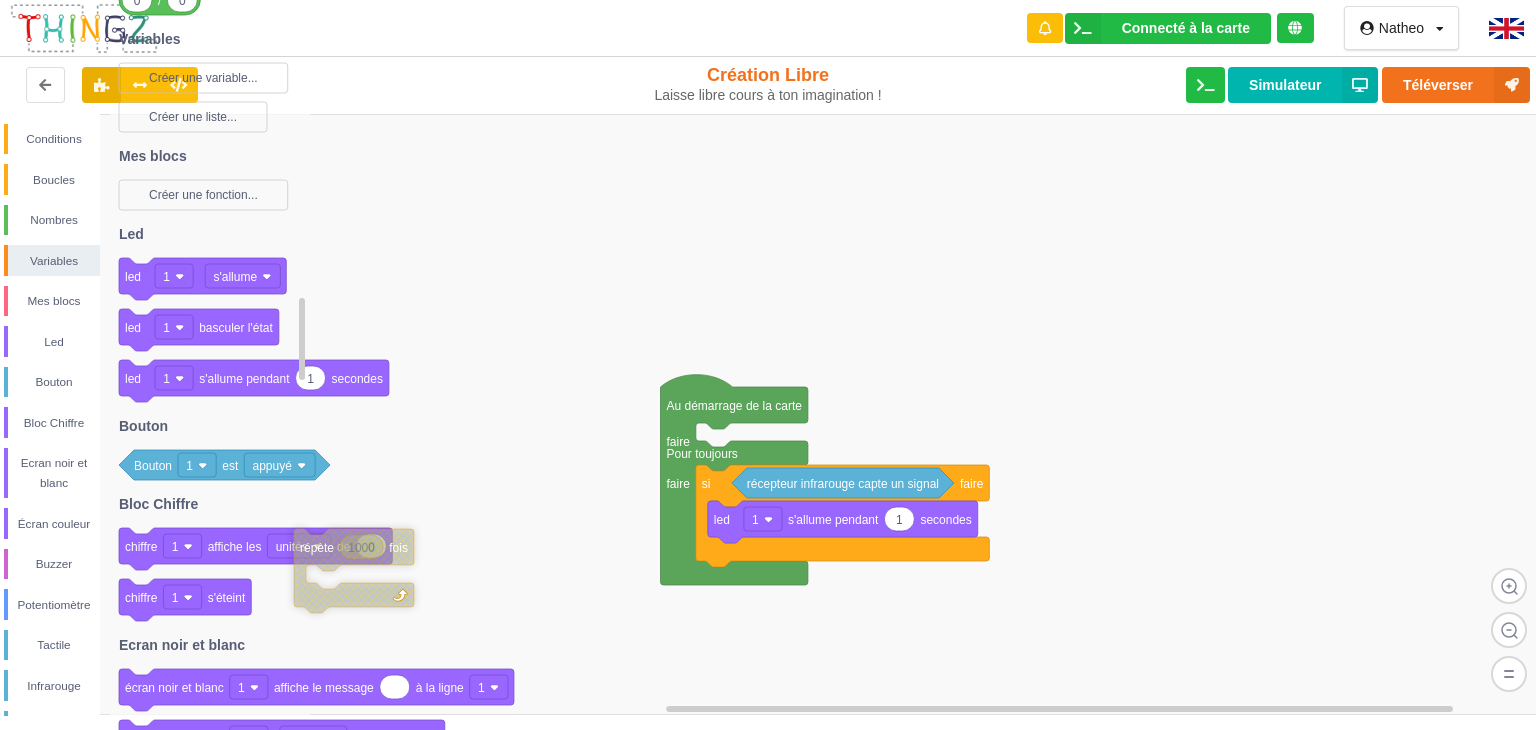 drag, startPoint x: 466, startPoint y: 605, endPoint x: 177, endPoint y: 537, distance: 296.89224 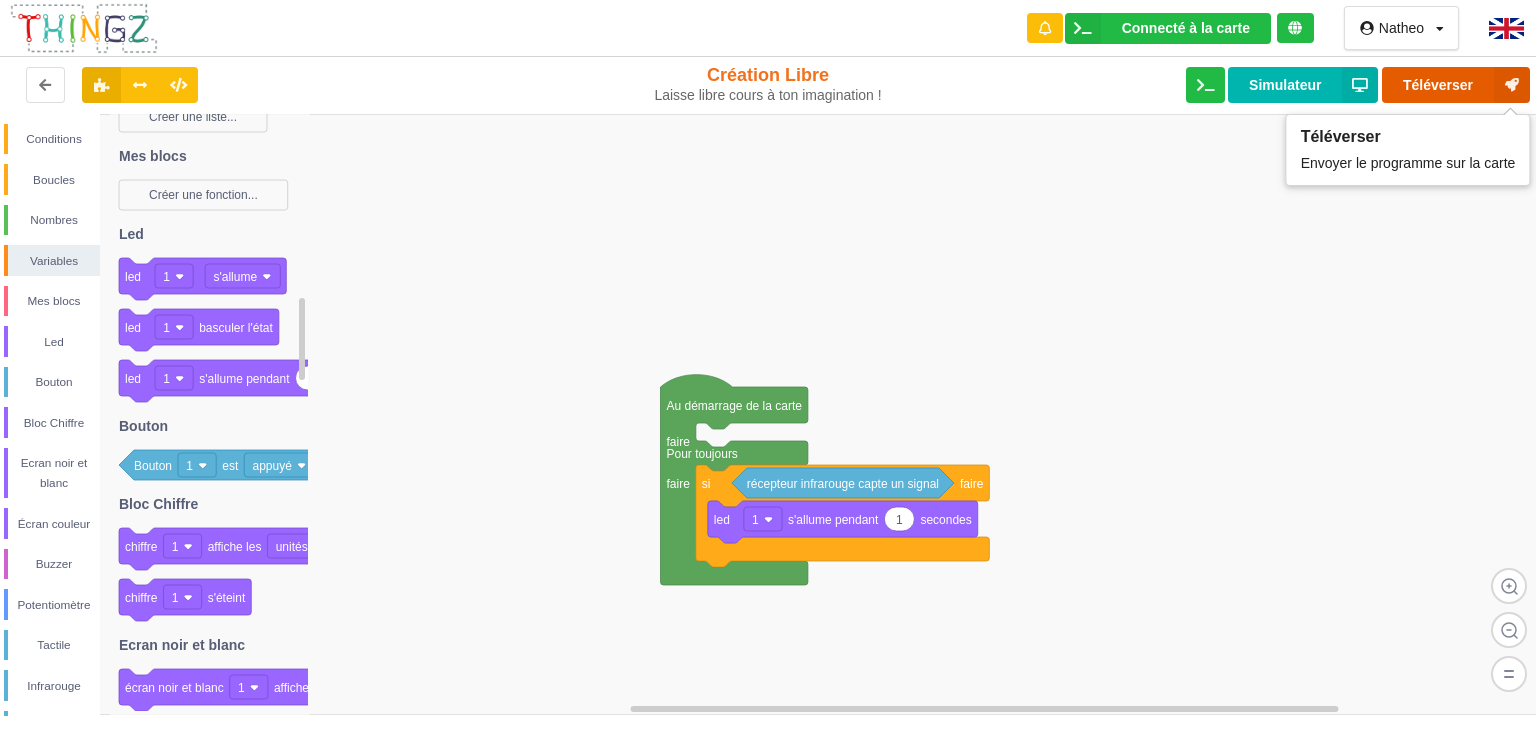 click on "Téléverser" at bounding box center [1456, 85] 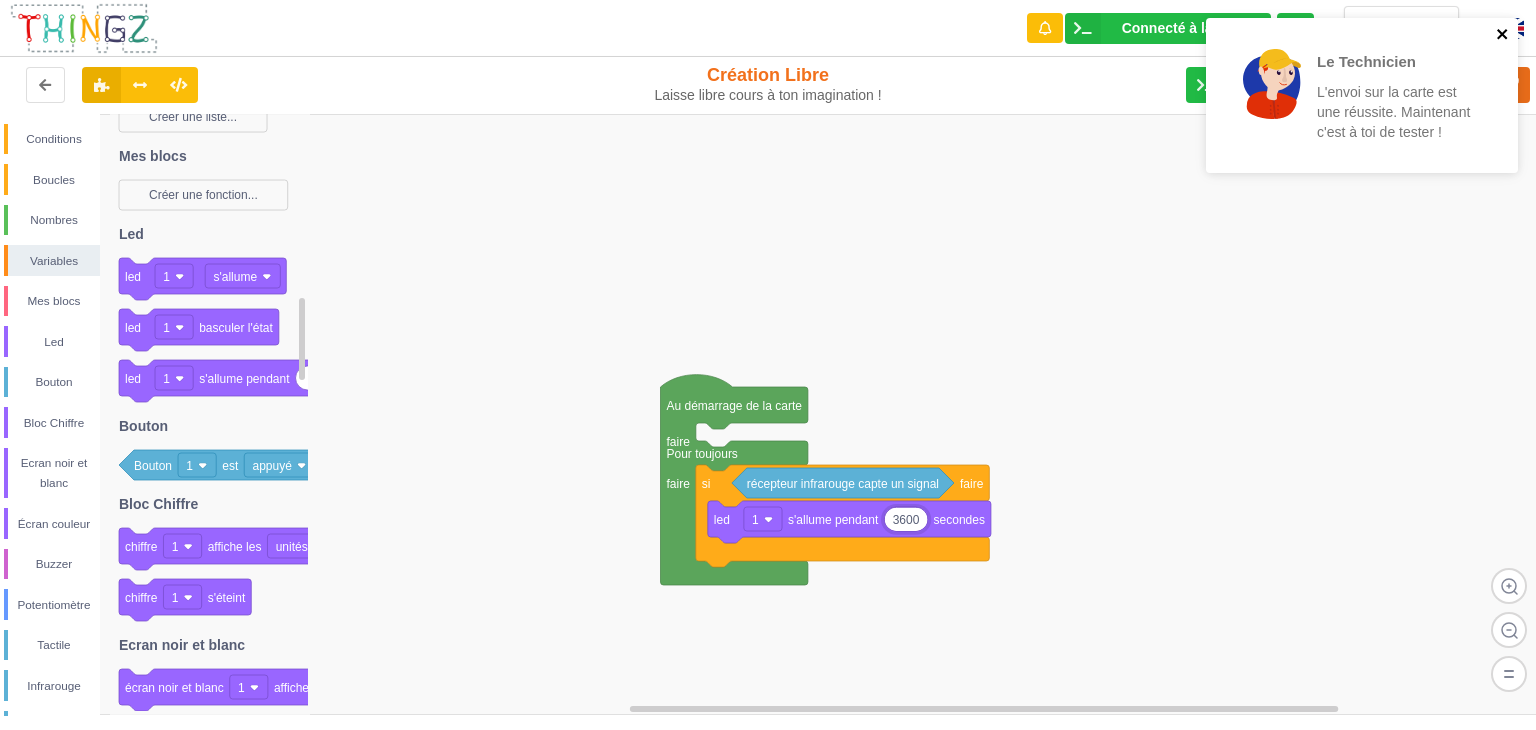 type on "3600" 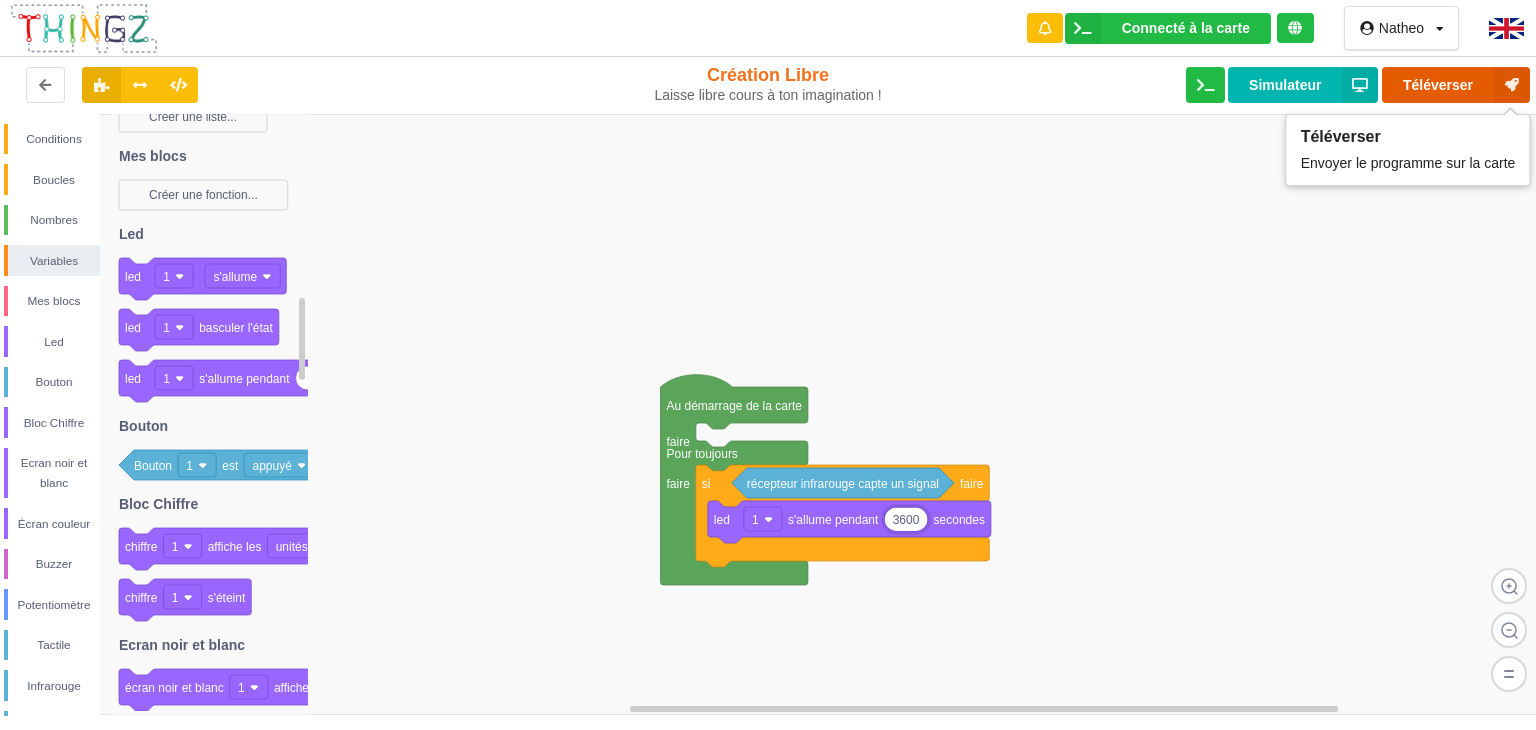 click on "Téléverser" at bounding box center [1456, 85] 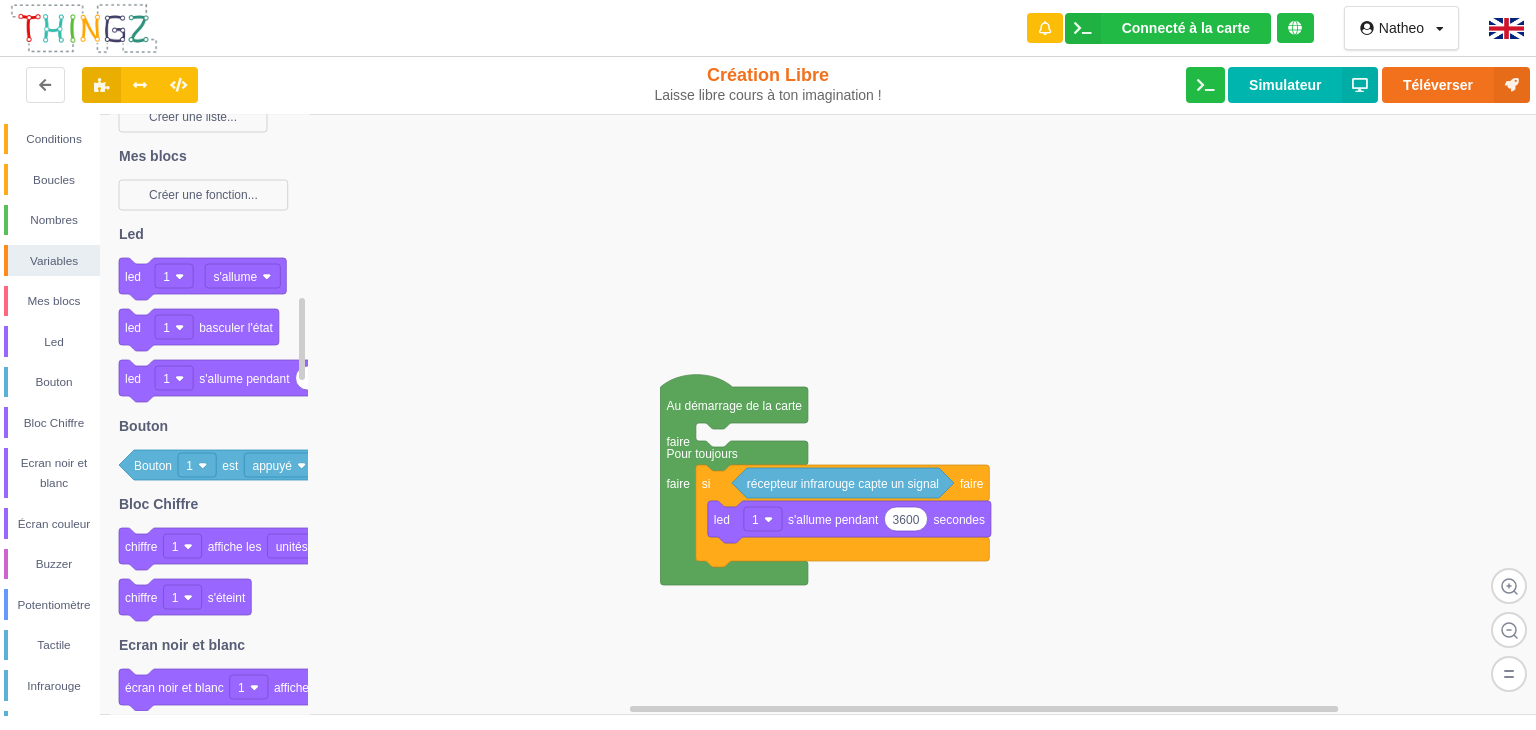 drag, startPoint x: 1447, startPoint y: 78, endPoint x: 909, endPoint y: 506, distance: 687.47943 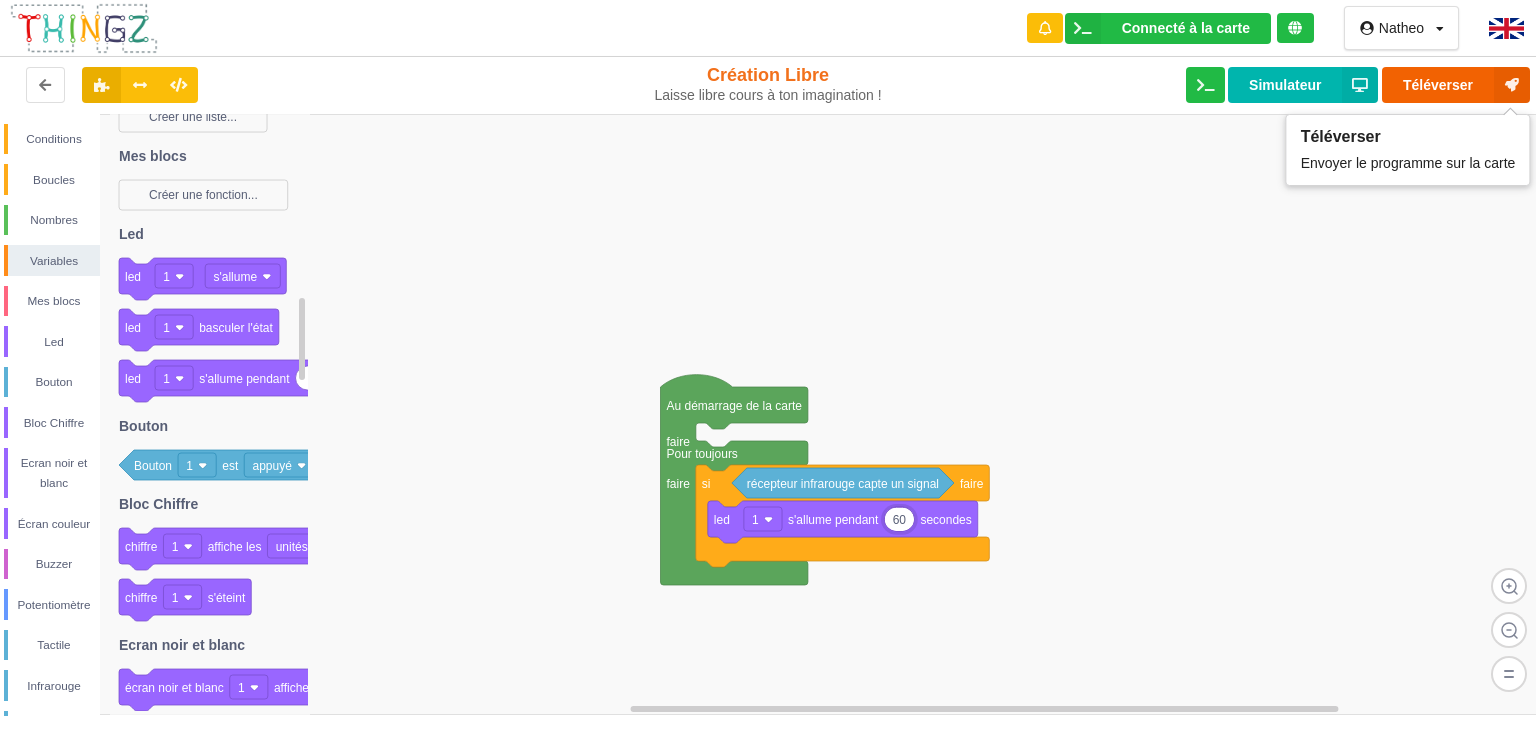 type on "60" 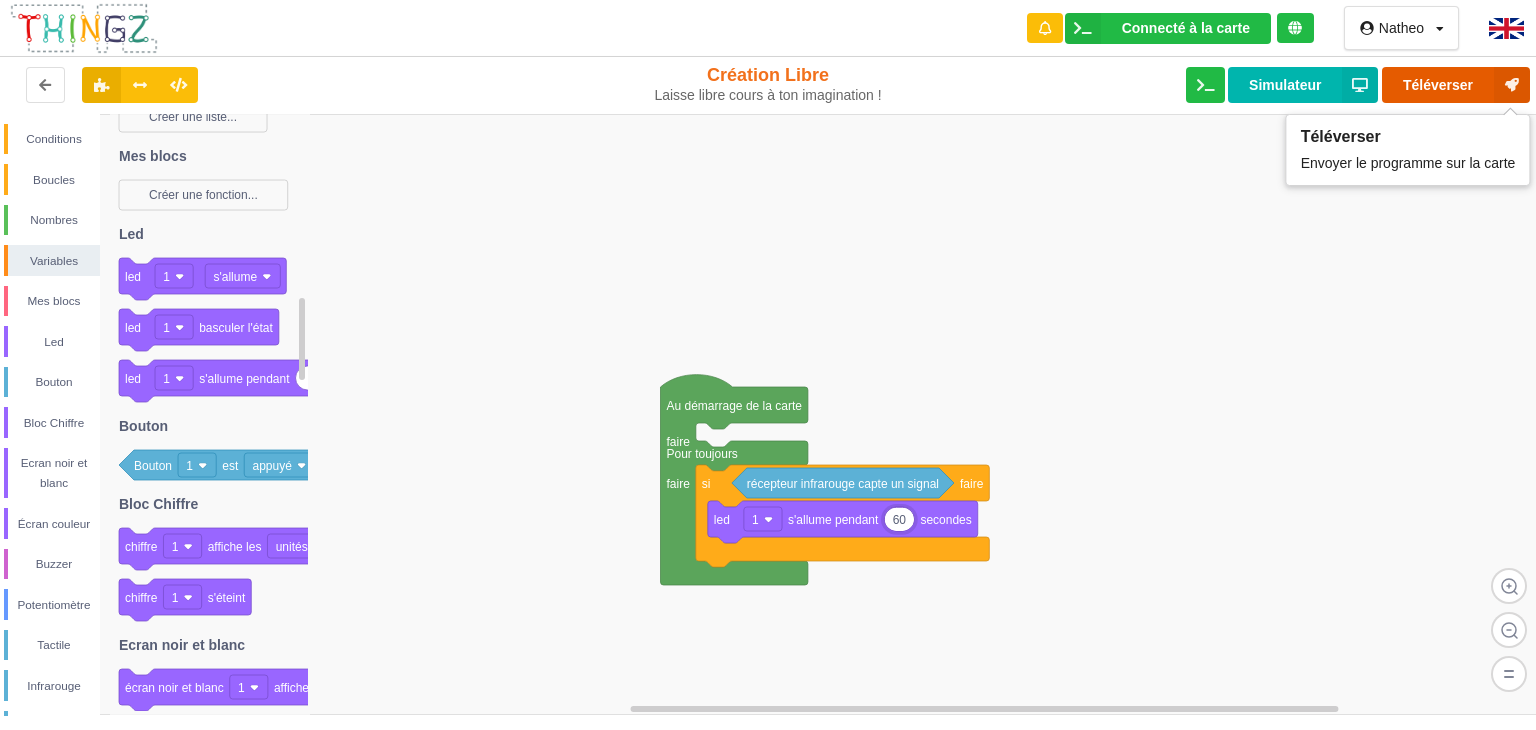 click on "Téléverser" at bounding box center [1456, 85] 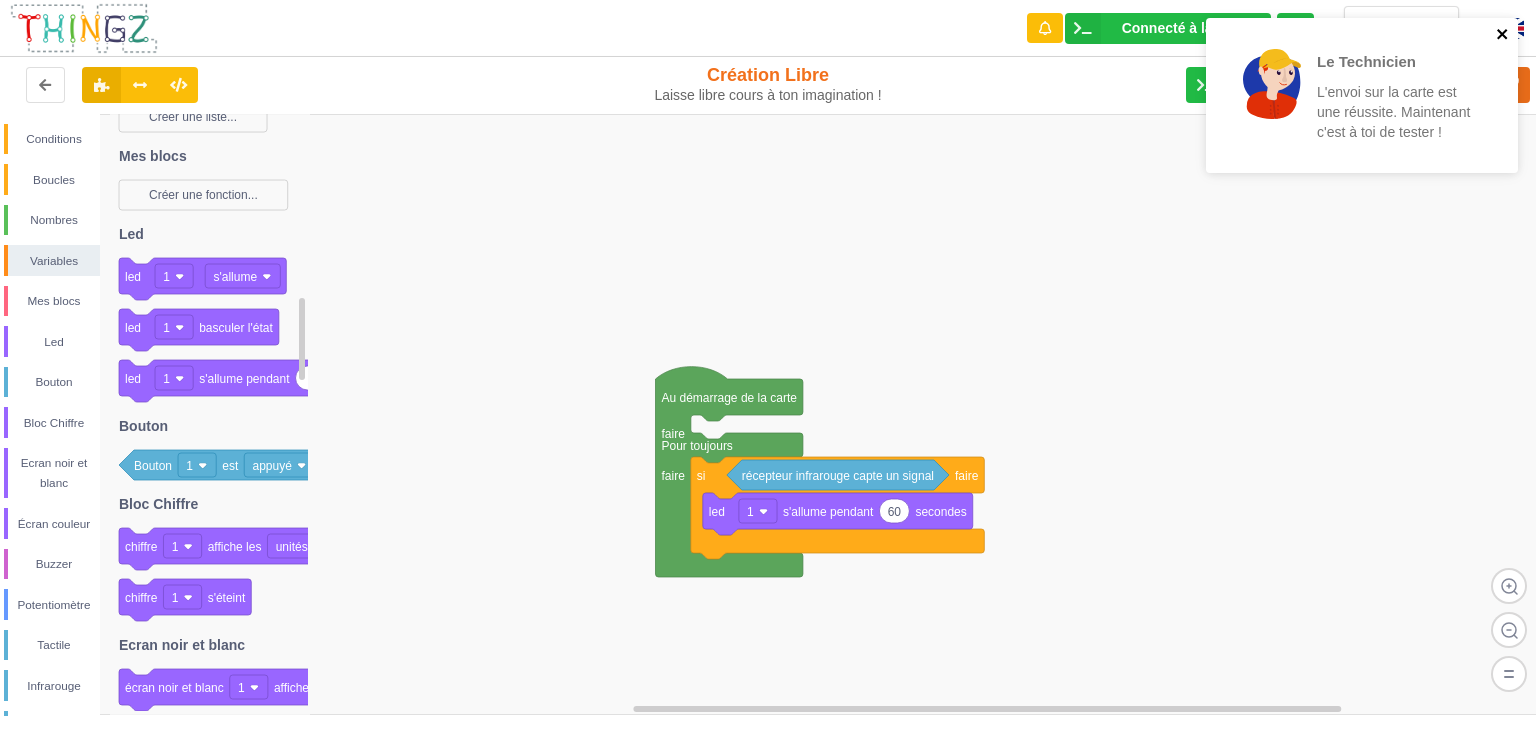 click 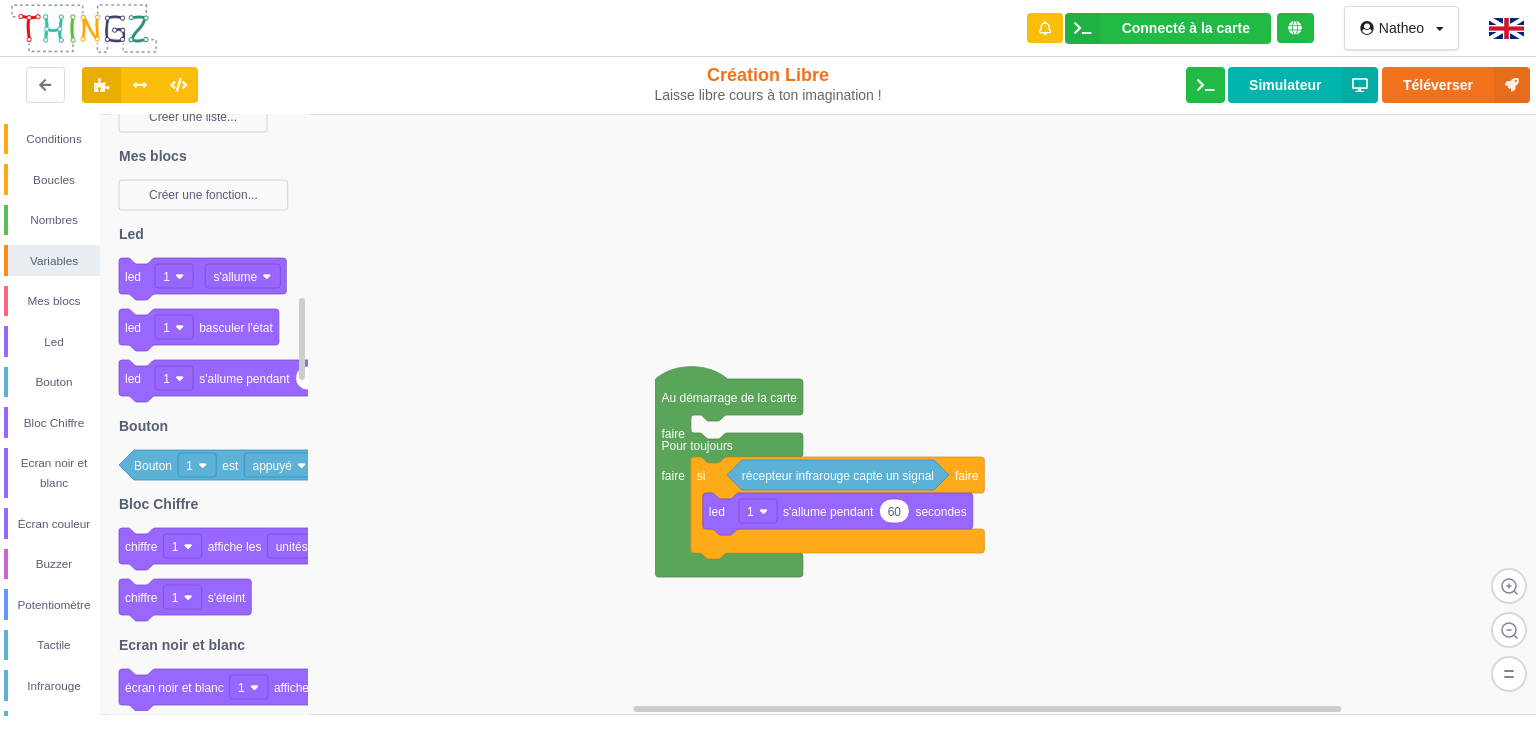 click at bounding box center (1295, 28) 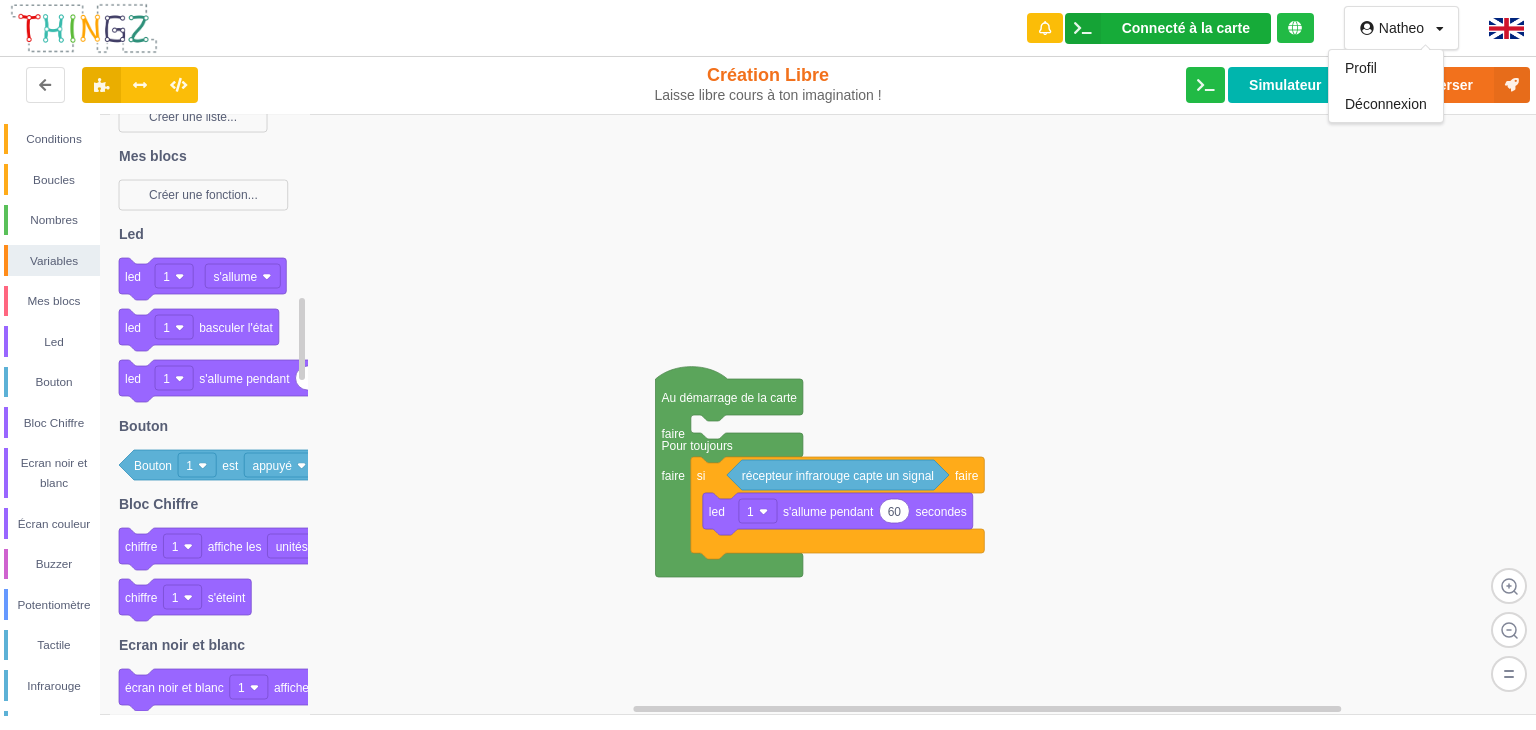 click on "Connecté à la carte" at bounding box center (1186, 28) 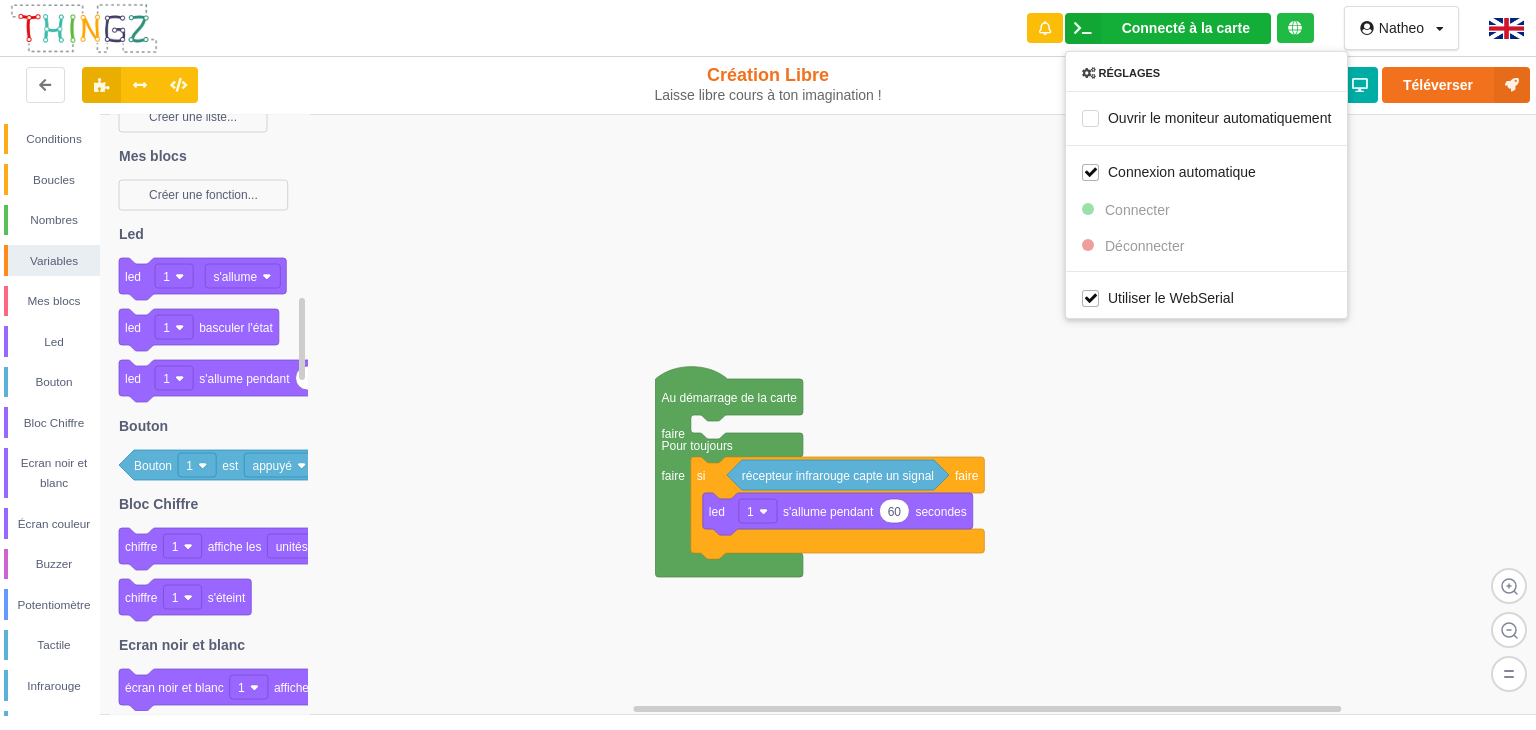 click on "Connecté à la carte" at bounding box center (1186, 28) 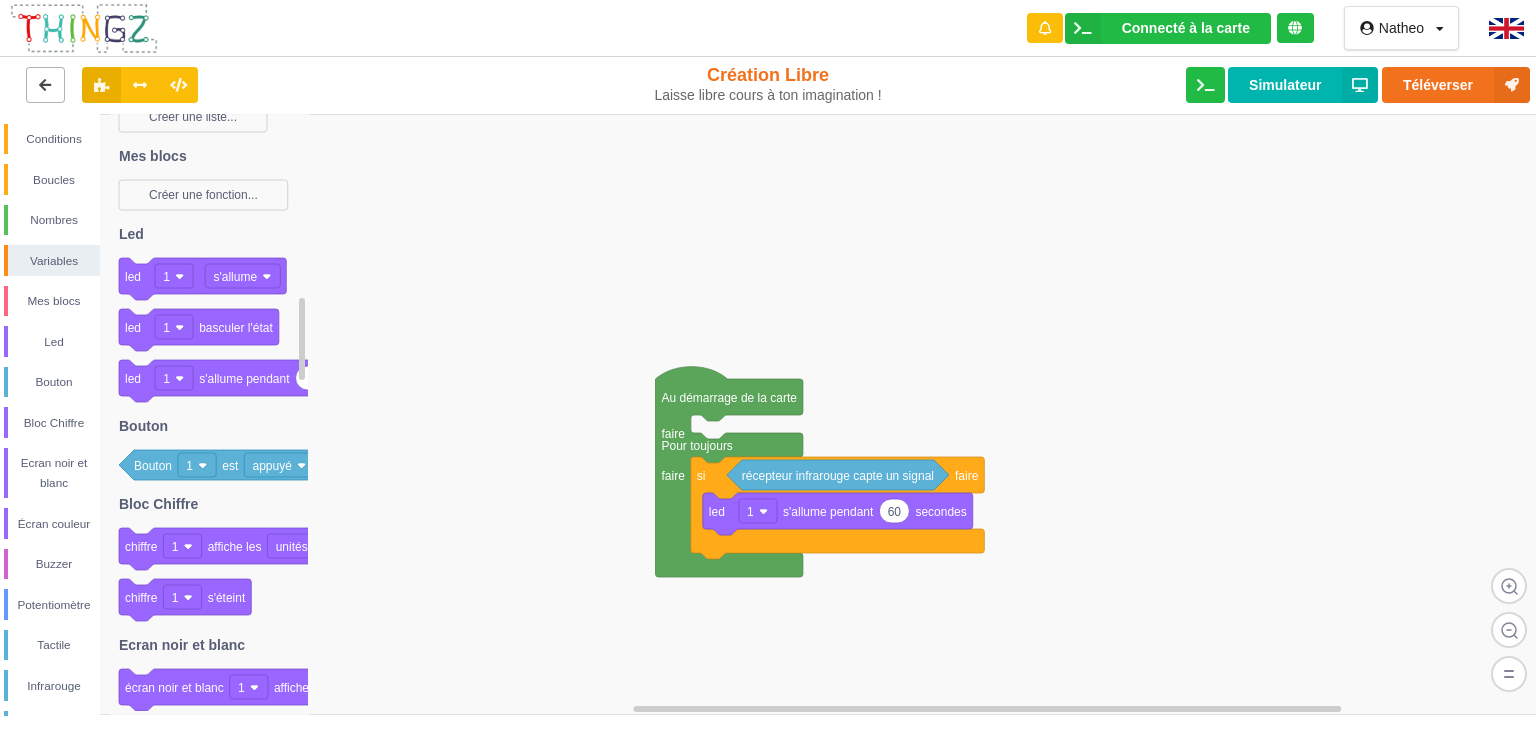 click at bounding box center (45, 84) 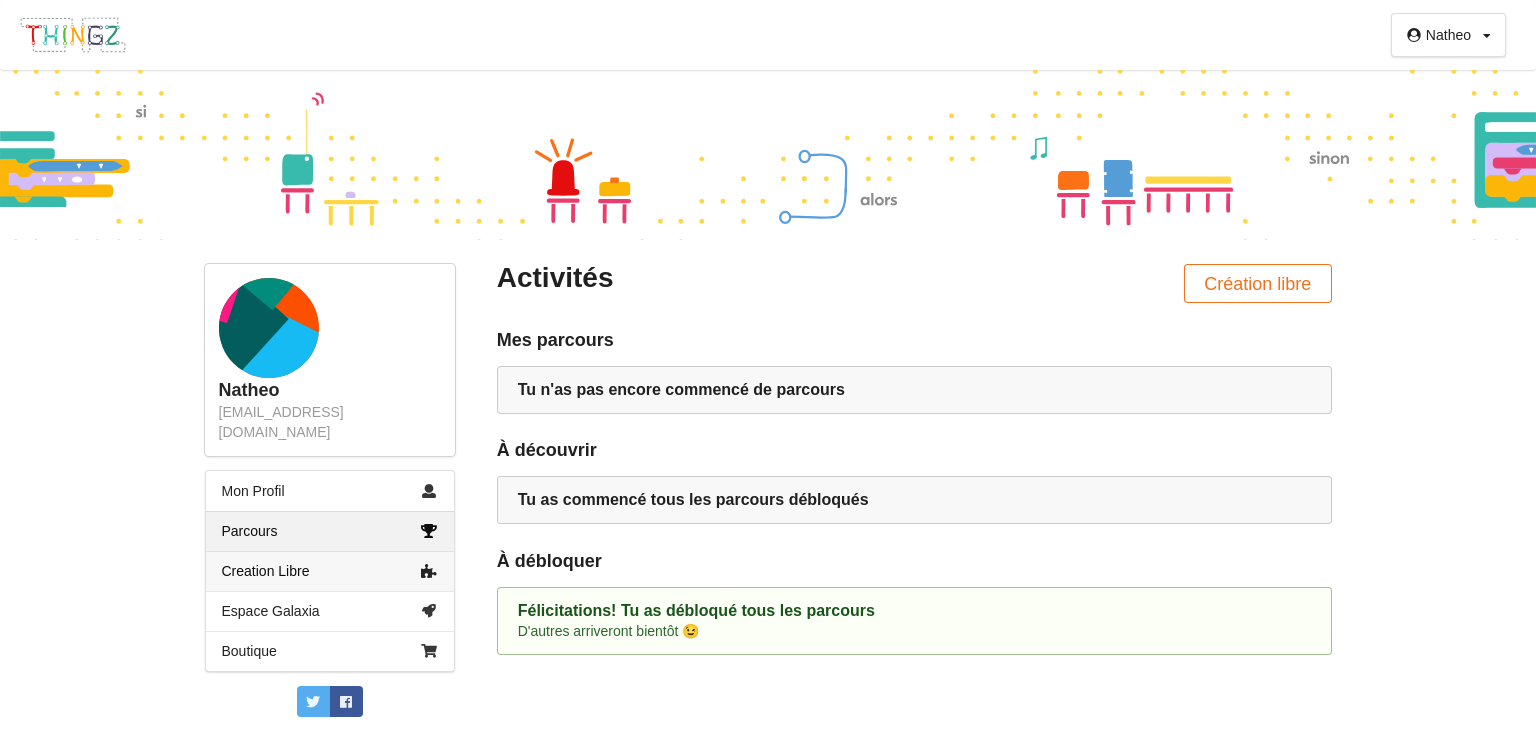 click on "Creation Libre" at bounding box center (330, 571) 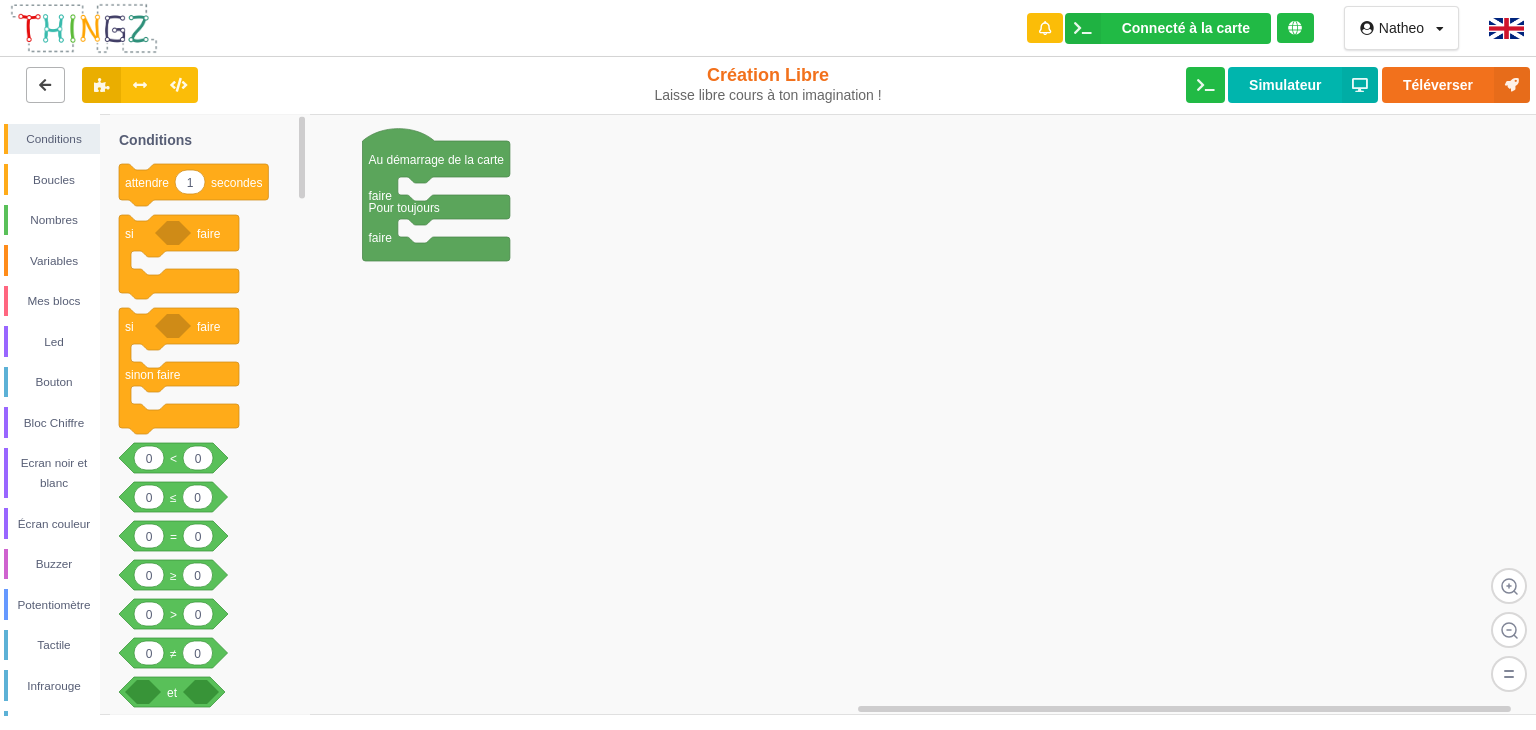 click at bounding box center [45, 85] 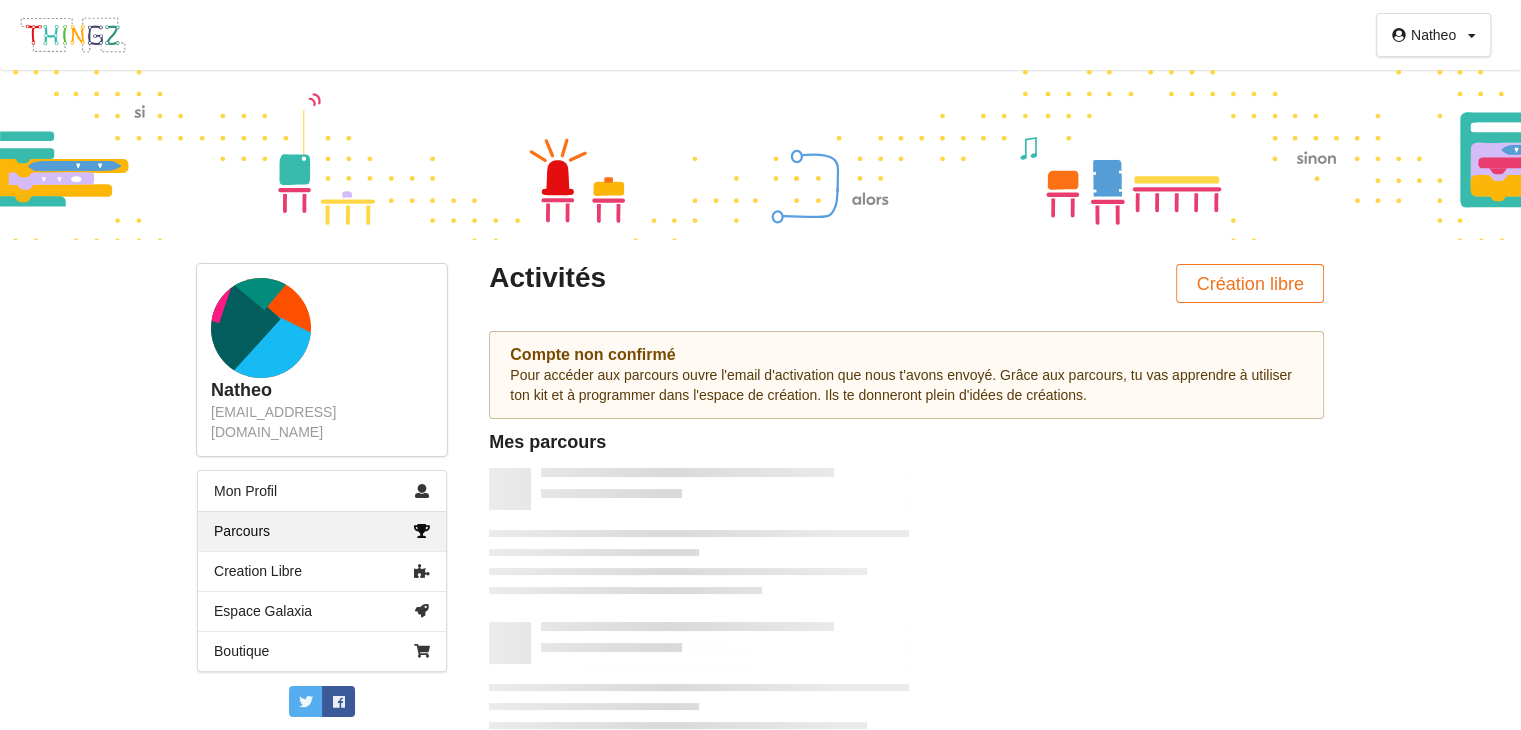 click on "Parcours" at bounding box center [322, 531] 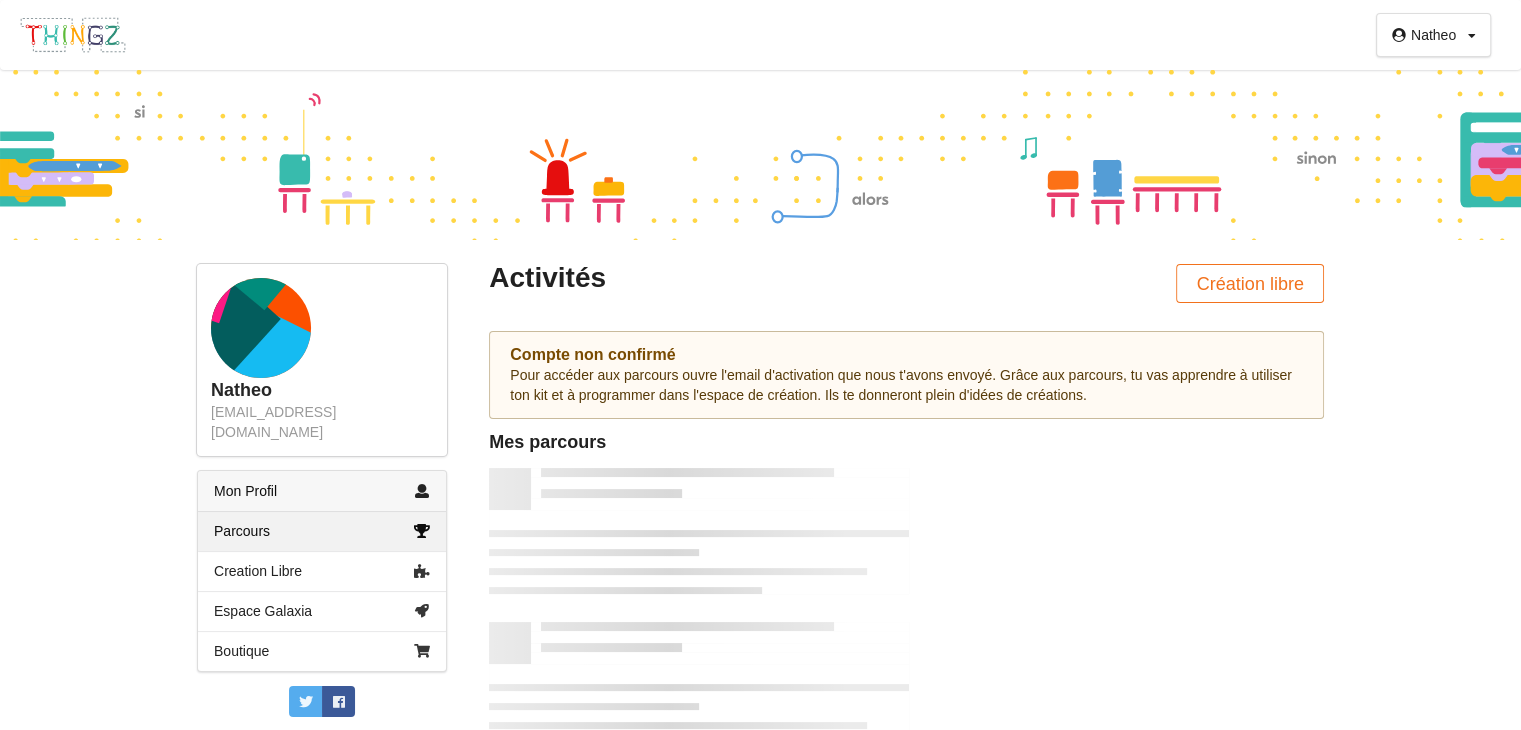 click on "Mon Profil" at bounding box center [322, 491] 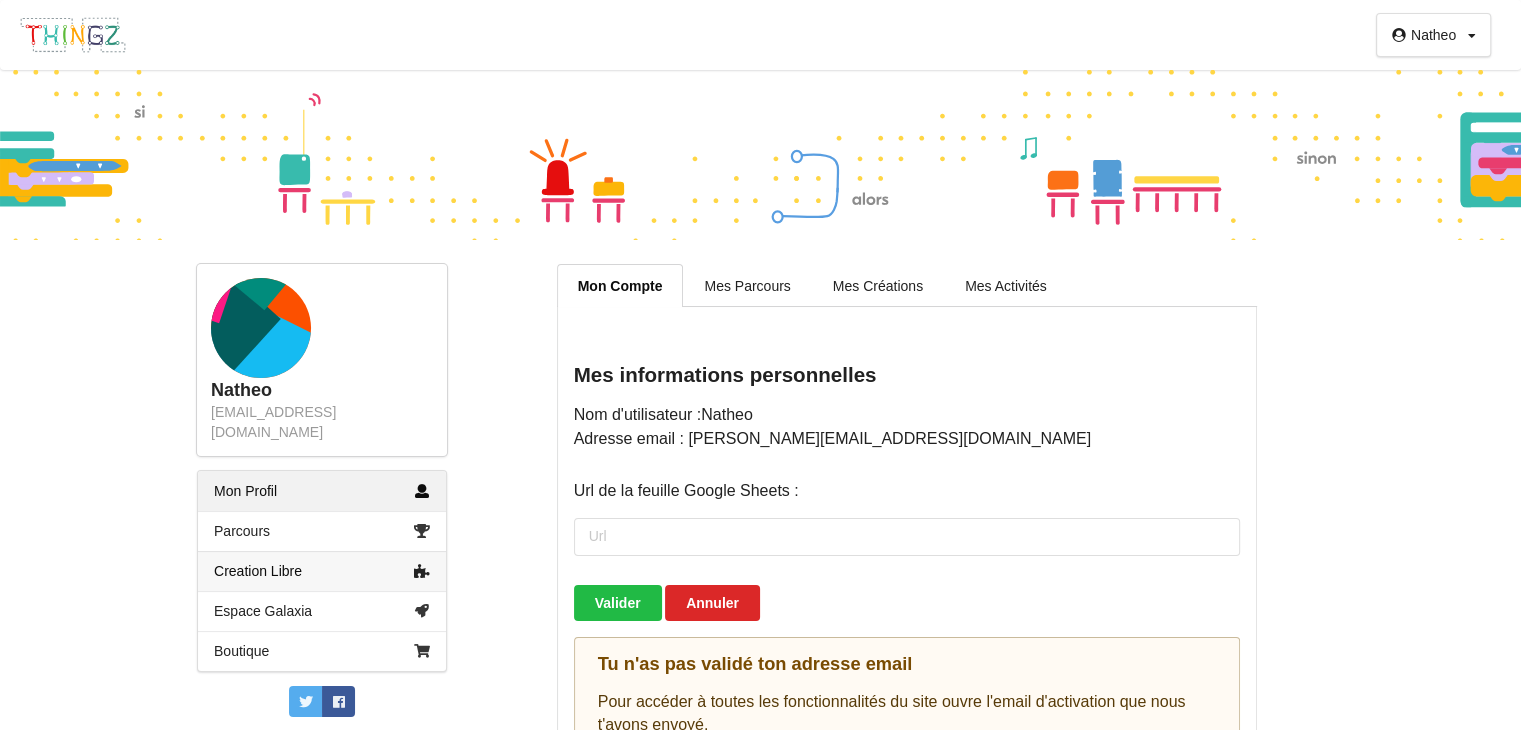click on "Creation Libre" at bounding box center (322, 571) 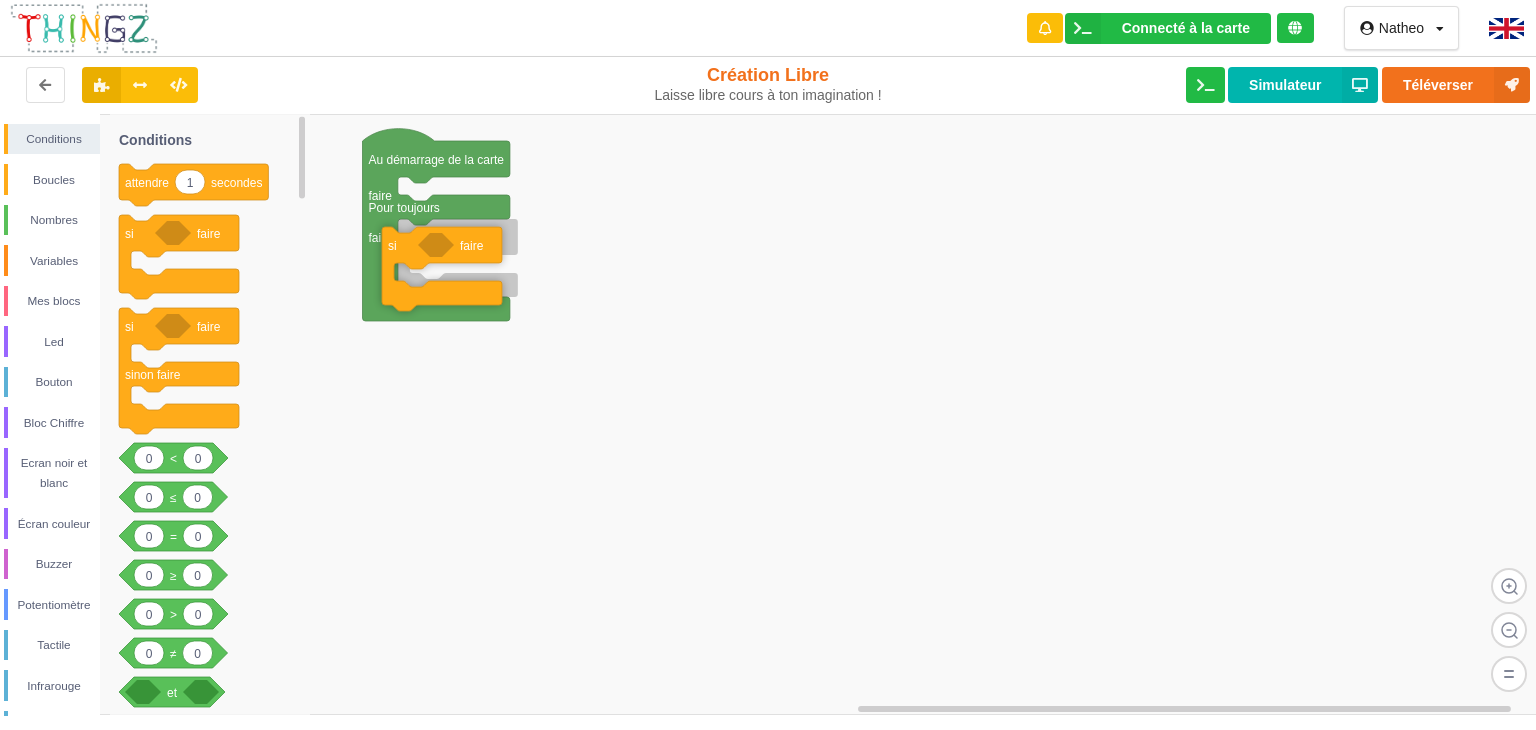drag, startPoint x: 138, startPoint y: 250, endPoint x: 404, endPoint y: 261, distance: 266.22736 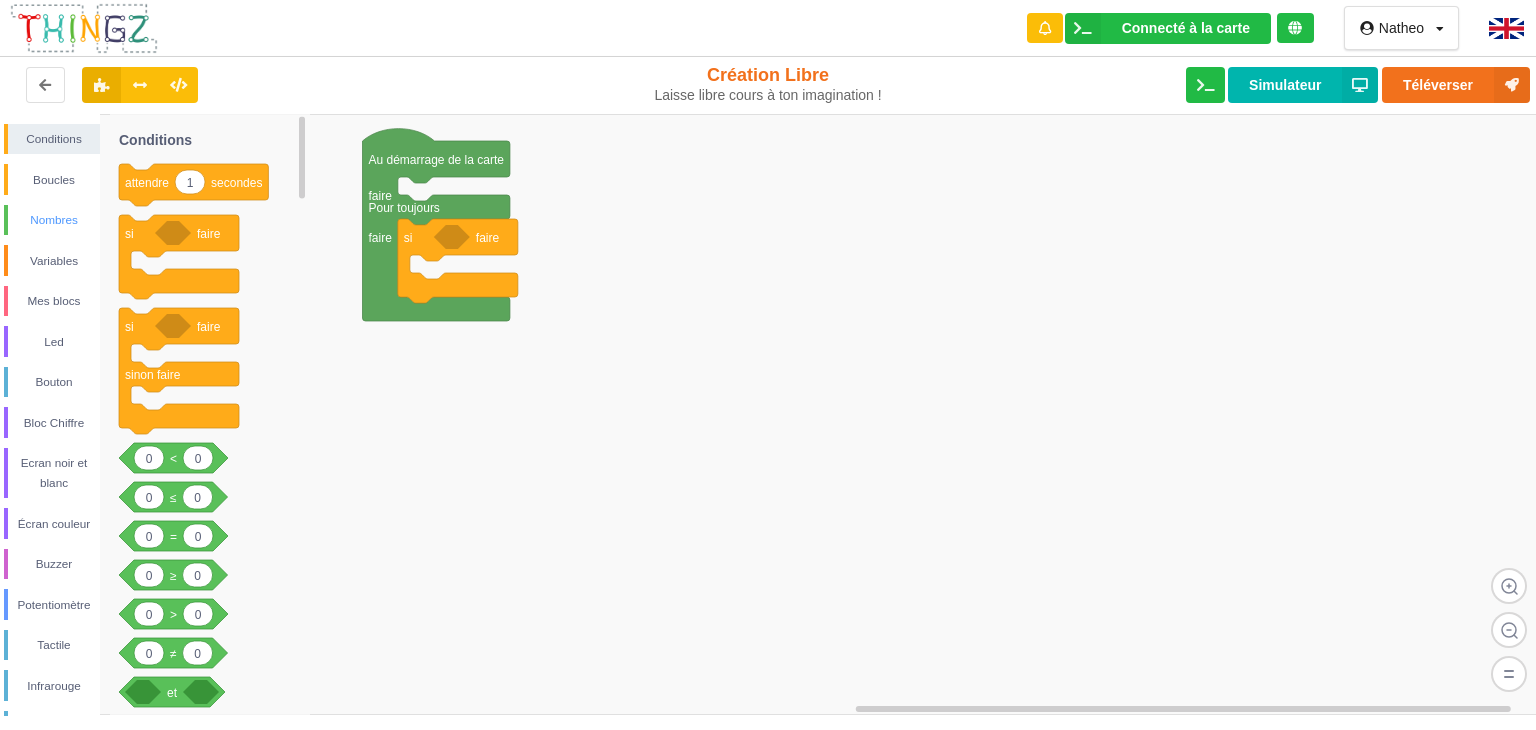 click on "Nombres" at bounding box center (54, 220) 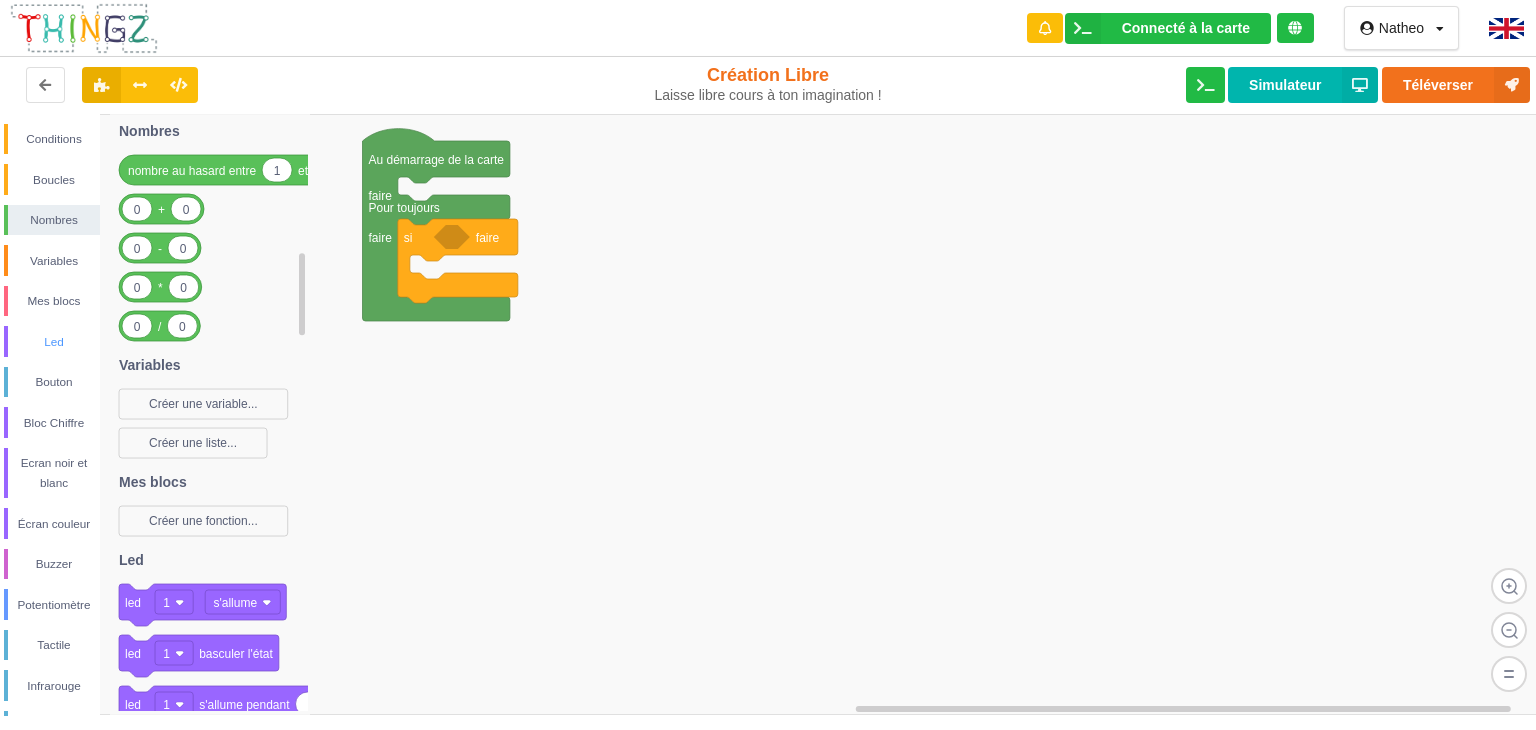 click on "Led" at bounding box center (52, 341) 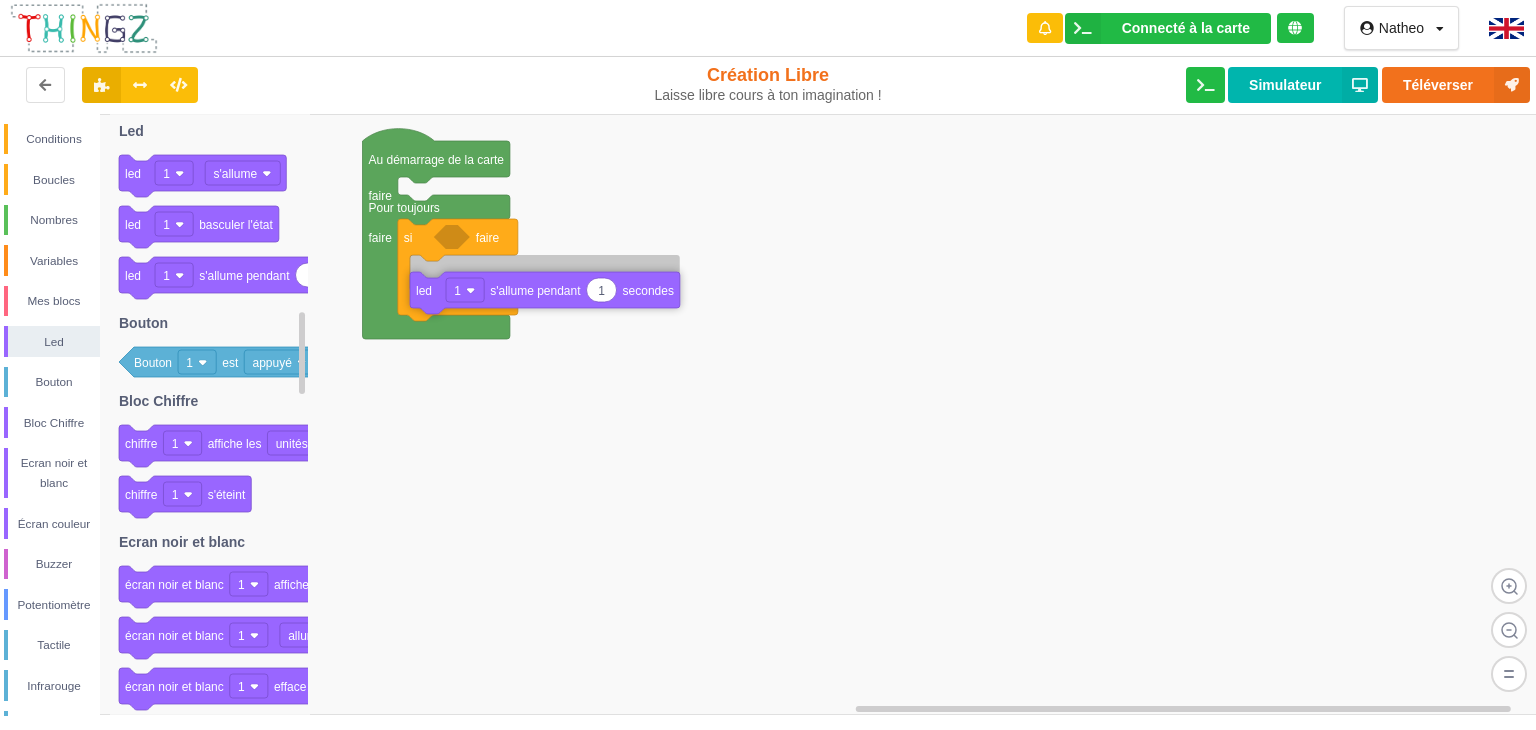 drag, startPoint x: 146, startPoint y: 281, endPoint x: 439, endPoint y: 293, distance: 293.24564 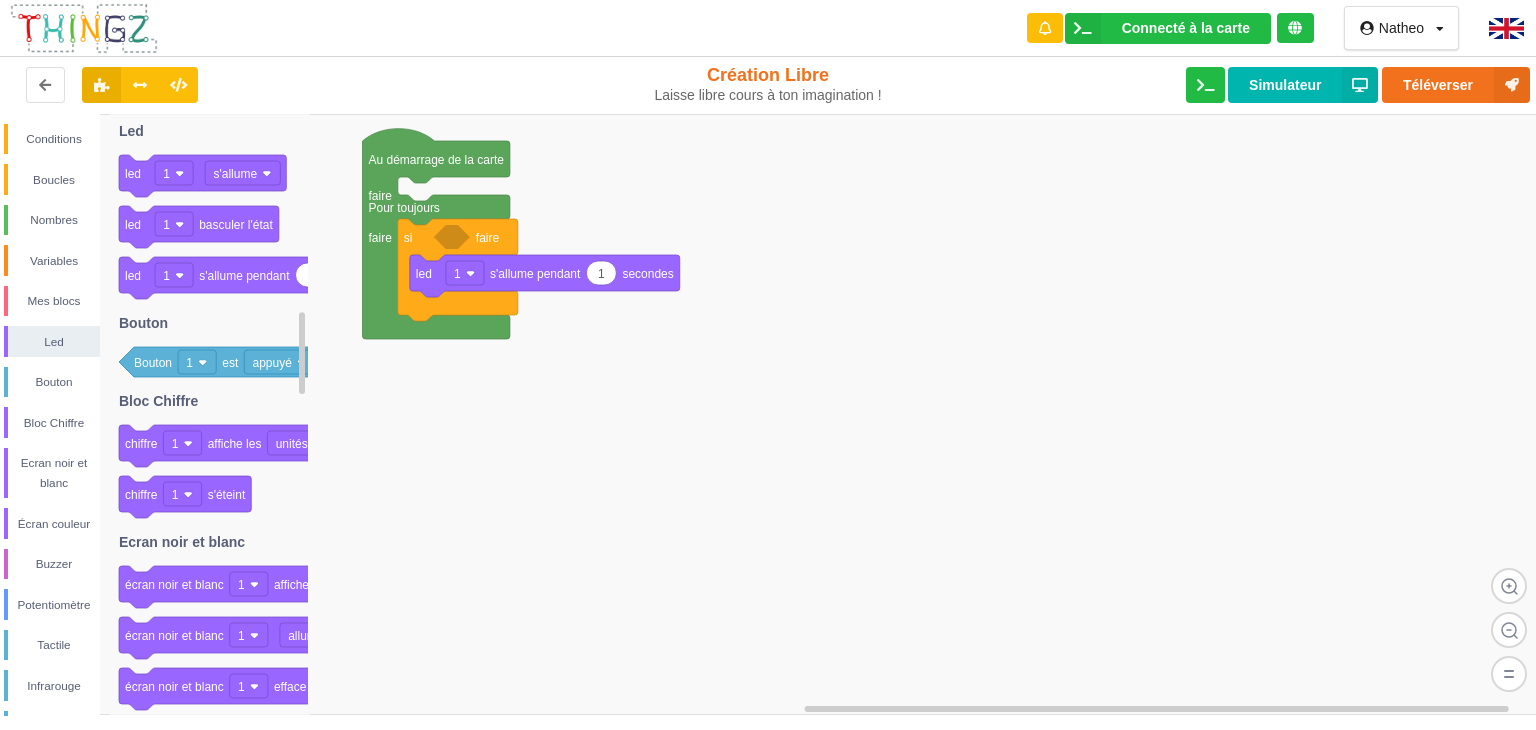 click on "Conditions Boucles Nombres Variables Mes blocs Led Bouton Bloc Chiffre Ecran noir et blanc Écran couleur Buzzer Potentiomètre Tactile Infrarouge Météo Luminosité Prise radiocommandée Detecteur de mouvement Moniteur série Bluetooth Wifi" at bounding box center (50, 574) 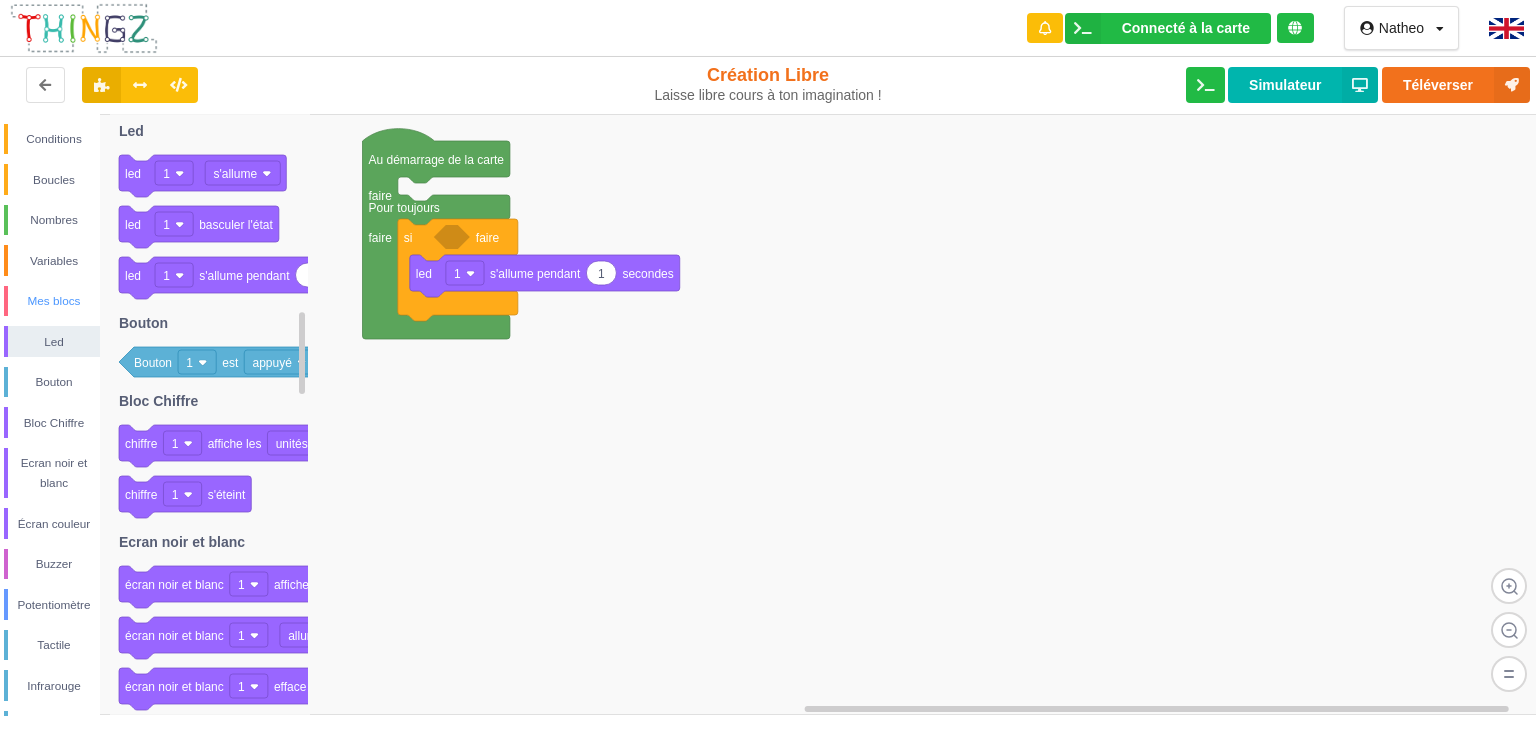 click on "Mes blocs" at bounding box center (54, 301) 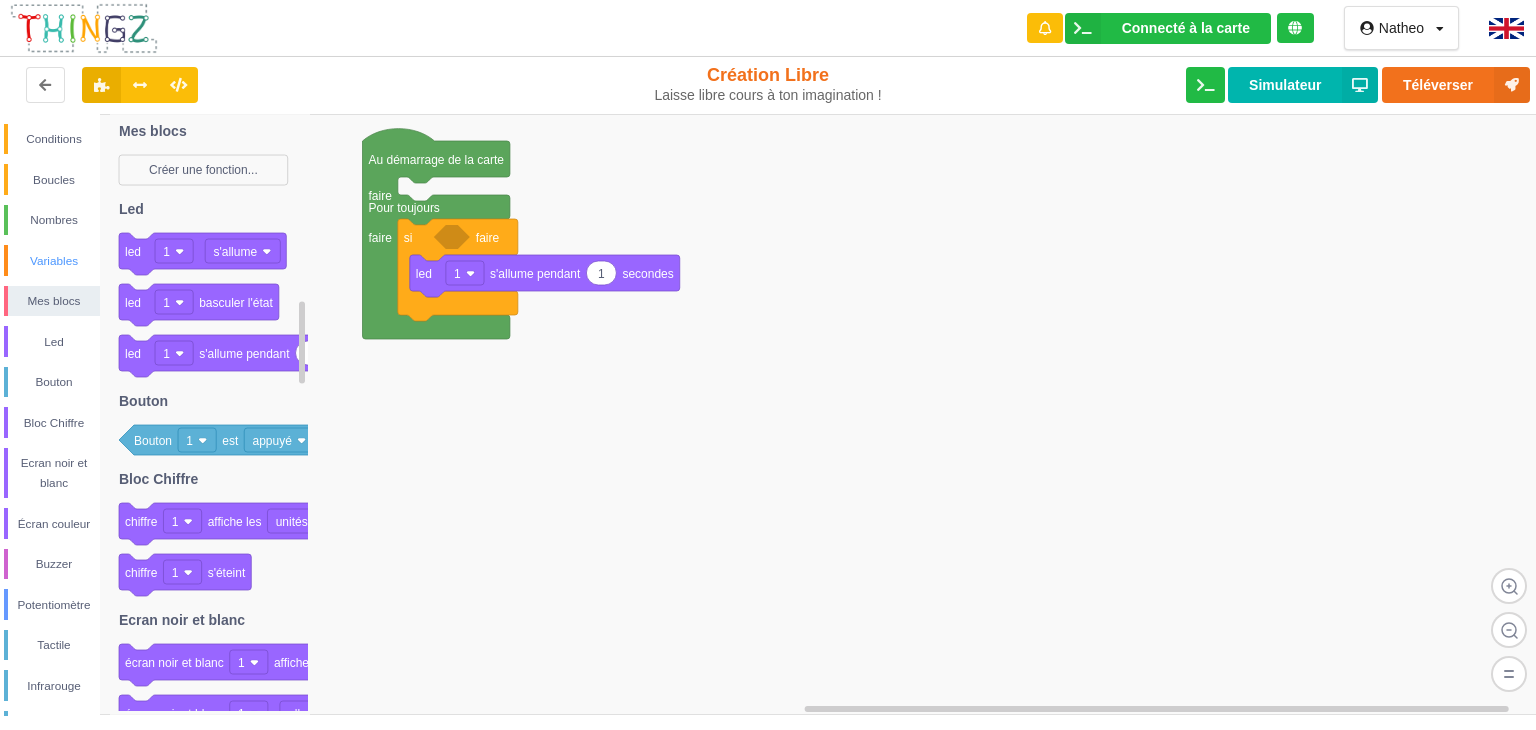 click on "Variables" at bounding box center [54, 261] 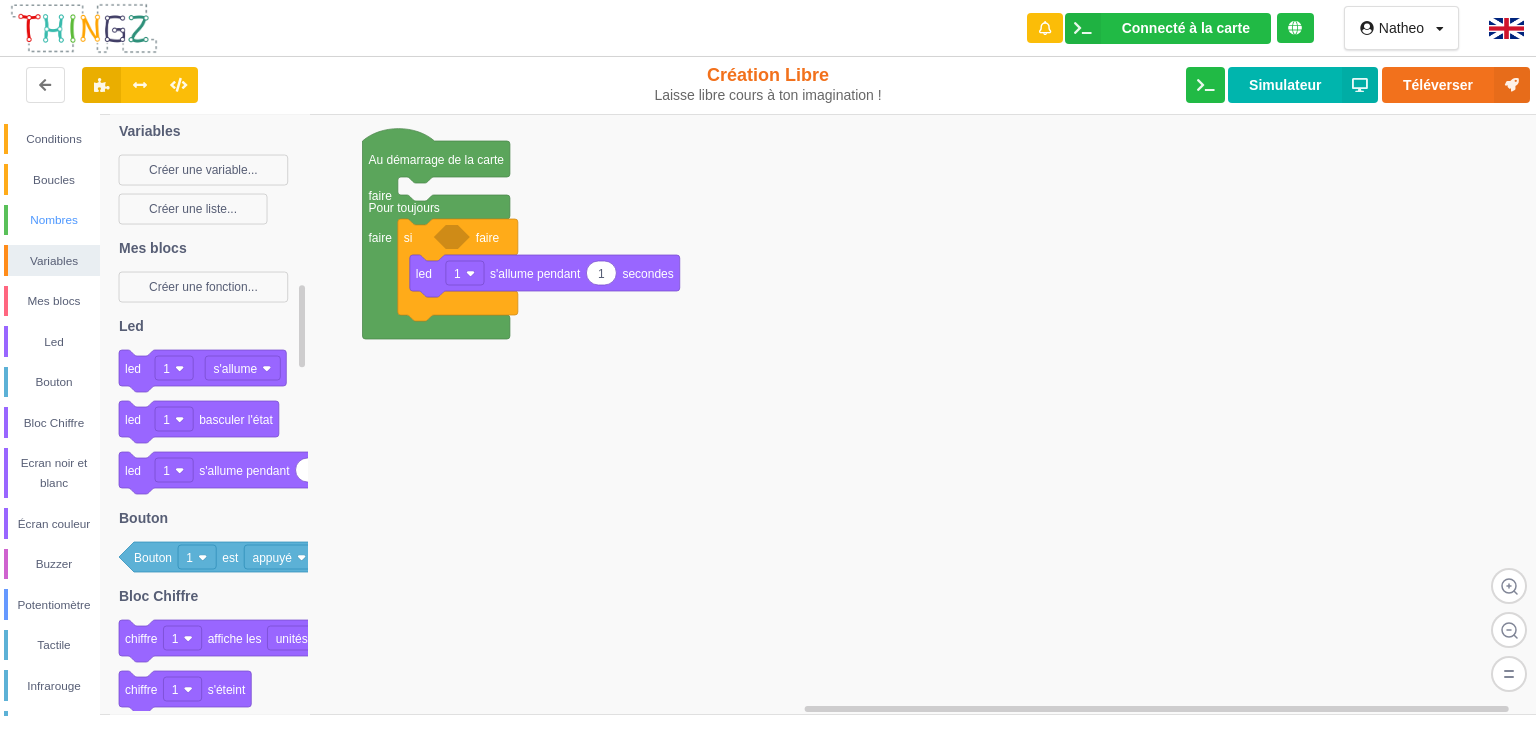 click on "Nombres" at bounding box center [54, 220] 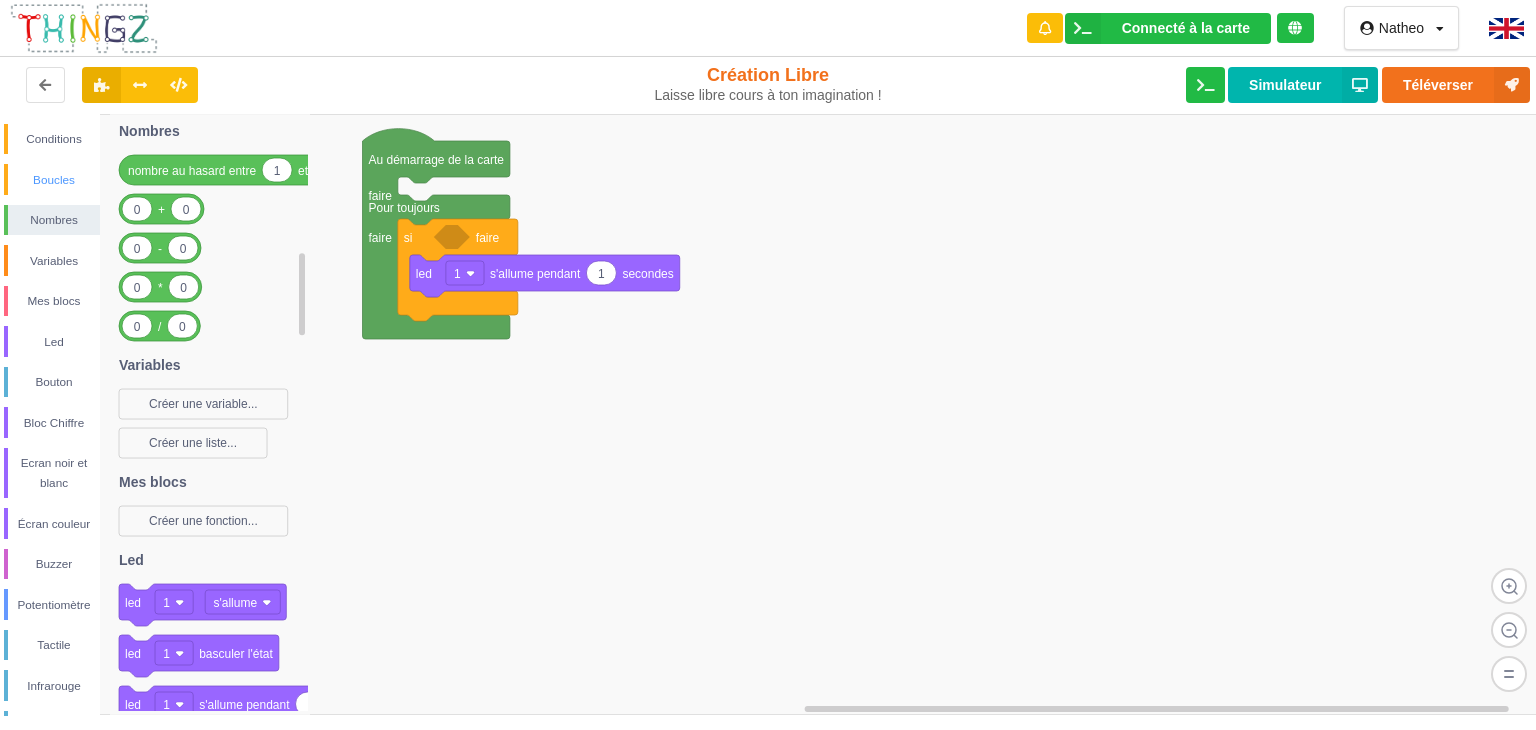click on "Boucles" at bounding box center (54, 180) 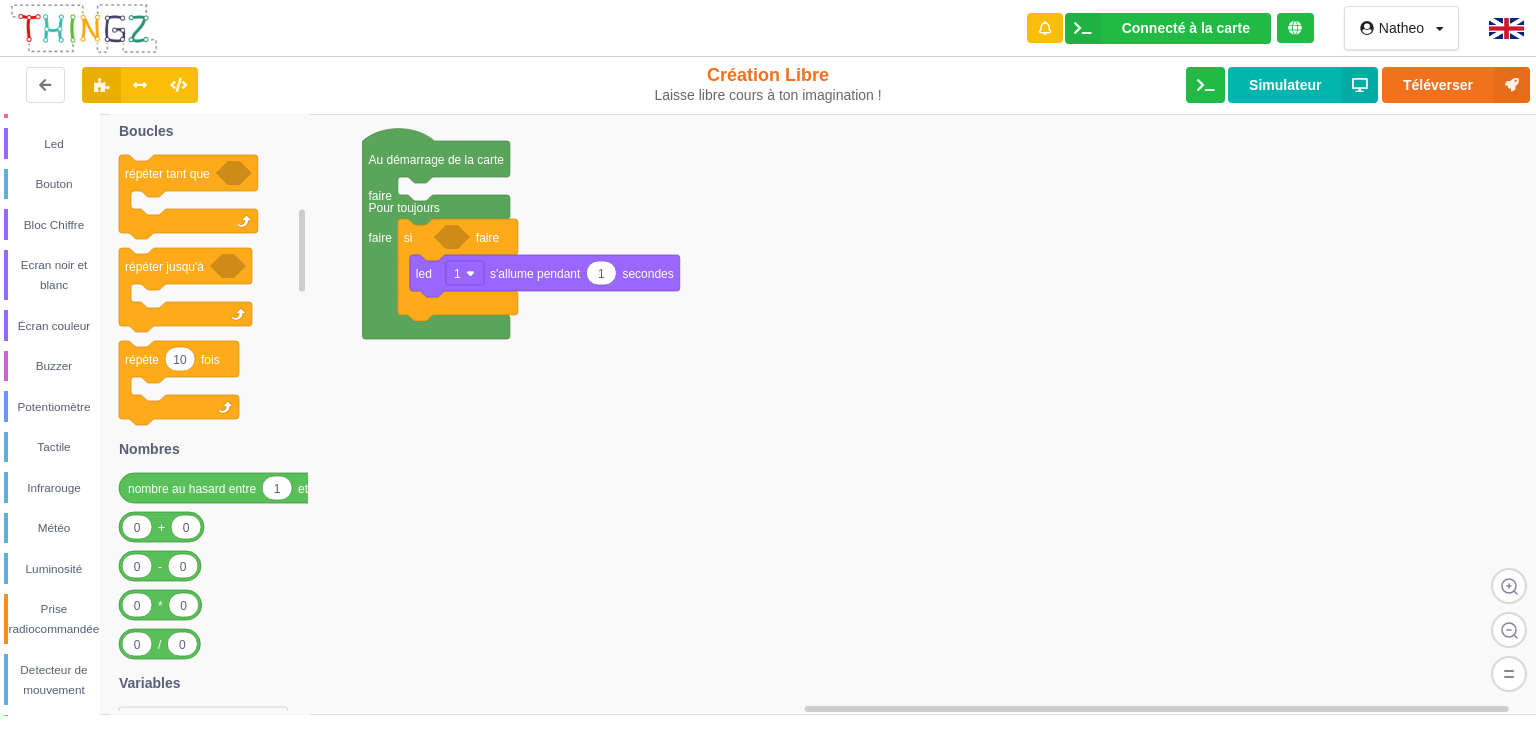 scroll, scrollTop: 216, scrollLeft: 0, axis: vertical 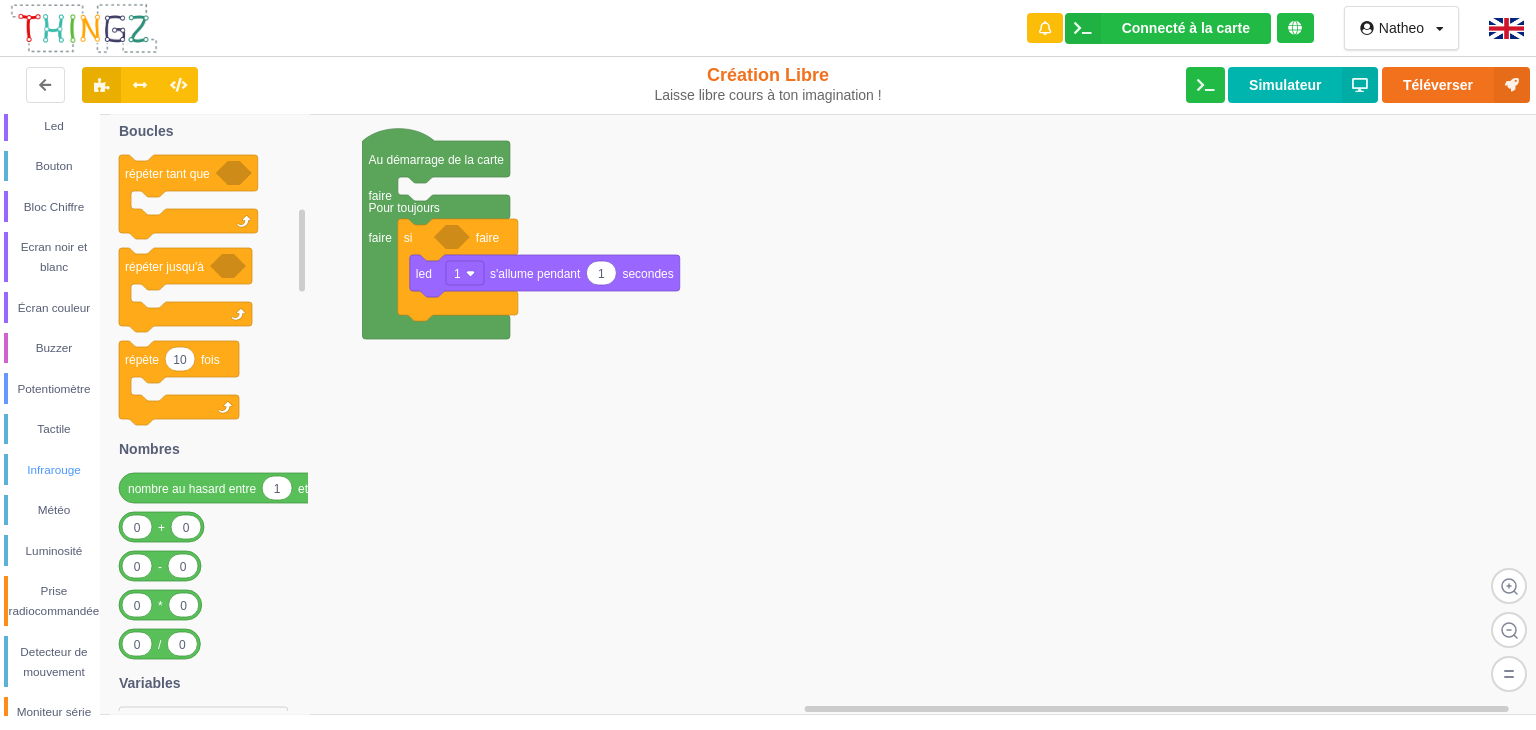 click on "Infrarouge" at bounding box center [54, 470] 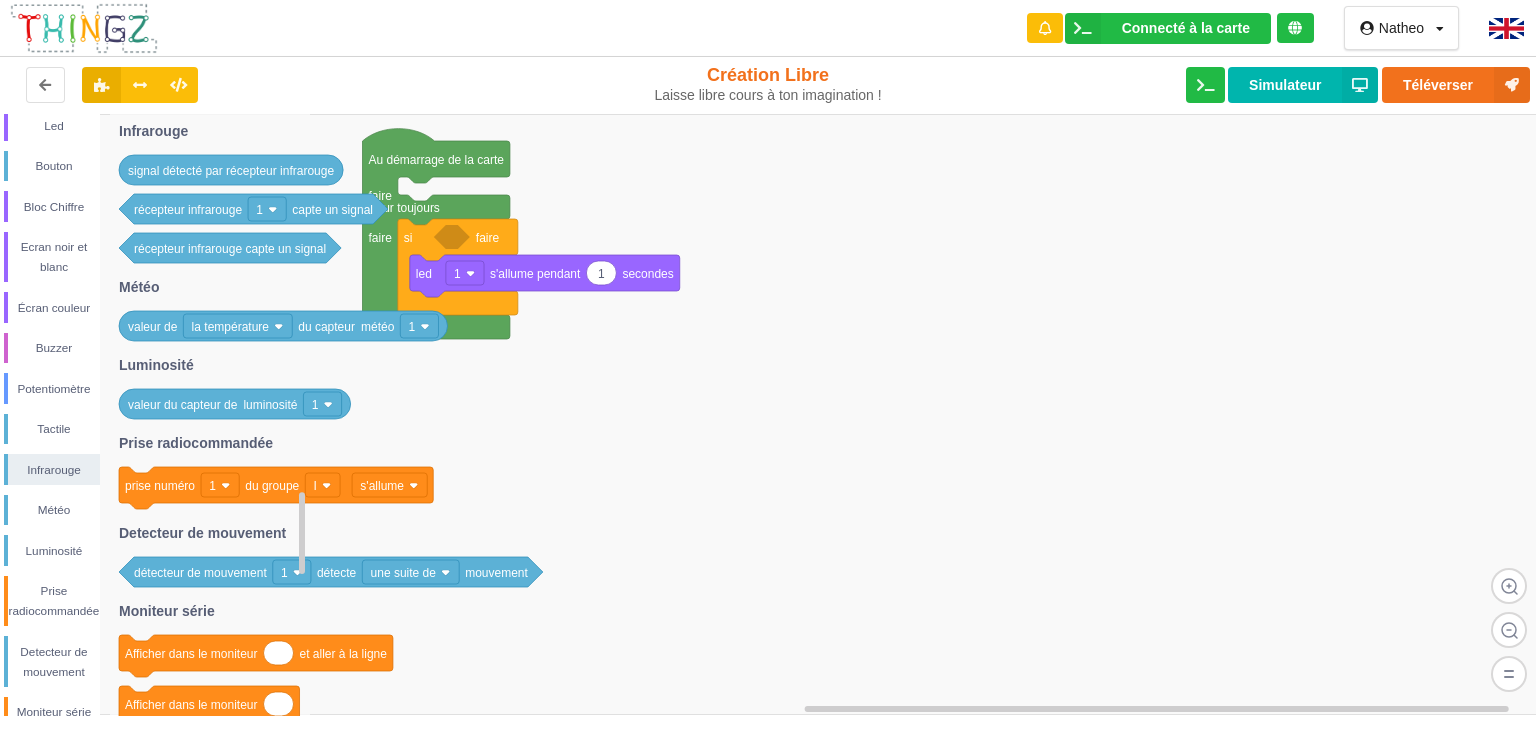 drag, startPoint x: 152, startPoint y: 228, endPoint x: 272, endPoint y: 215, distance: 120.70211 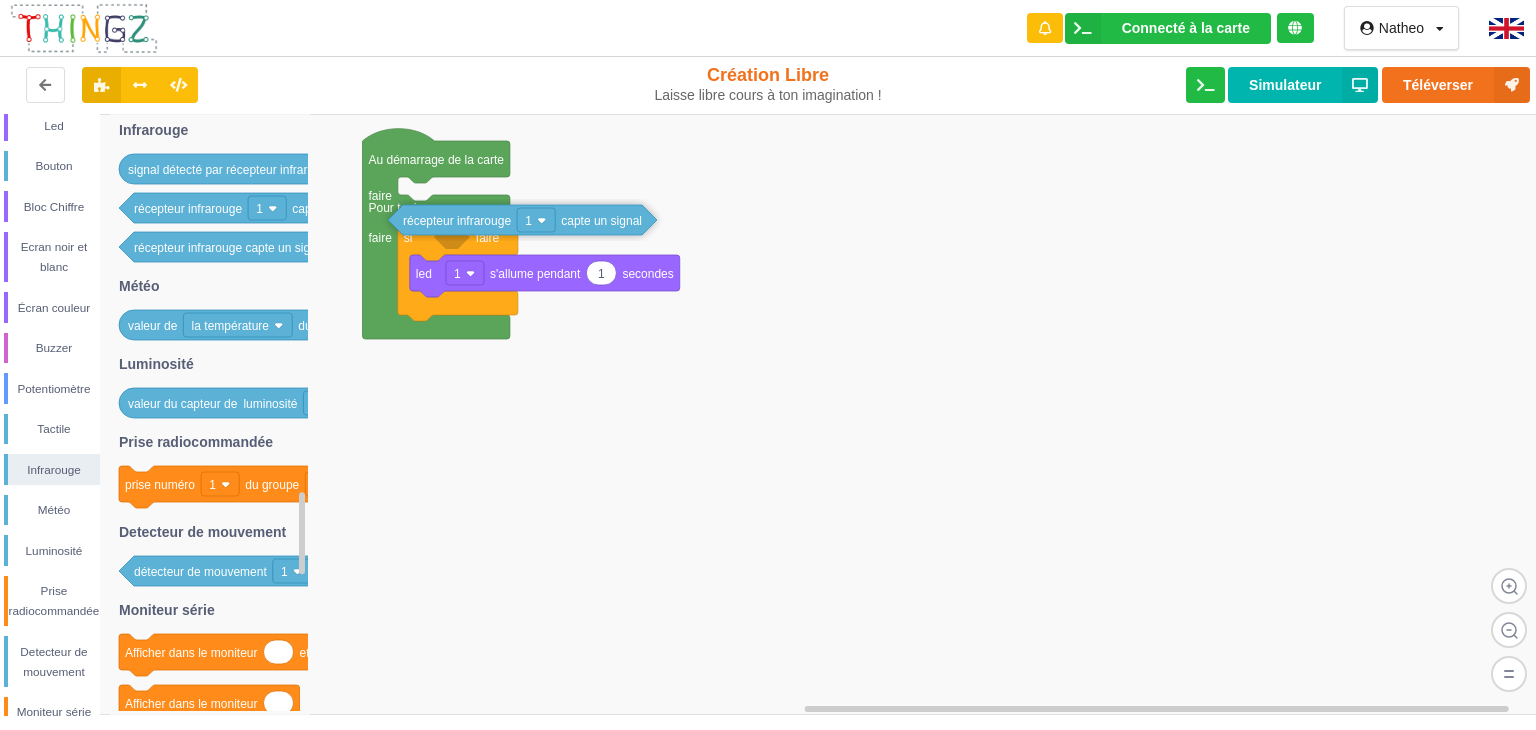drag, startPoint x: 205, startPoint y: 205, endPoint x: 530, endPoint y: 240, distance: 326.87918 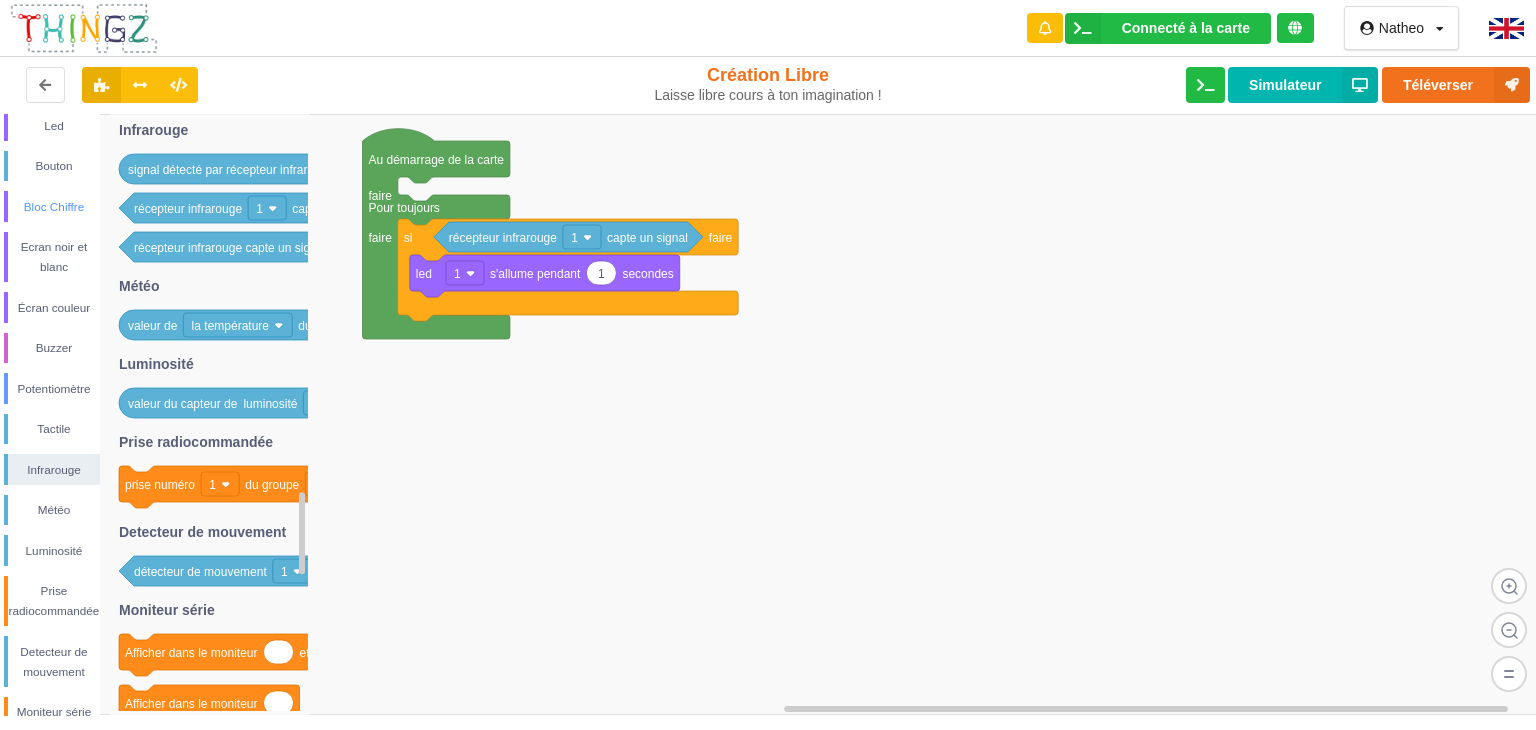 click on "Bloc Chiffre" at bounding box center (54, 207) 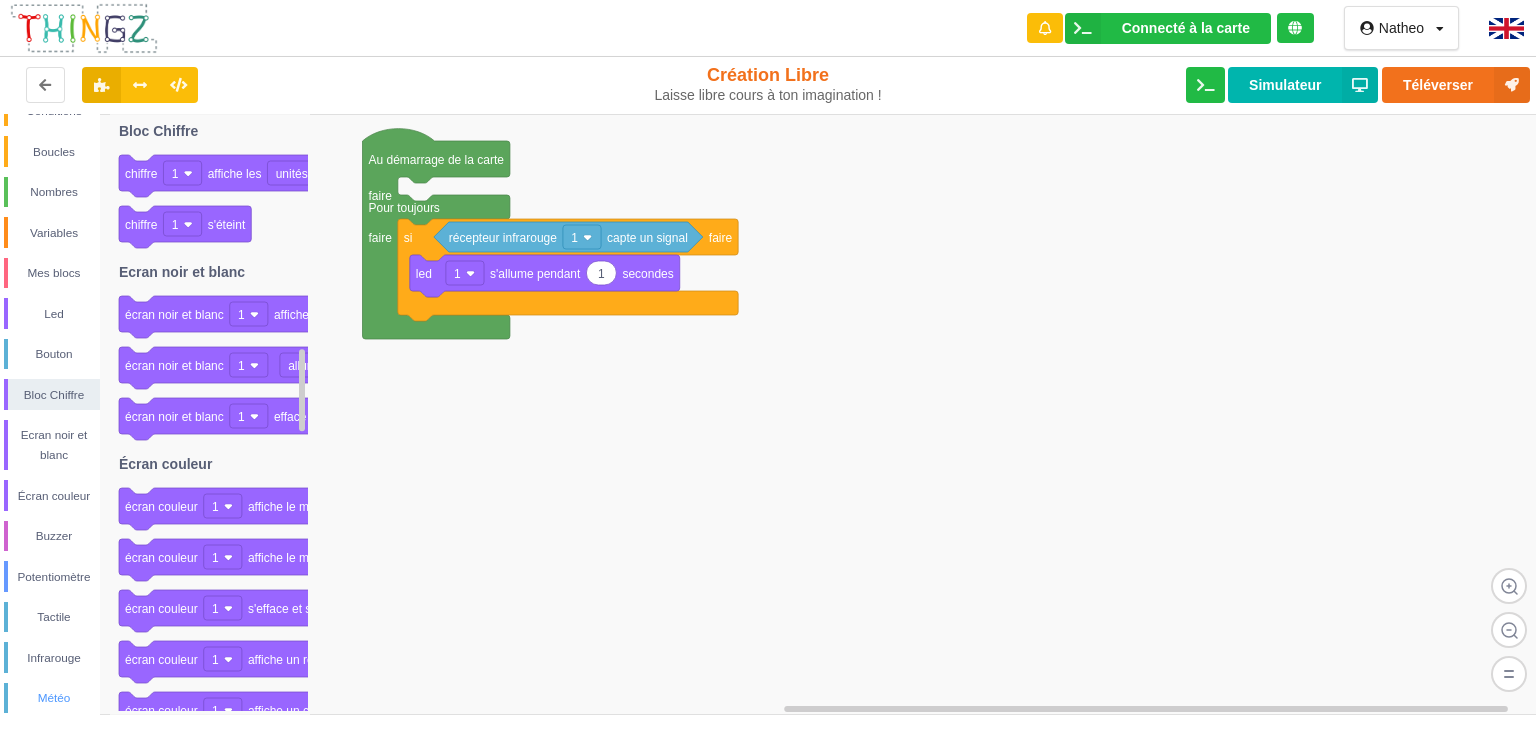 scroll, scrollTop: 28, scrollLeft: 0, axis: vertical 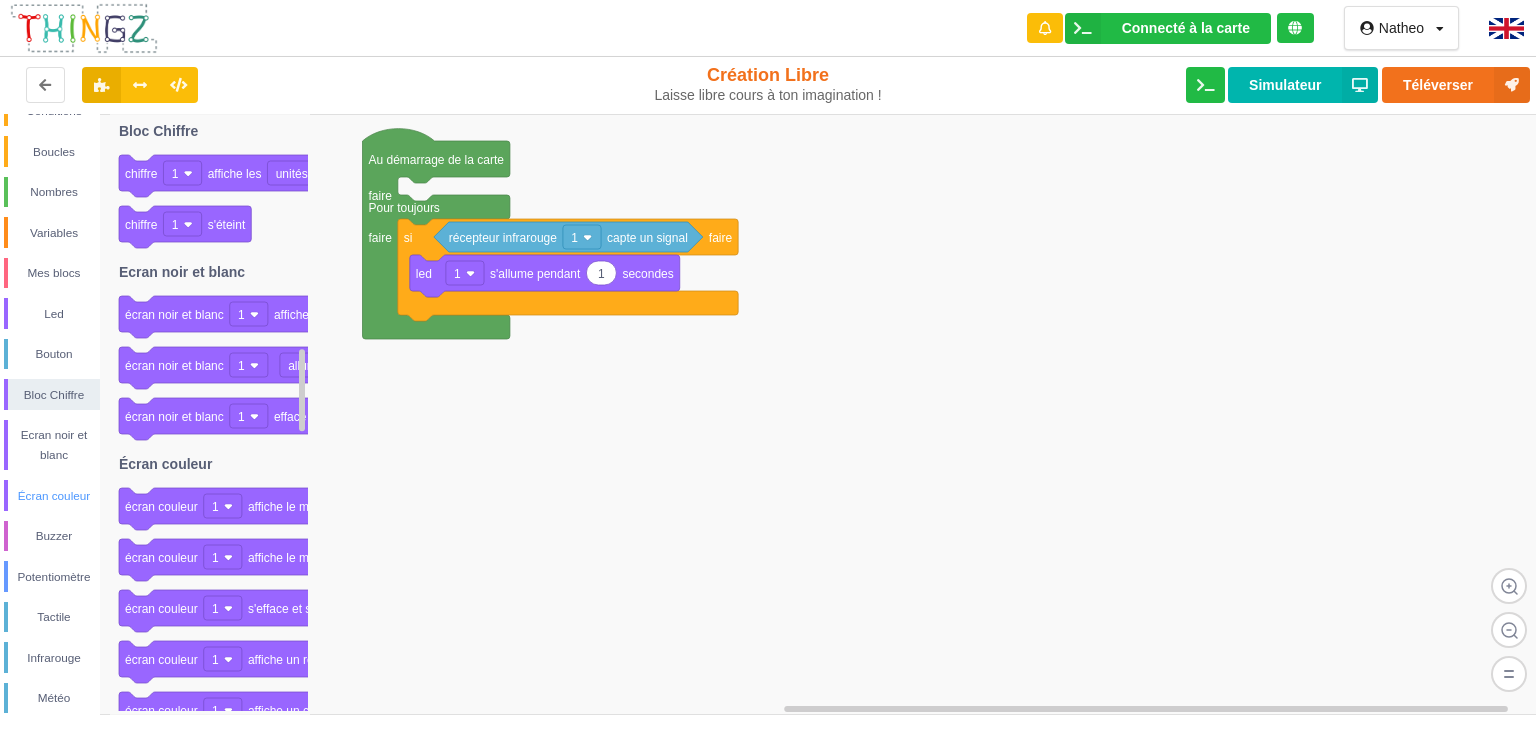 click on "Écran couleur" at bounding box center [54, 496] 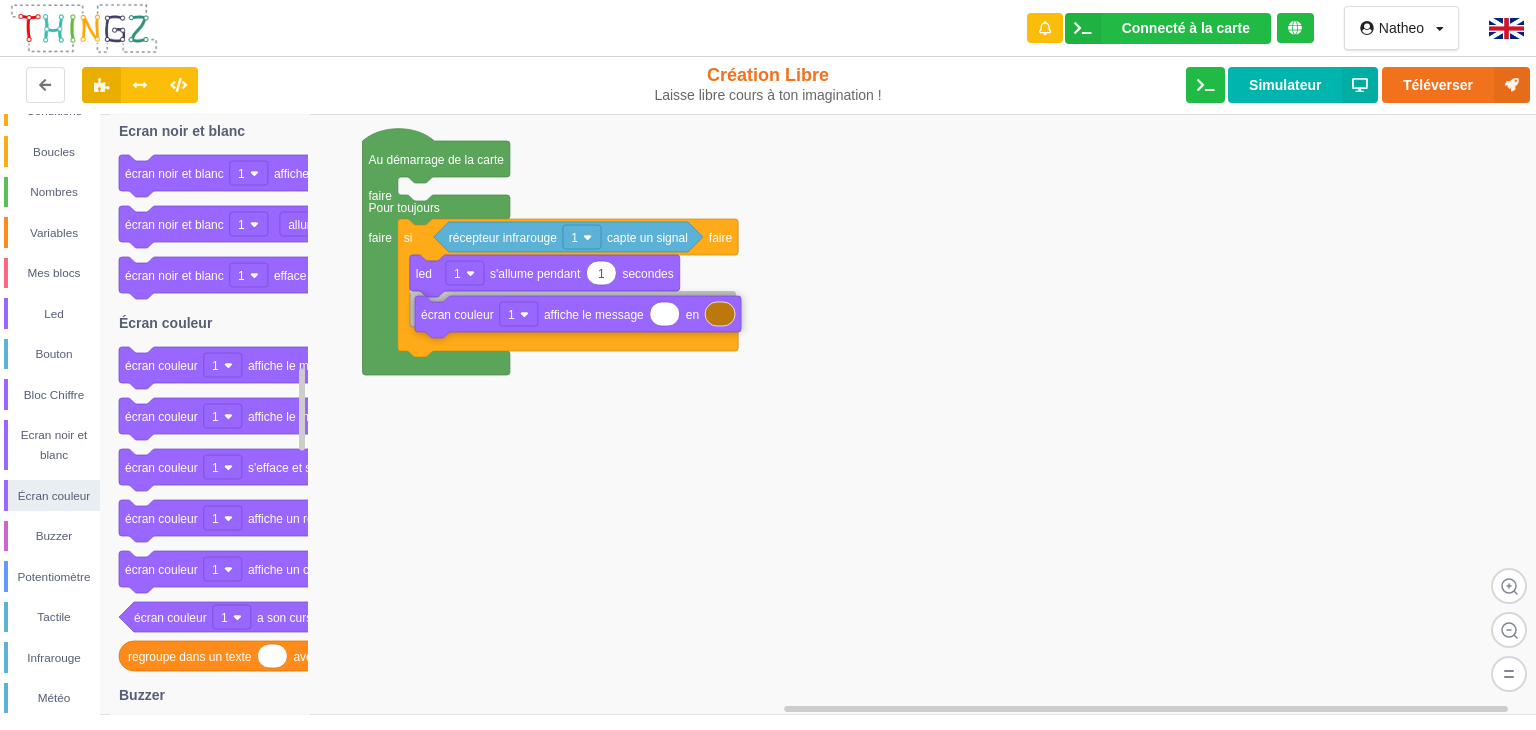 drag, startPoint x: 144, startPoint y: 376, endPoint x: 438, endPoint y: 323, distance: 298.739 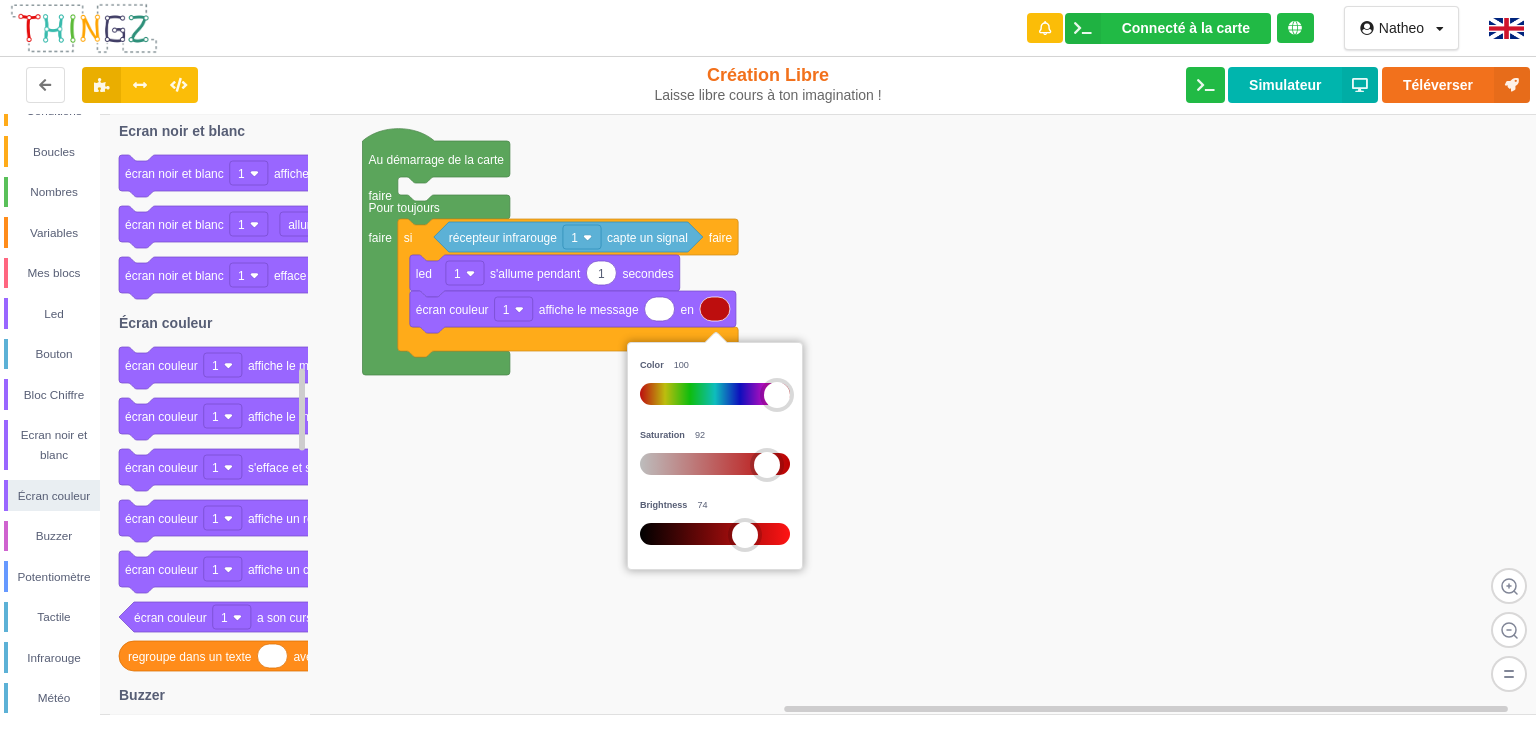 drag, startPoint x: 663, startPoint y: 389, endPoint x: 814, endPoint y: 384, distance: 151.08276 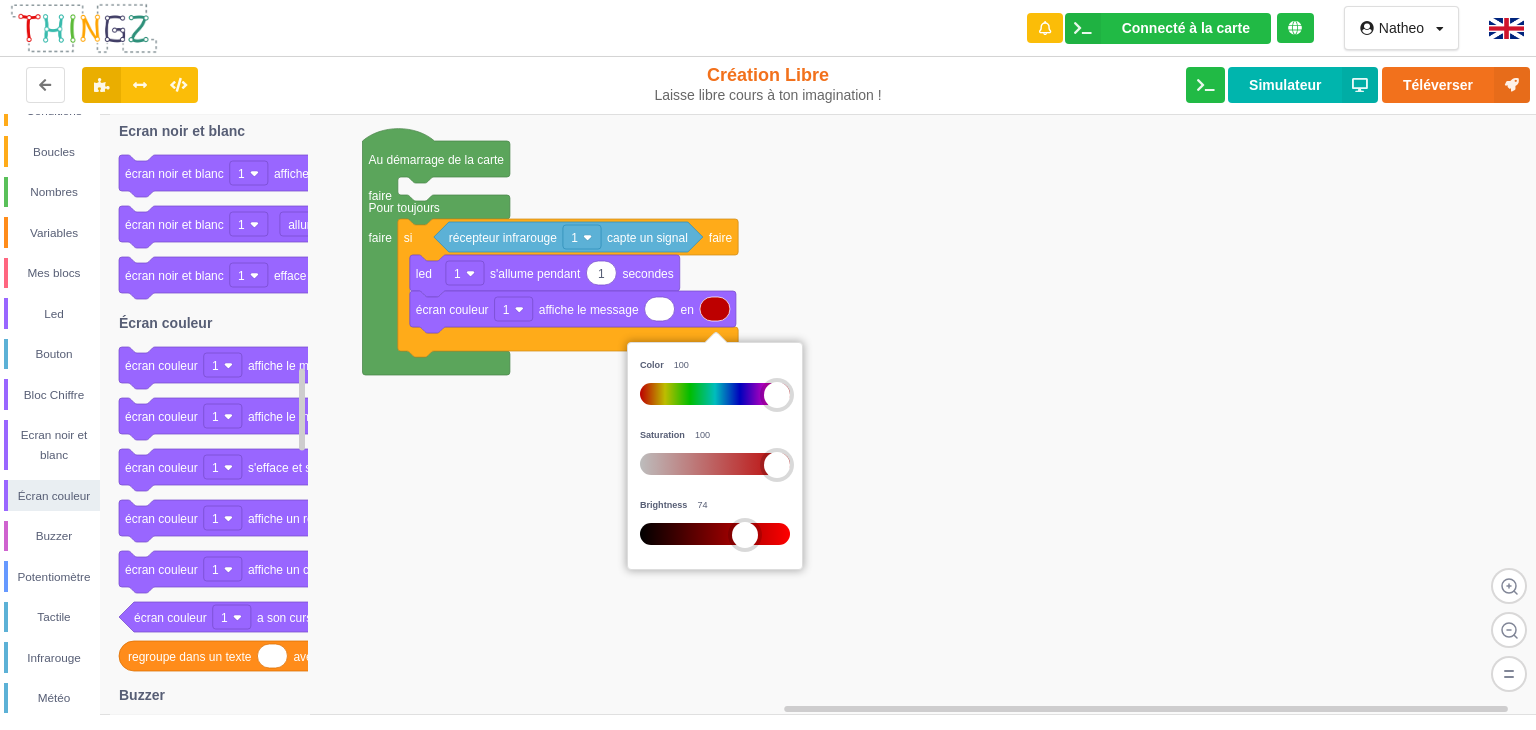 drag, startPoint x: 765, startPoint y: 459, endPoint x: 832, endPoint y: 453, distance: 67.26812 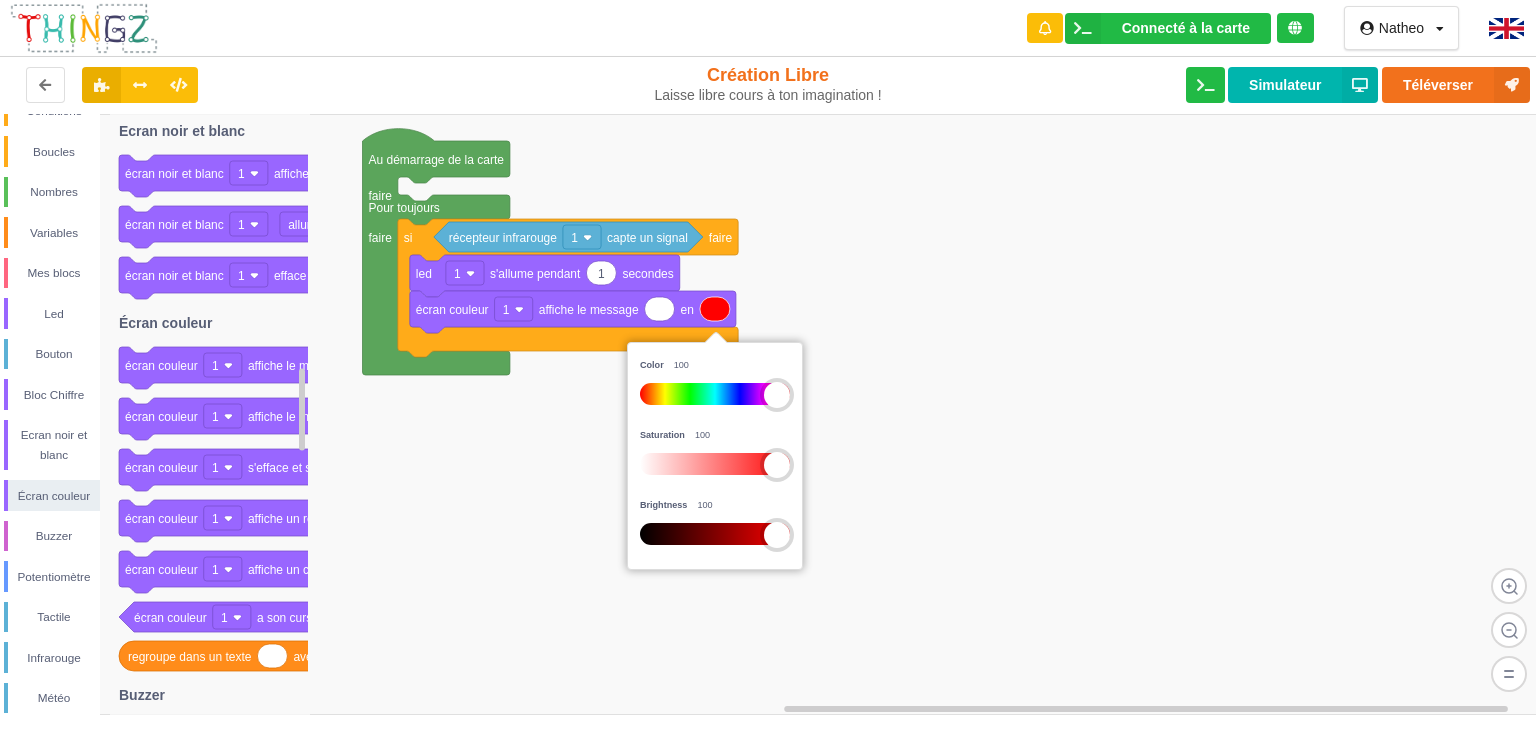 drag, startPoint x: 744, startPoint y: 537, endPoint x: 832, endPoint y: 523, distance: 89.106674 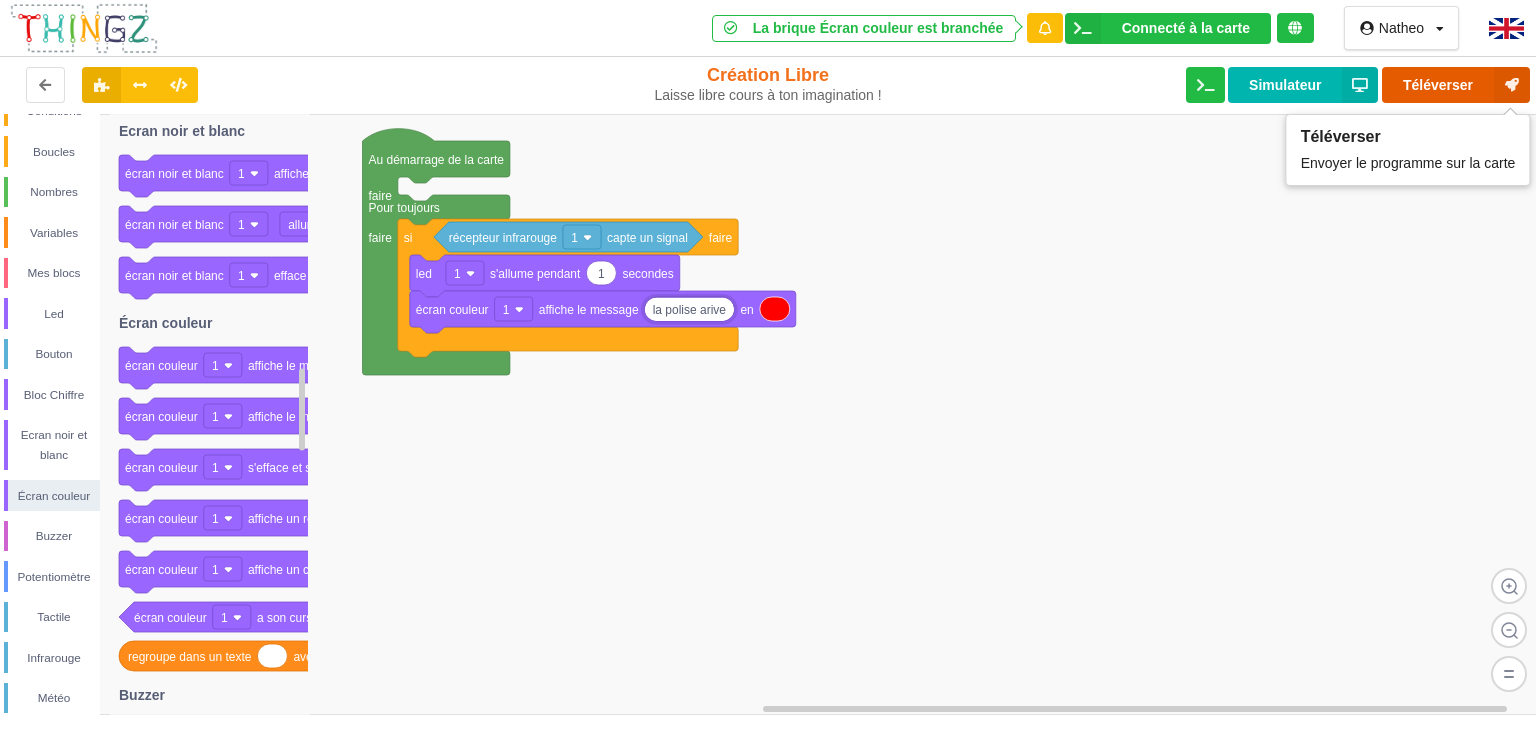 click on "Téléverser" at bounding box center [1456, 85] 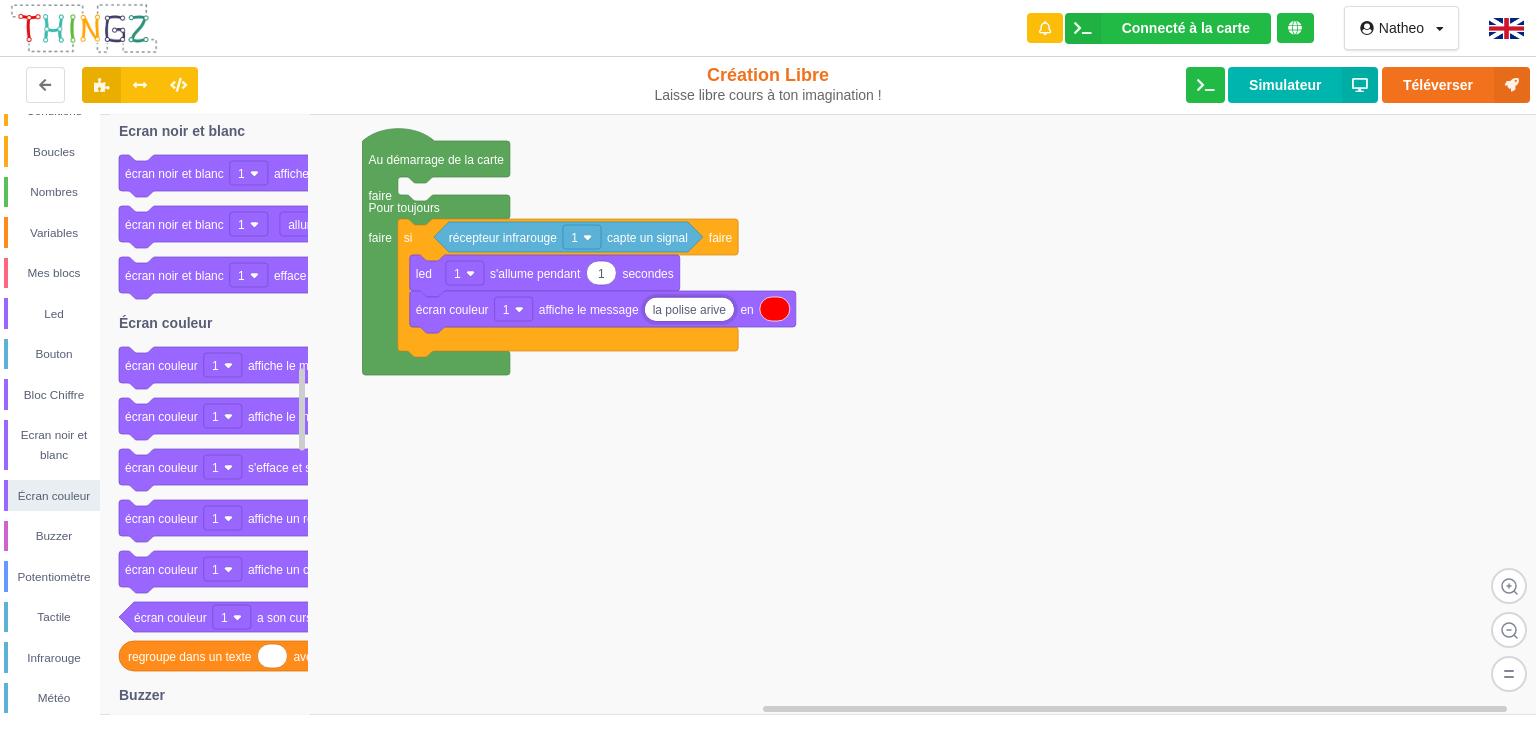 click on "la polise arive" at bounding box center (689, 309) 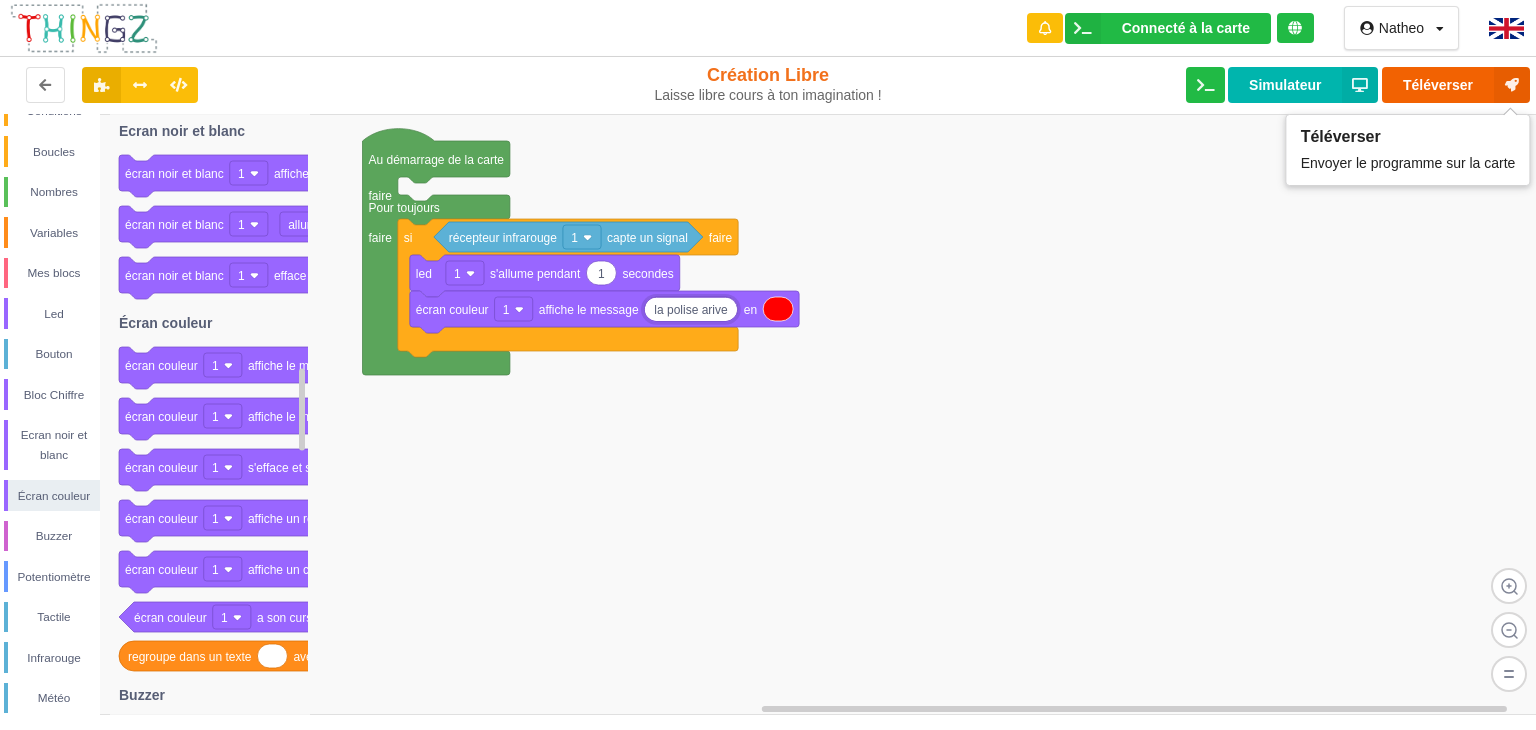 type on "la polise arive" 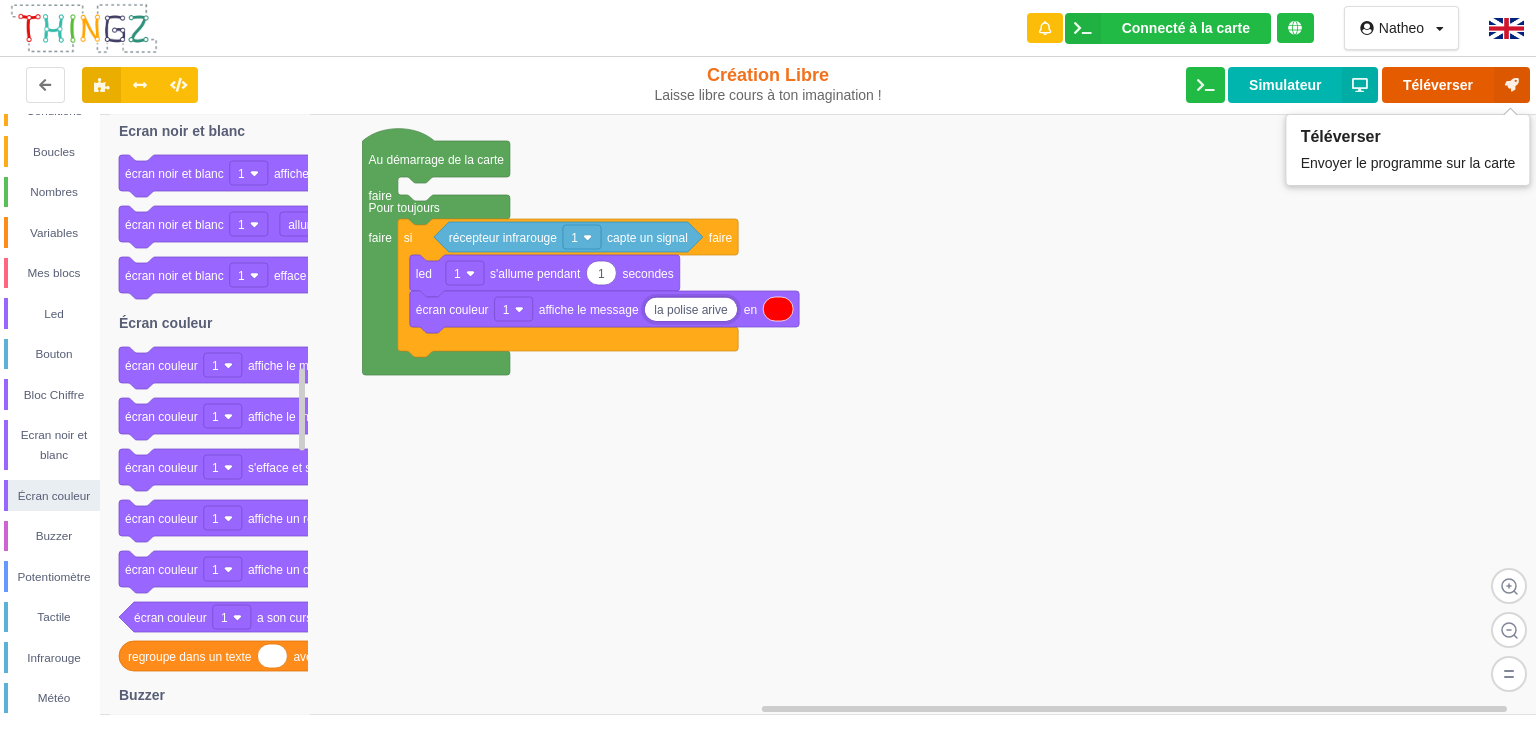 click on "Téléverser" at bounding box center (1456, 85) 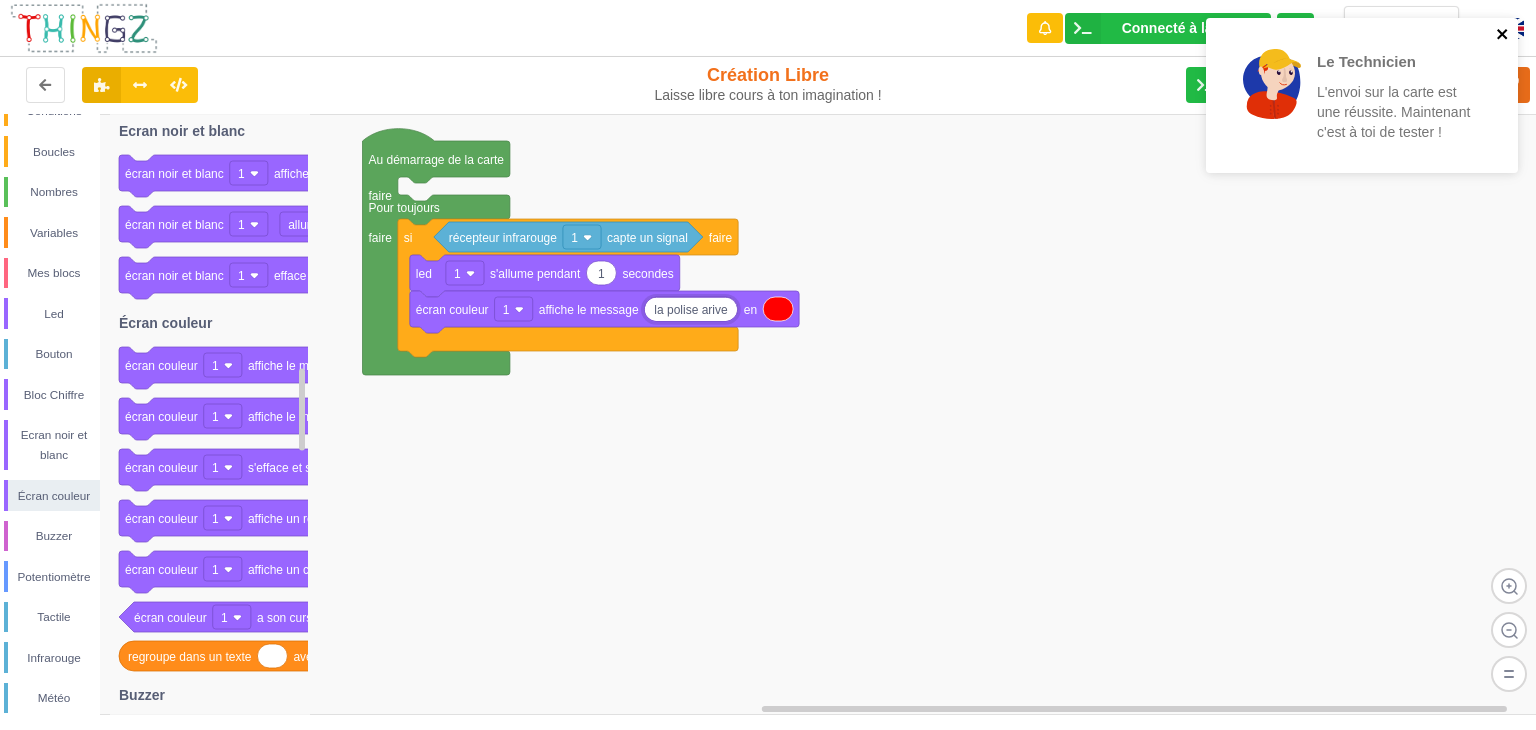 click 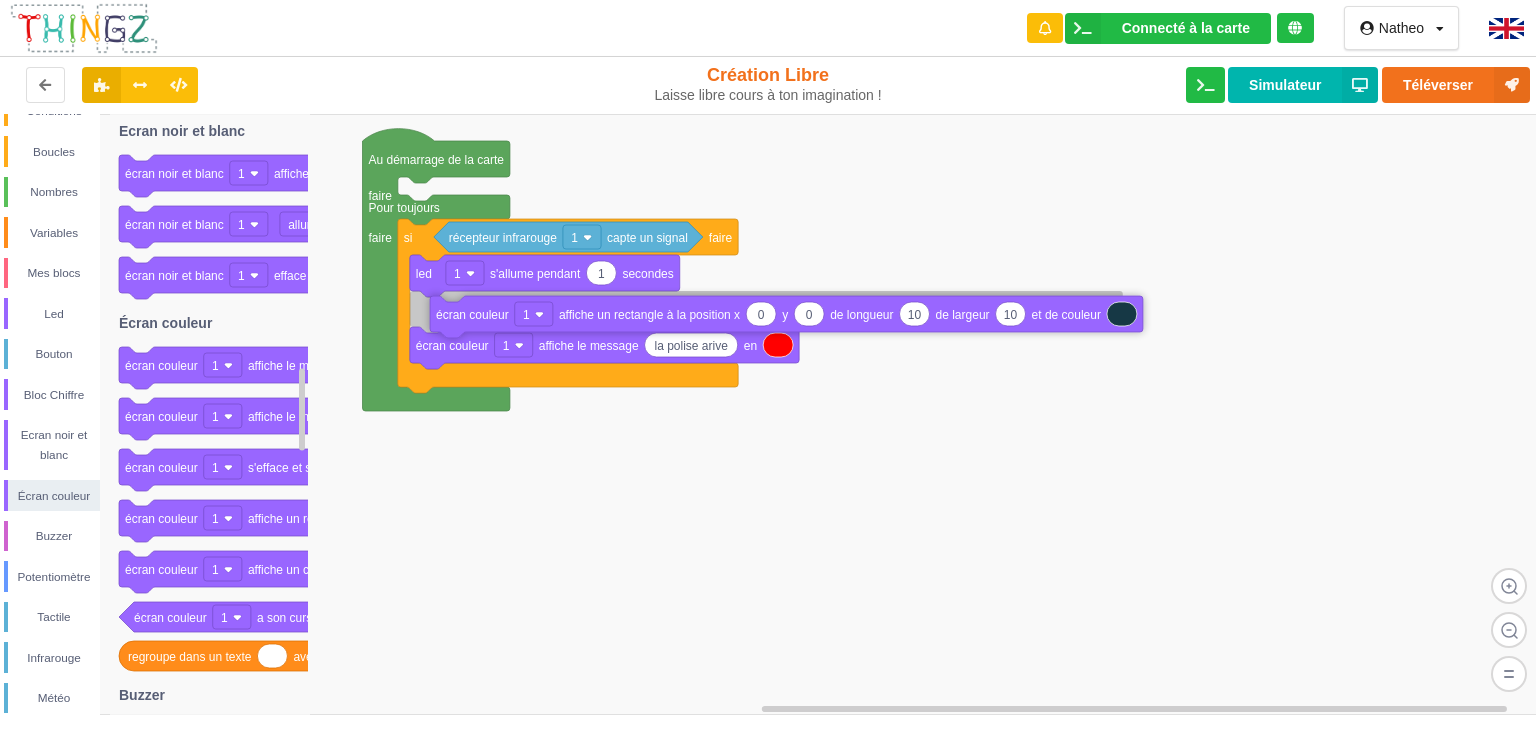 drag, startPoint x: 176, startPoint y: 525, endPoint x: 481, endPoint y: 318, distance: 368.6109 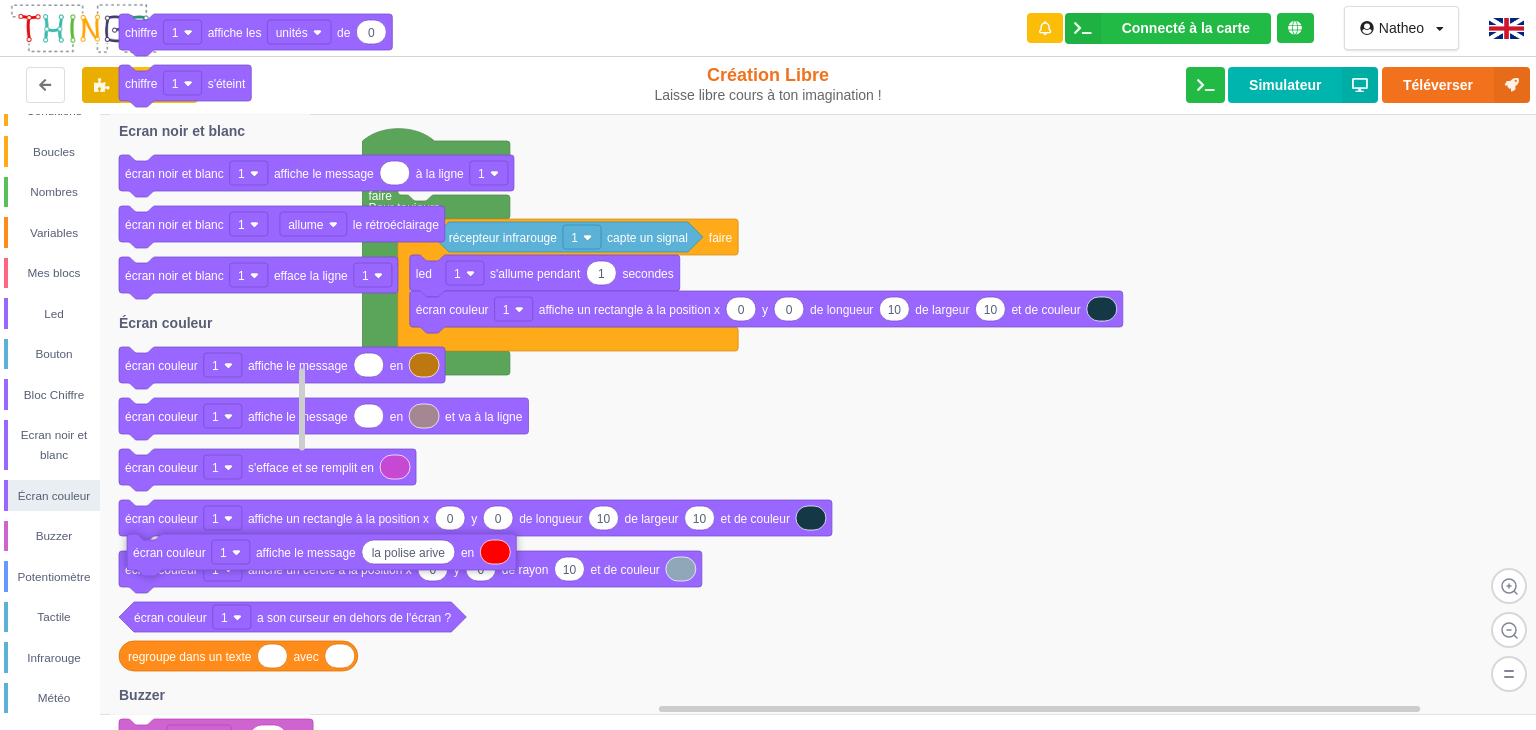 drag, startPoint x: 447, startPoint y: 350, endPoint x: 116, endPoint y: 583, distance: 404.7839 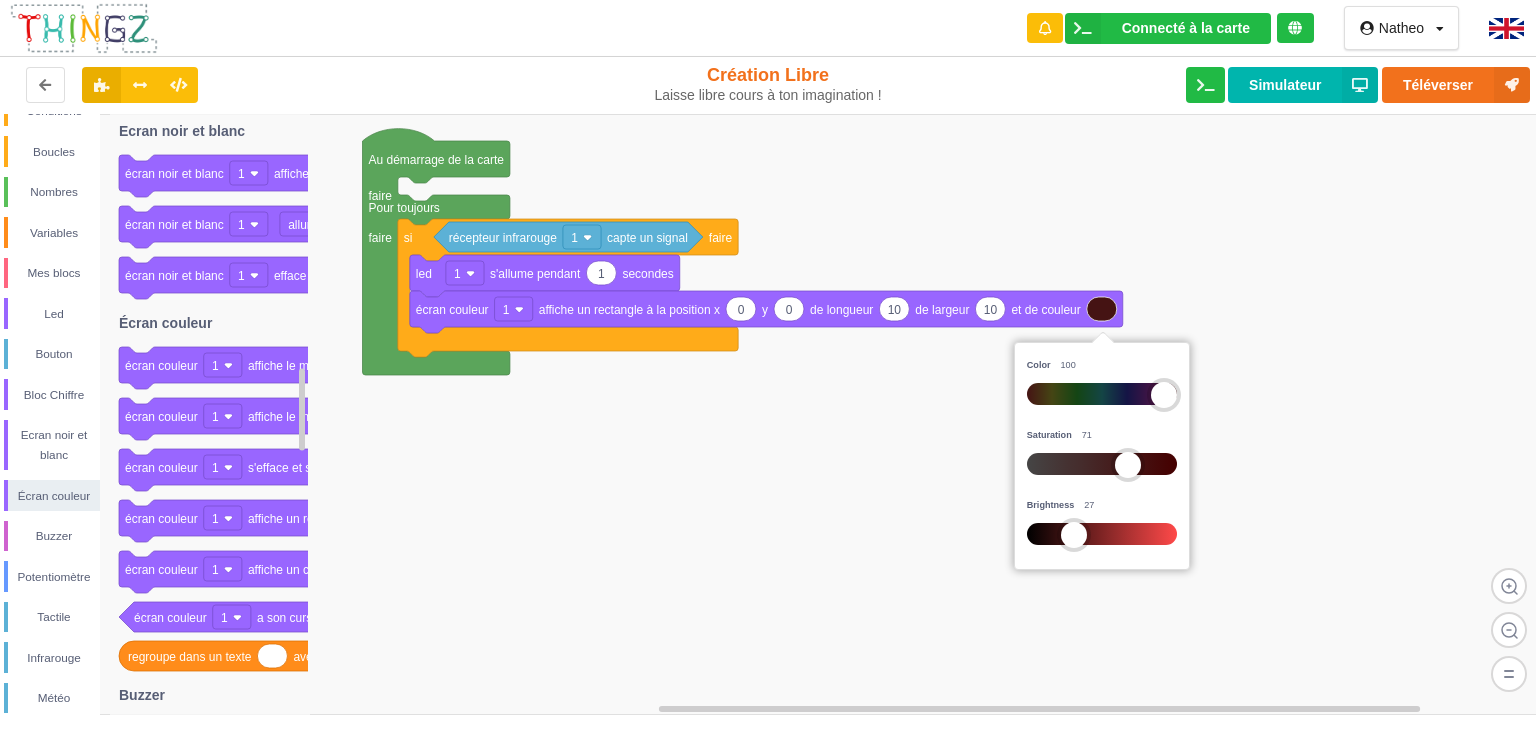 drag, startPoint x: 1103, startPoint y: 381, endPoint x: 1260, endPoint y: 384, distance: 157.02866 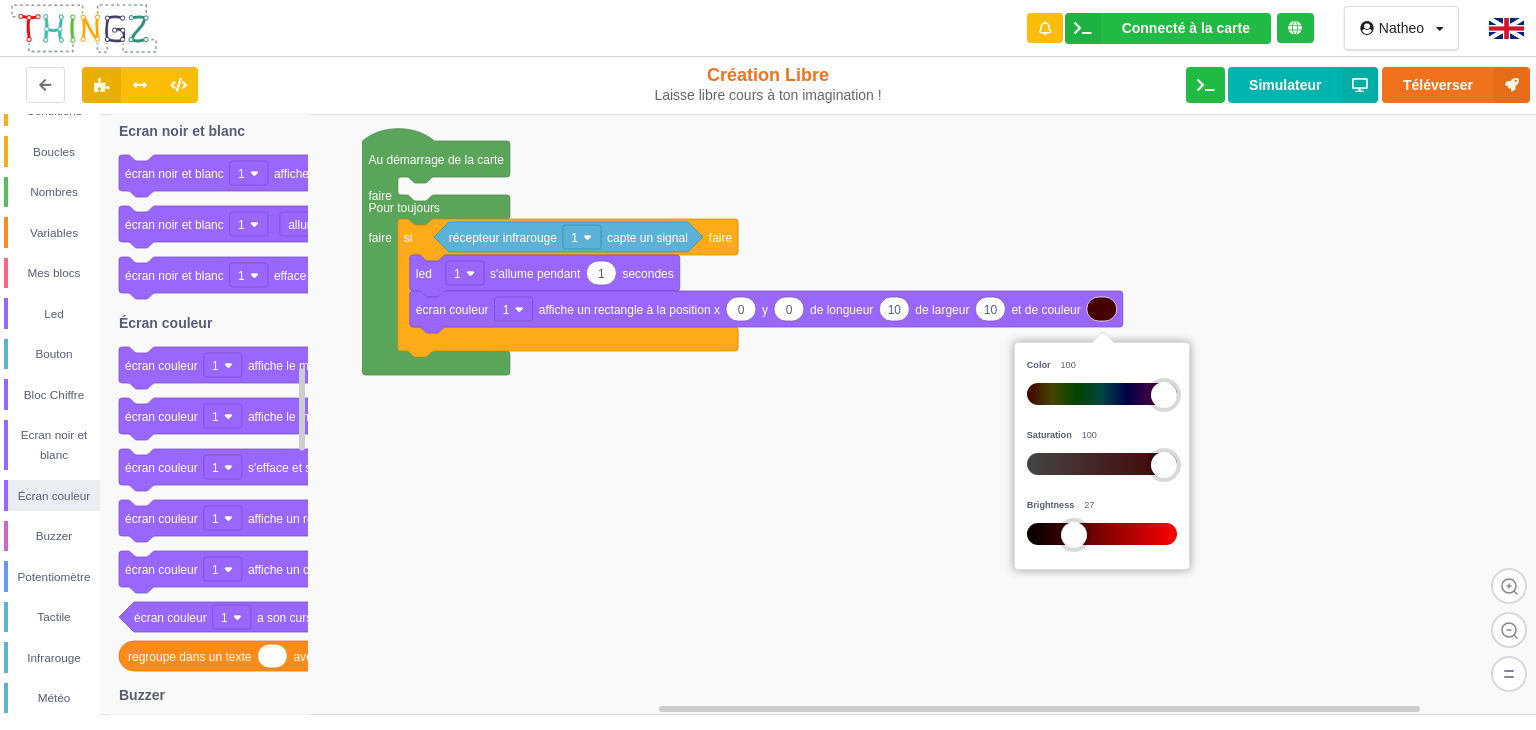 drag, startPoint x: 1127, startPoint y: 457, endPoint x: 1192, endPoint y: 469, distance: 66.09841 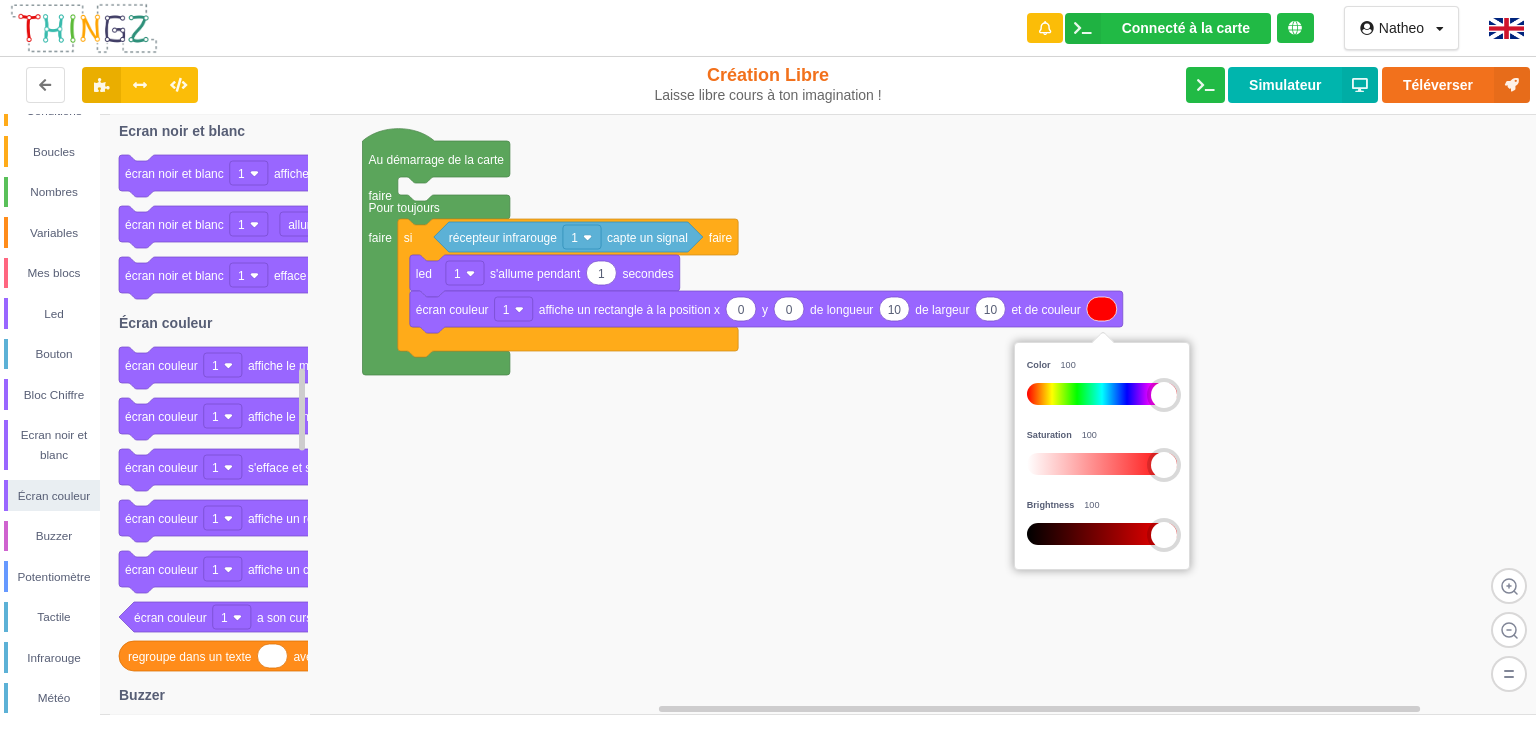 drag, startPoint x: 1078, startPoint y: 527, endPoint x: 1196, endPoint y: 515, distance: 118.6086 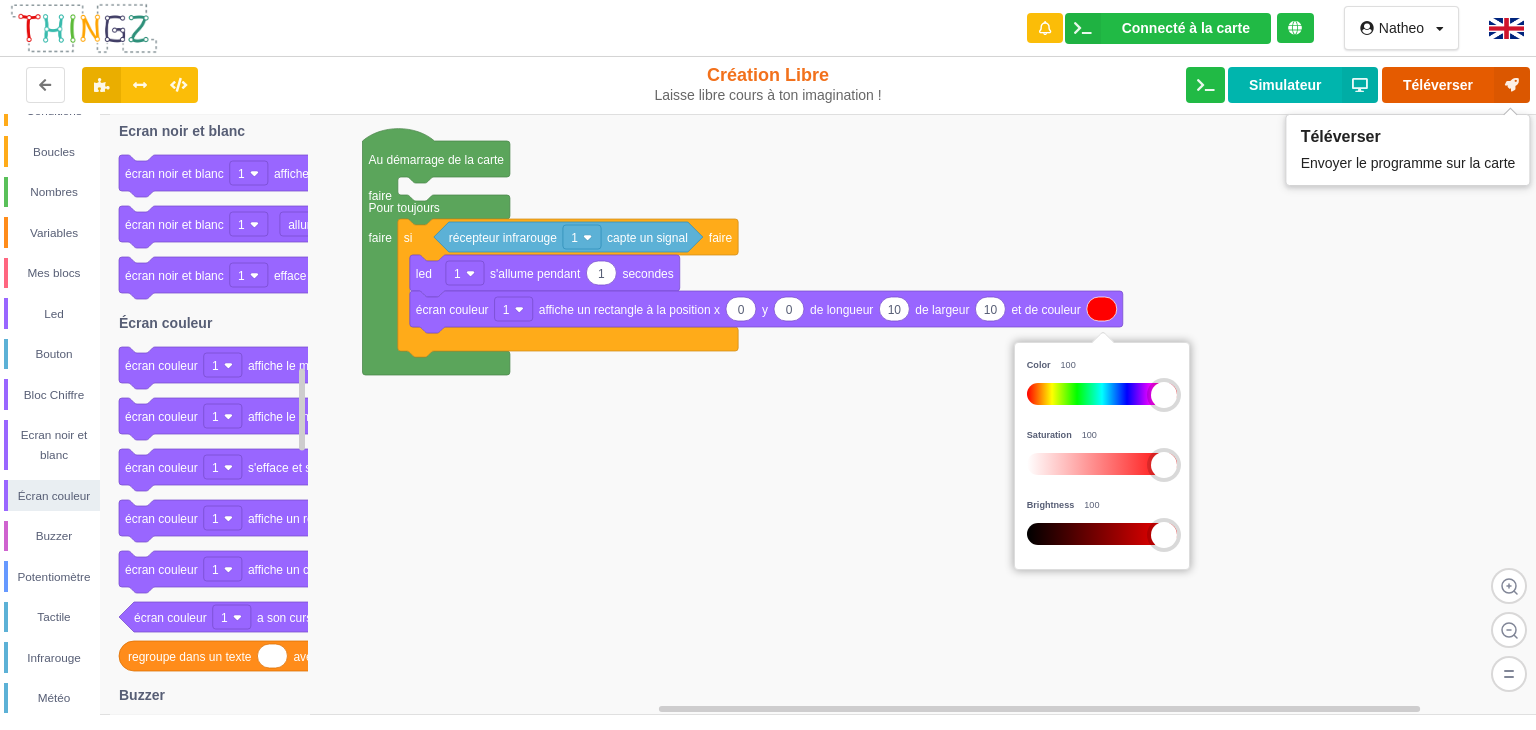 click on "Téléverser" at bounding box center [1456, 85] 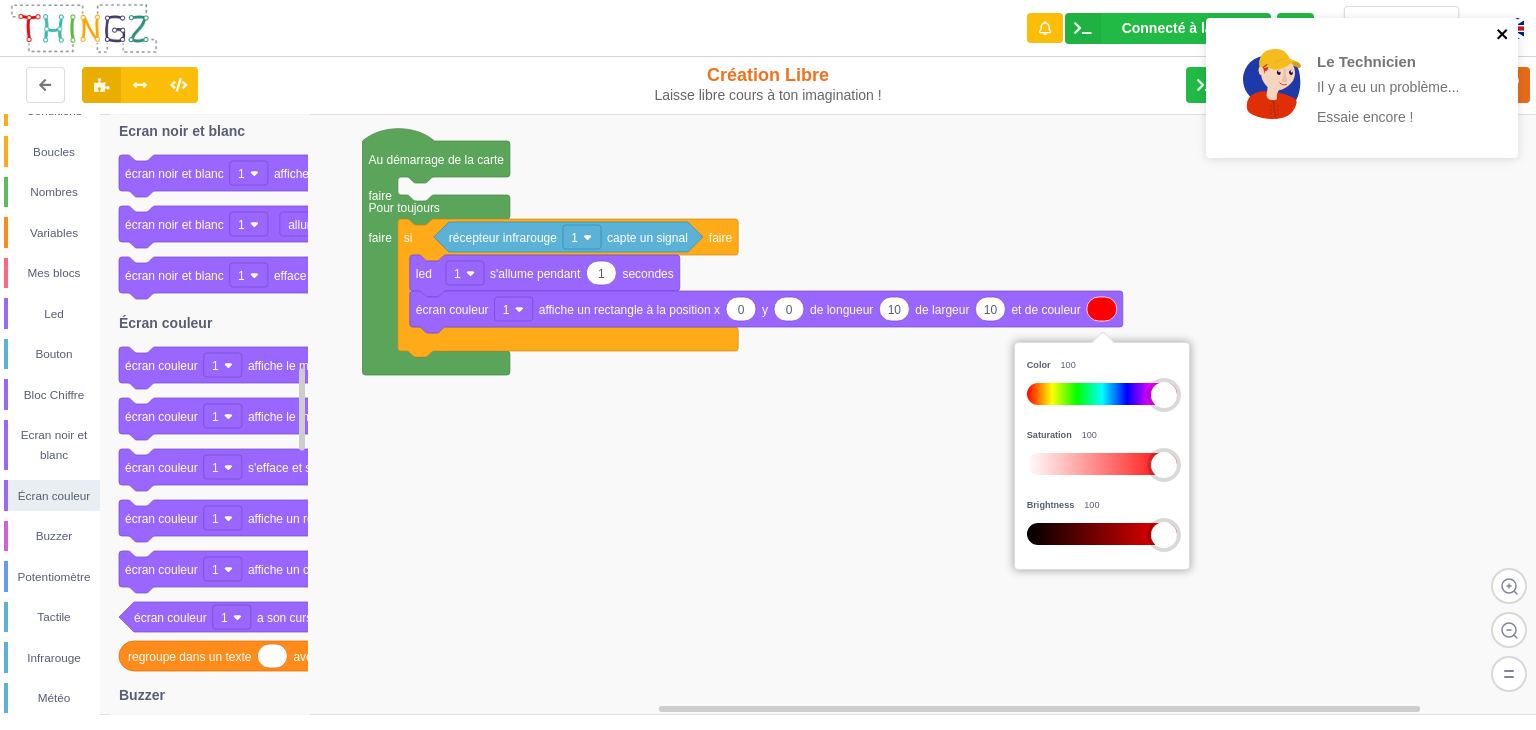 click 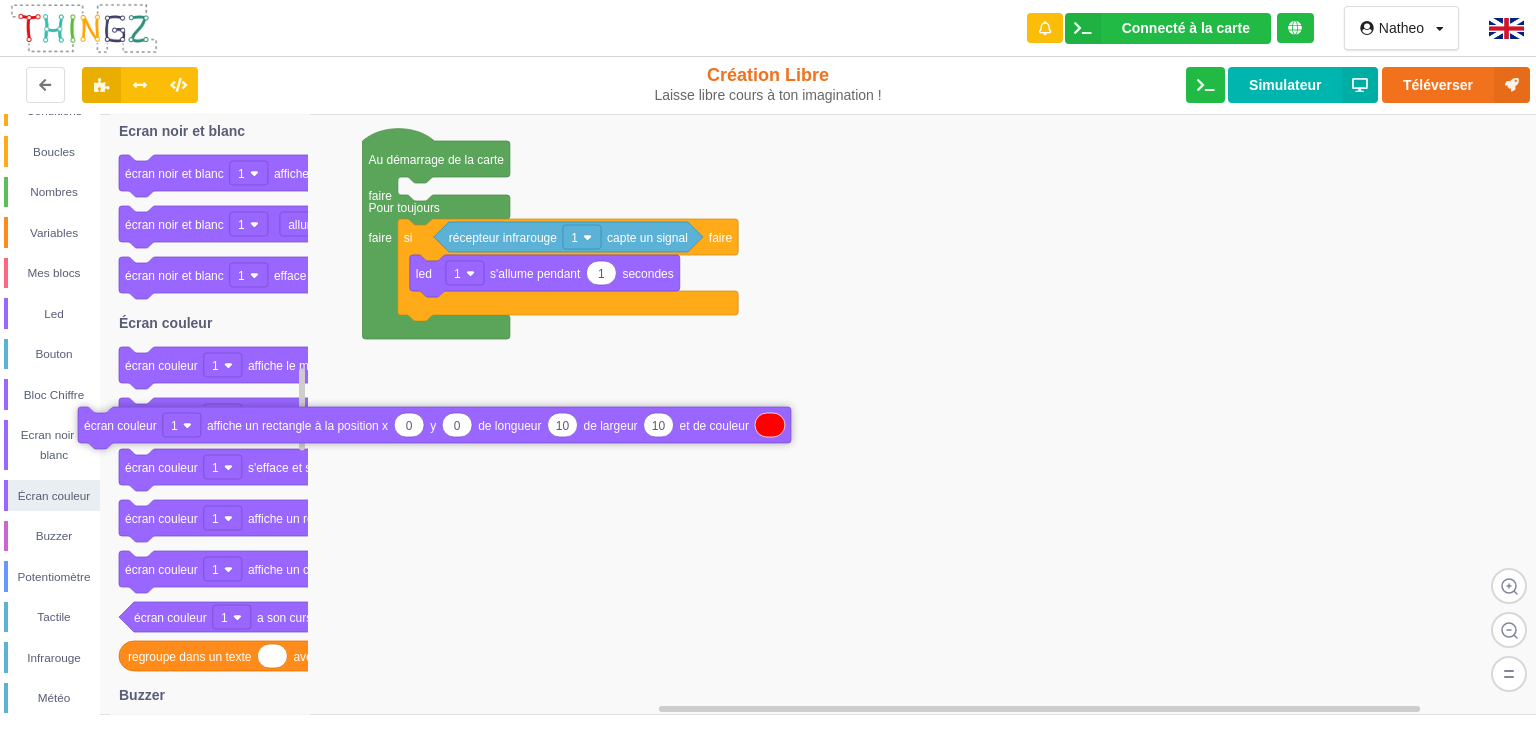 drag, startPoint x: 632, startPoint y: 323, endPoint x: 303, endPoint y: 442, distance: 349.86 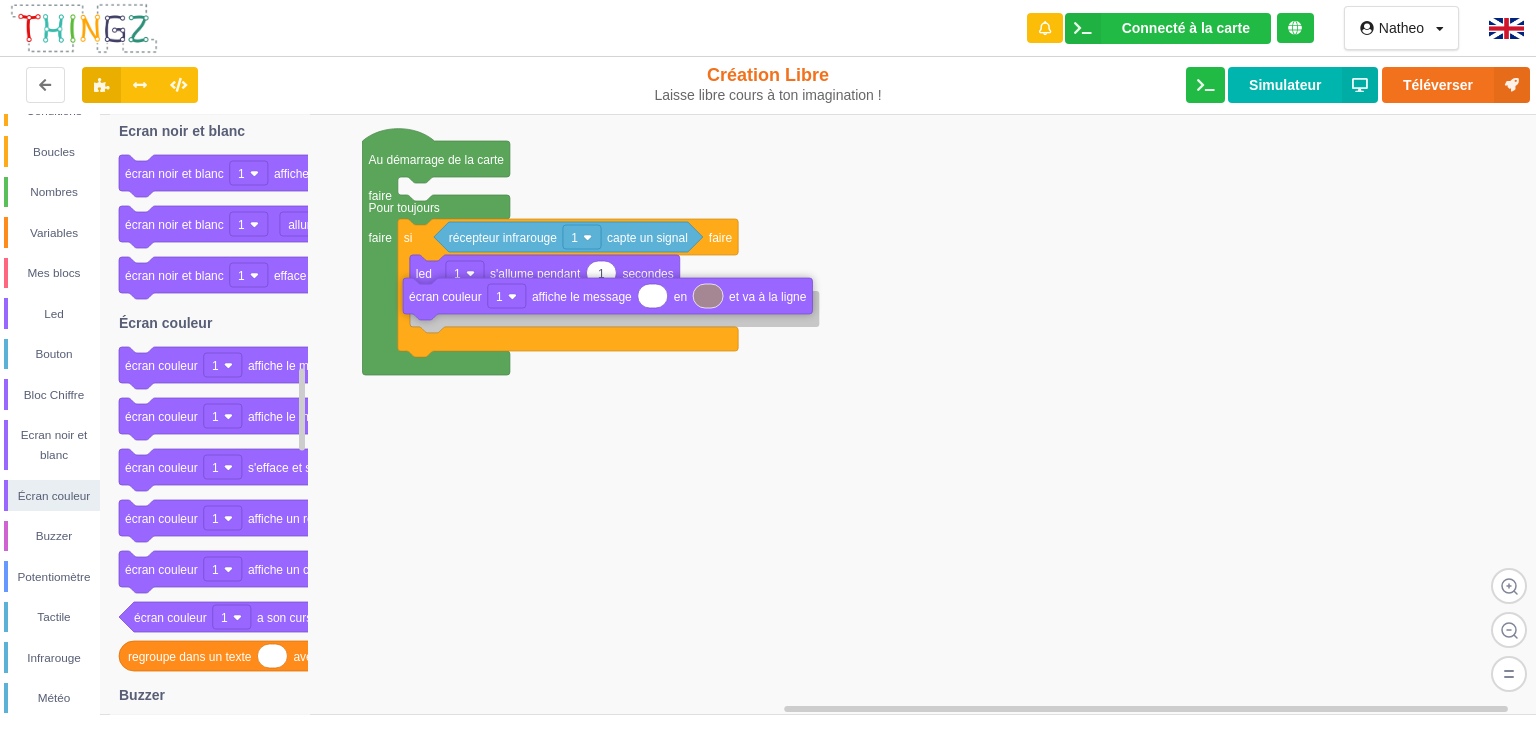 drag, startPoint x: 143, startPoint y: 425, endPoint x: 436, endPoint y: 317, distance: 312.27072 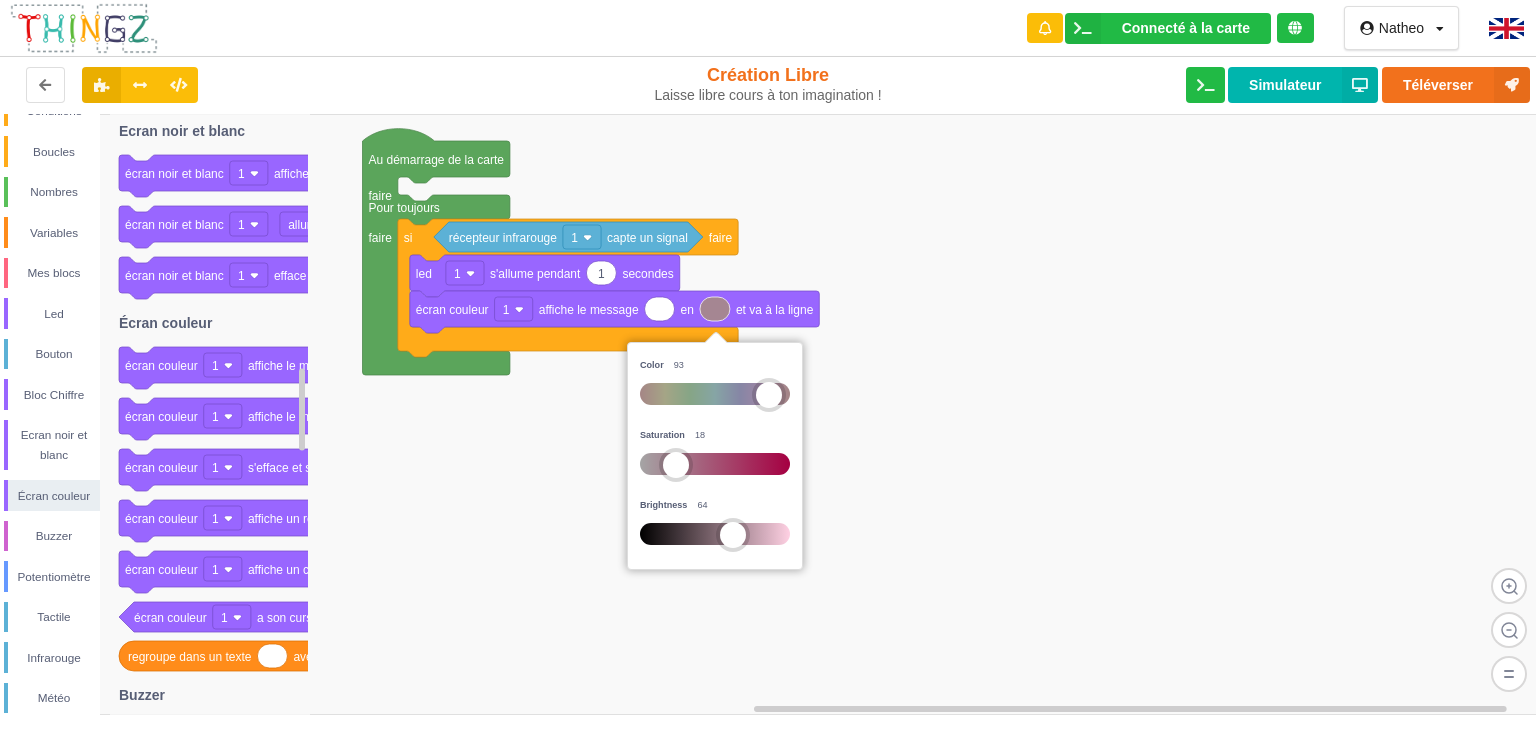 drag, startPoint x: 764, startPoint y: 383, endPoint x: 788, endPoint y: 383, distance: 24 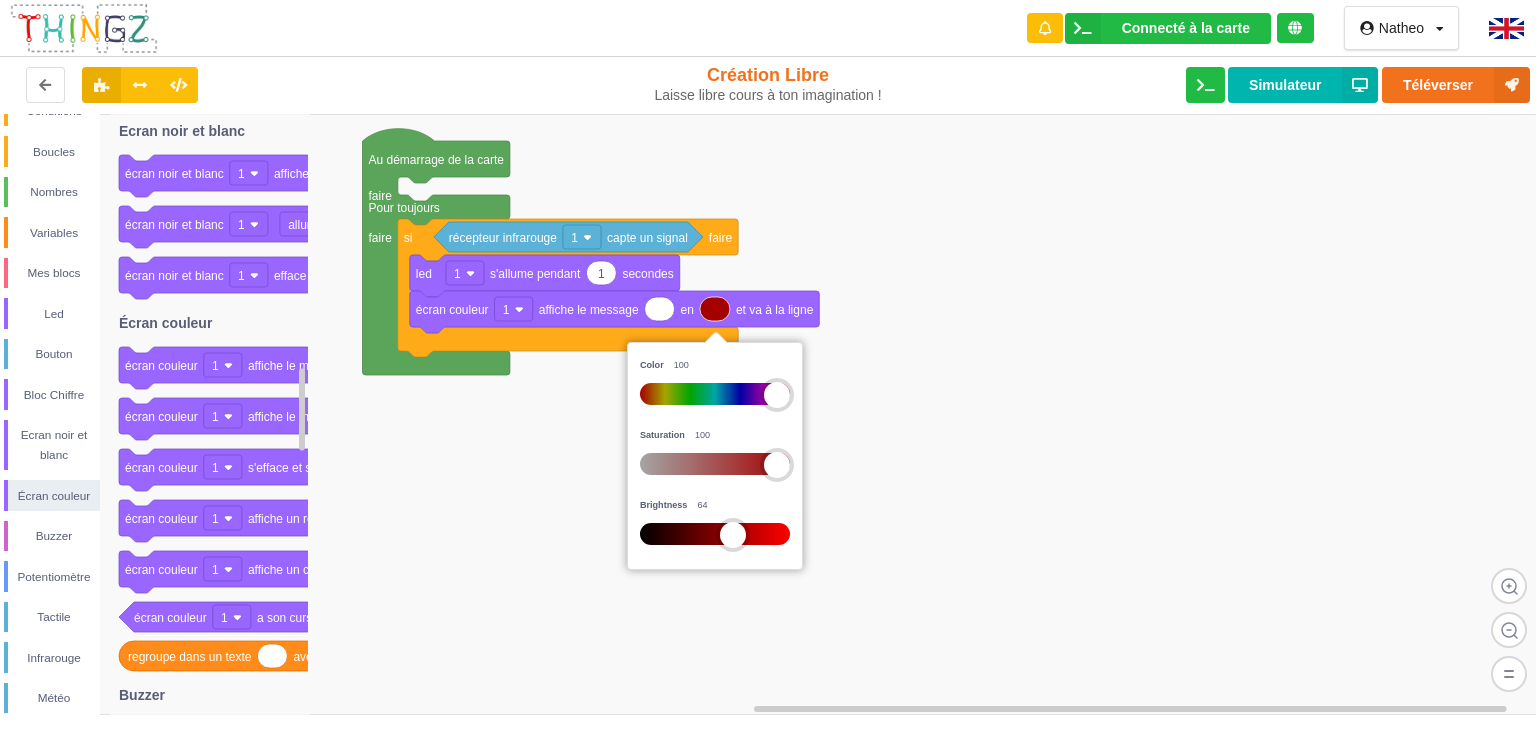 drag, startPoint x: 674, startPoint y: 455, endPoint x: 909, endPoint y: 468, distance: 235.3593 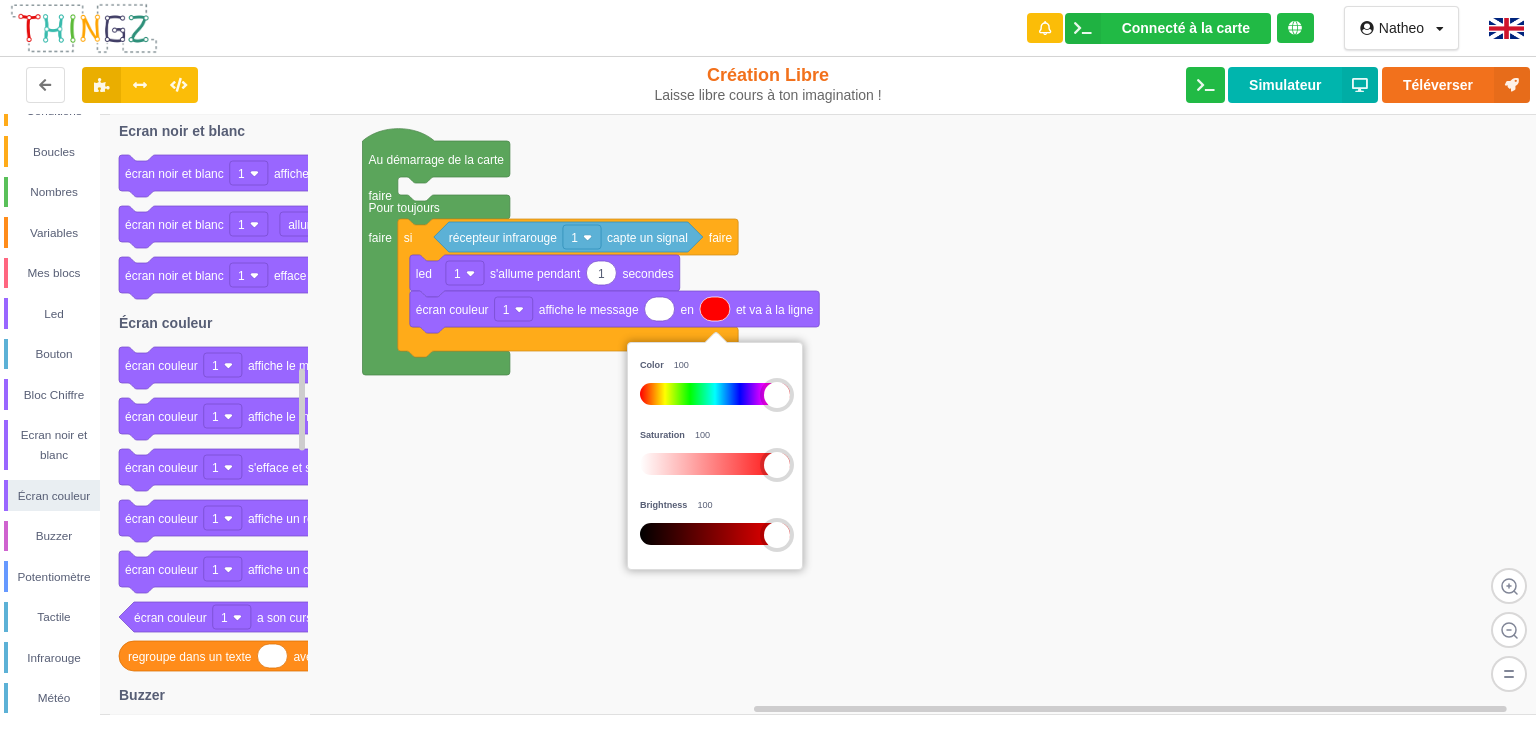drag, startPoint x: 735, startPoint y: 528, endPoint x: 860, endPoint y: 532, distance: 125.06398 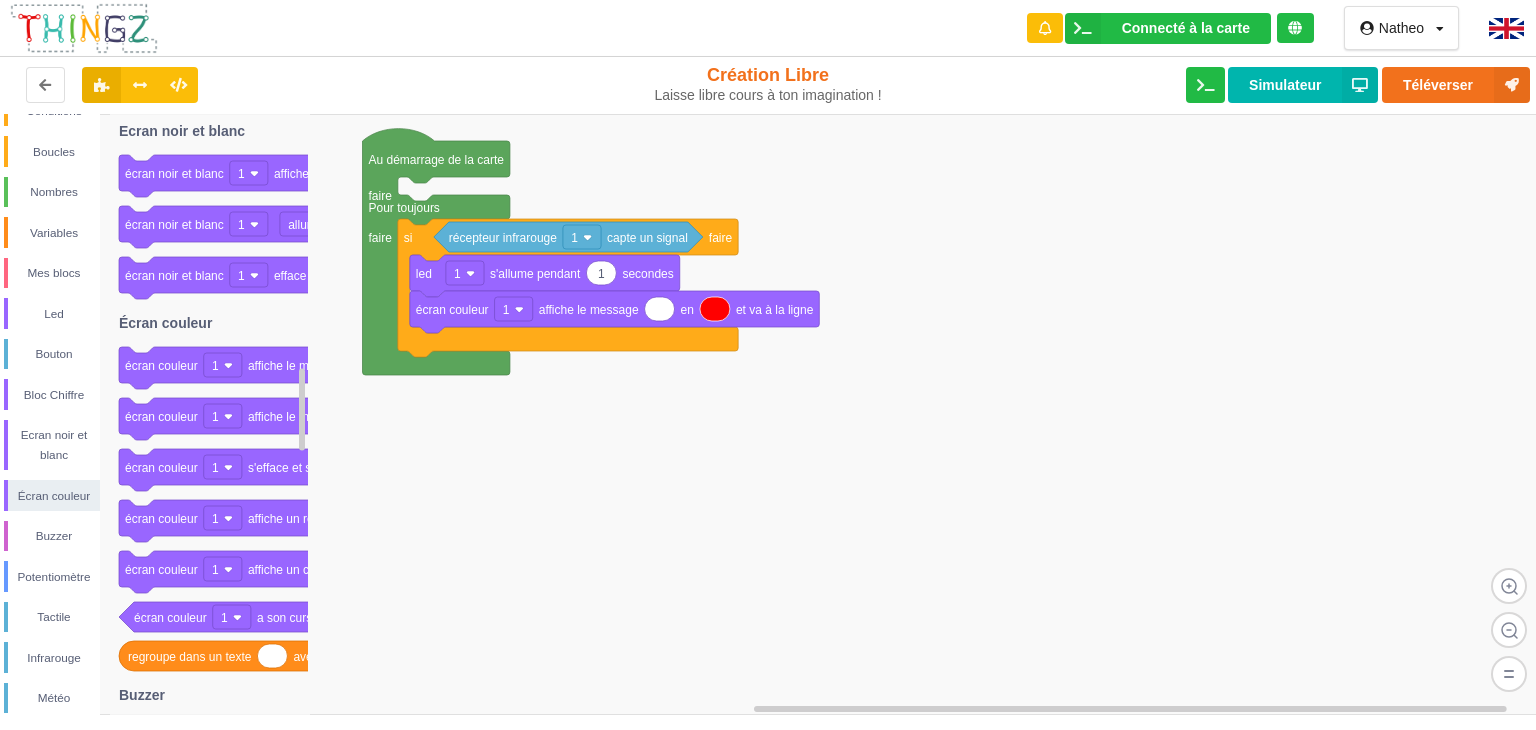click 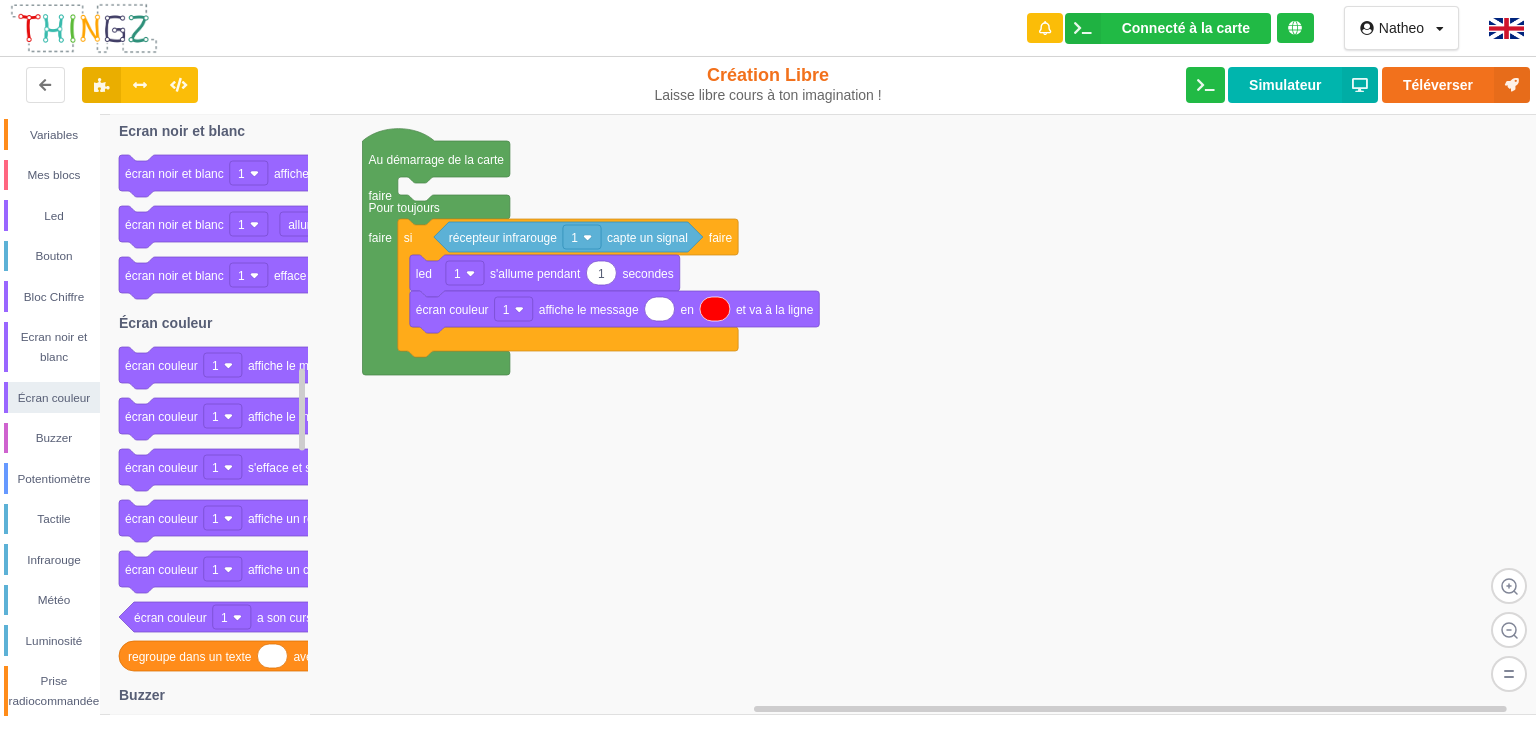 scroll, scrollTop: 0, scrollLeft: 0, axis: both 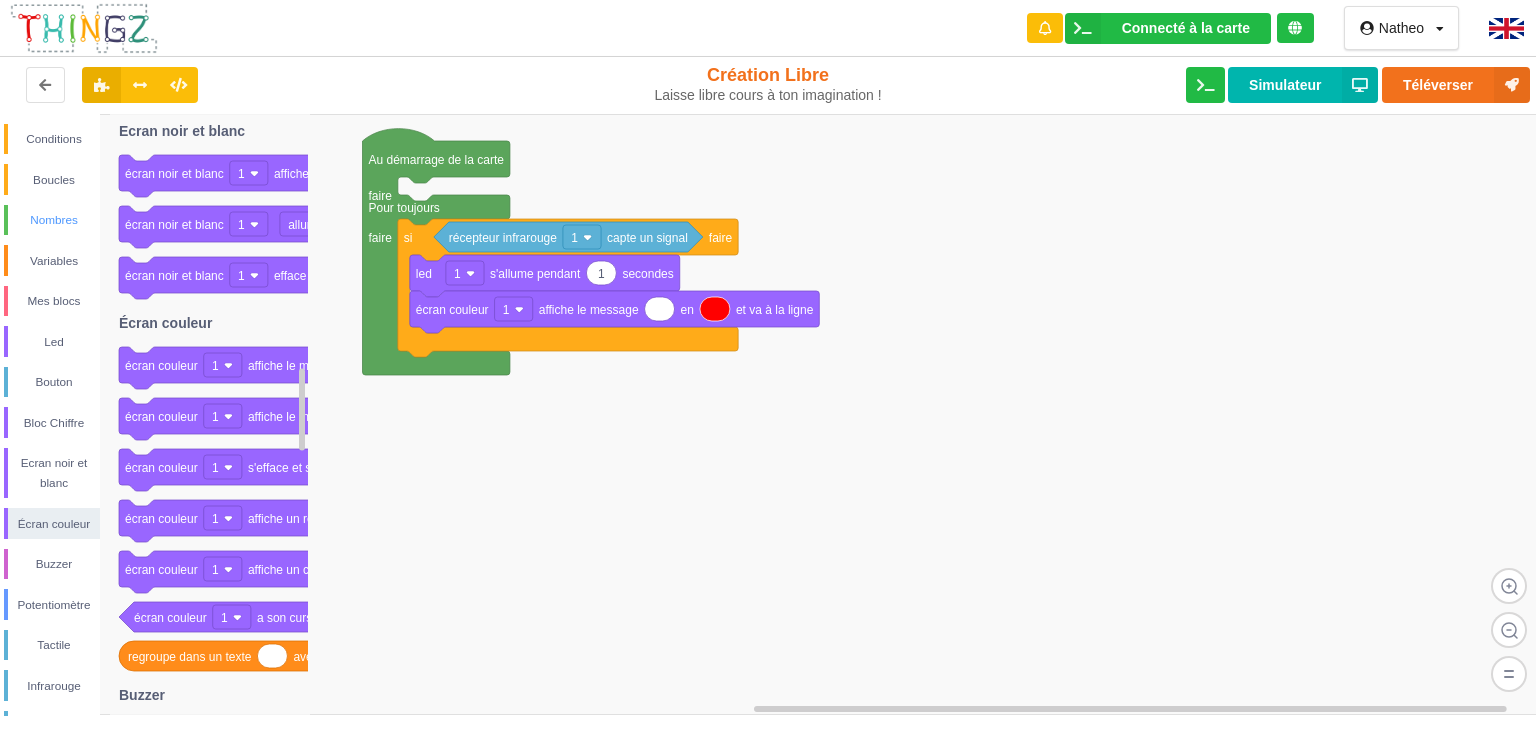 click on "Nombres" at bounding box center [52, 220] 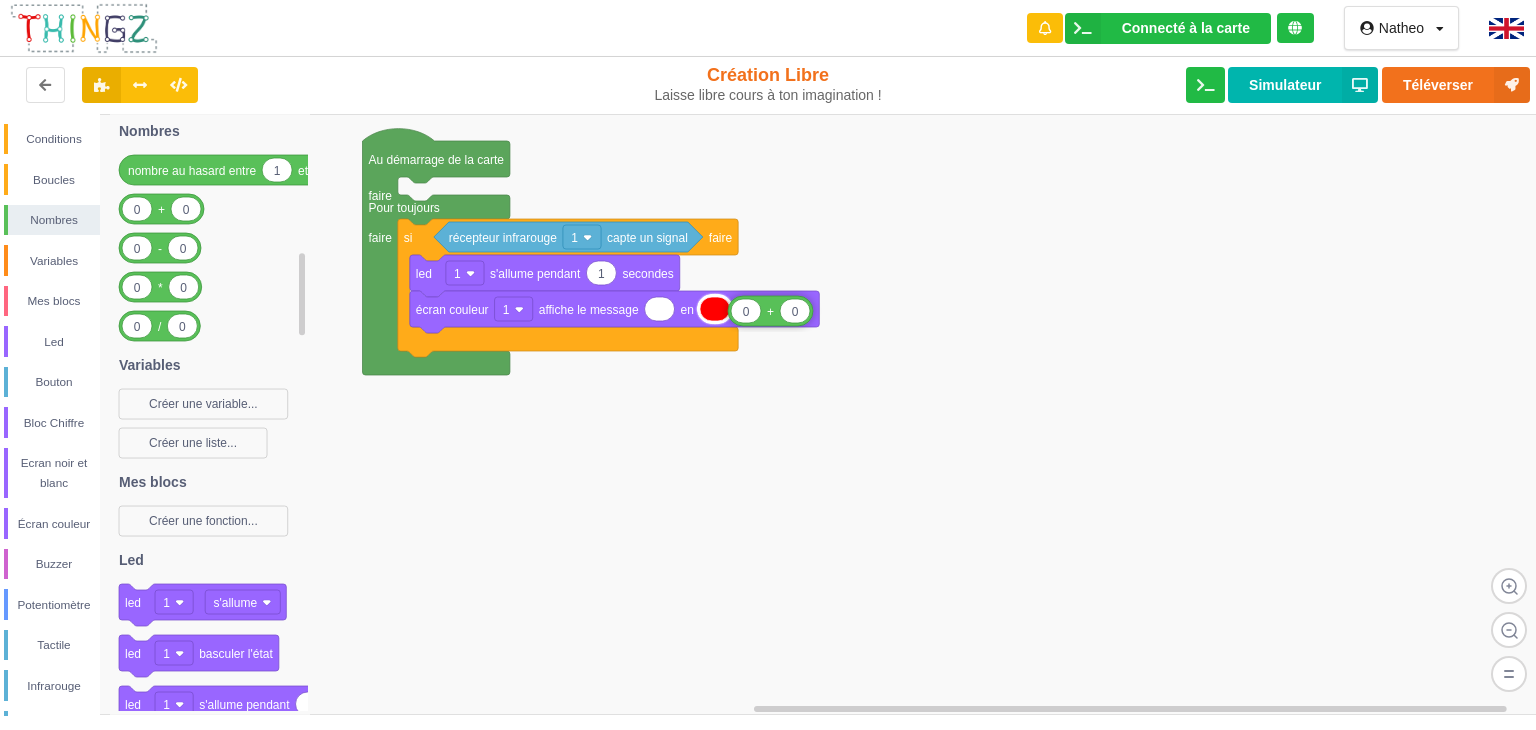 drag, startPoint x: 159, startPoint y: 211, endPoint x: 748, endPoint y: 313, distance: 597.76666 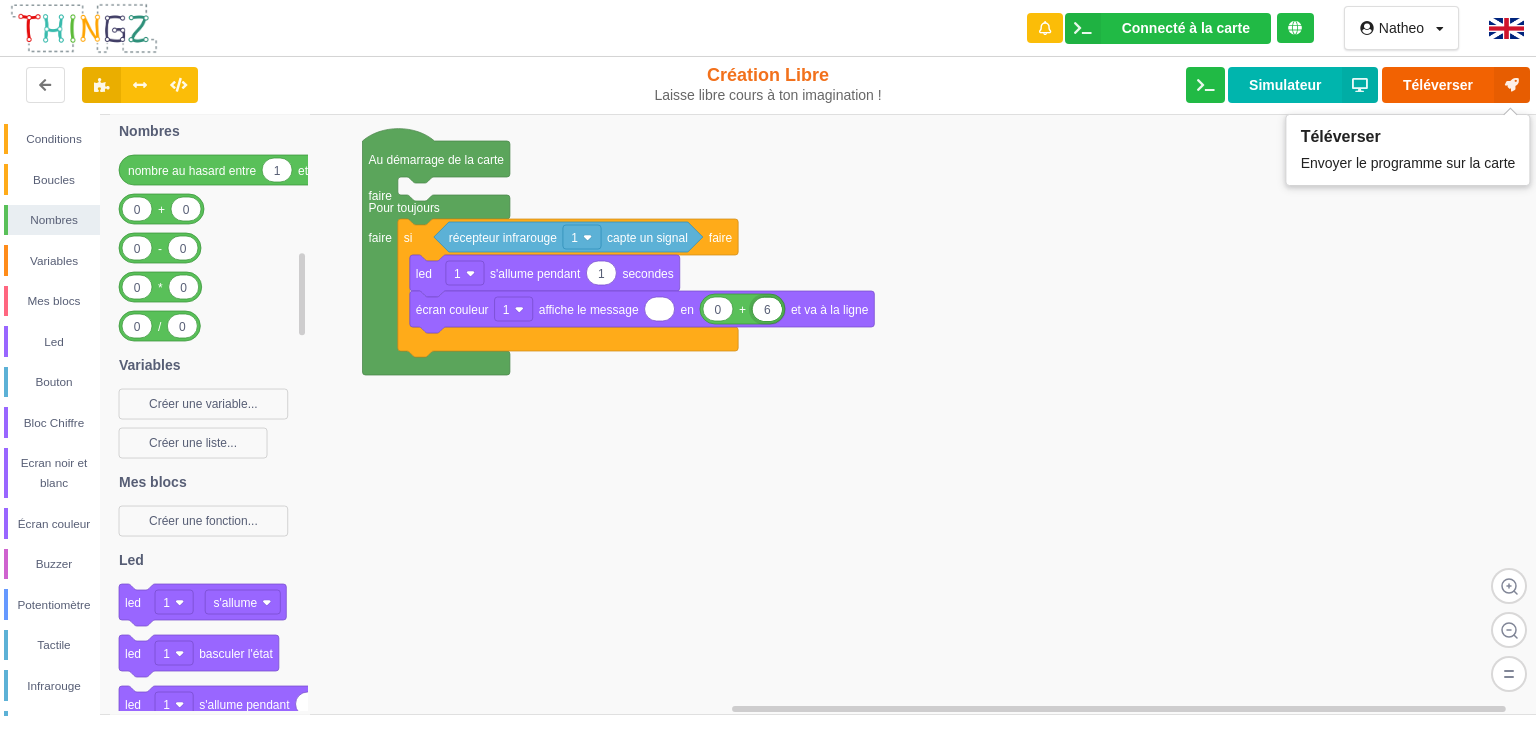 type on "6" 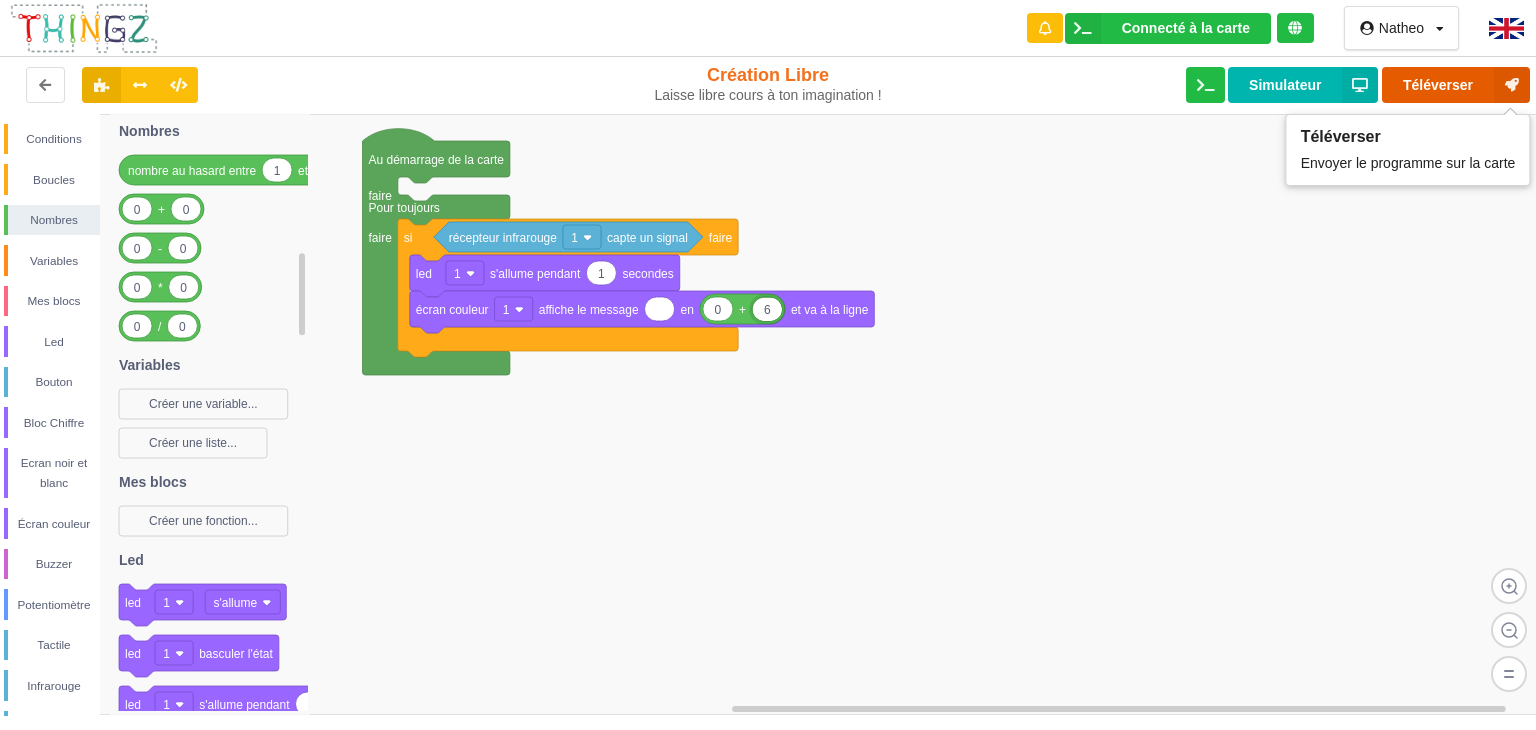 click on "Téléverser" at bounding box center [1456, 85] 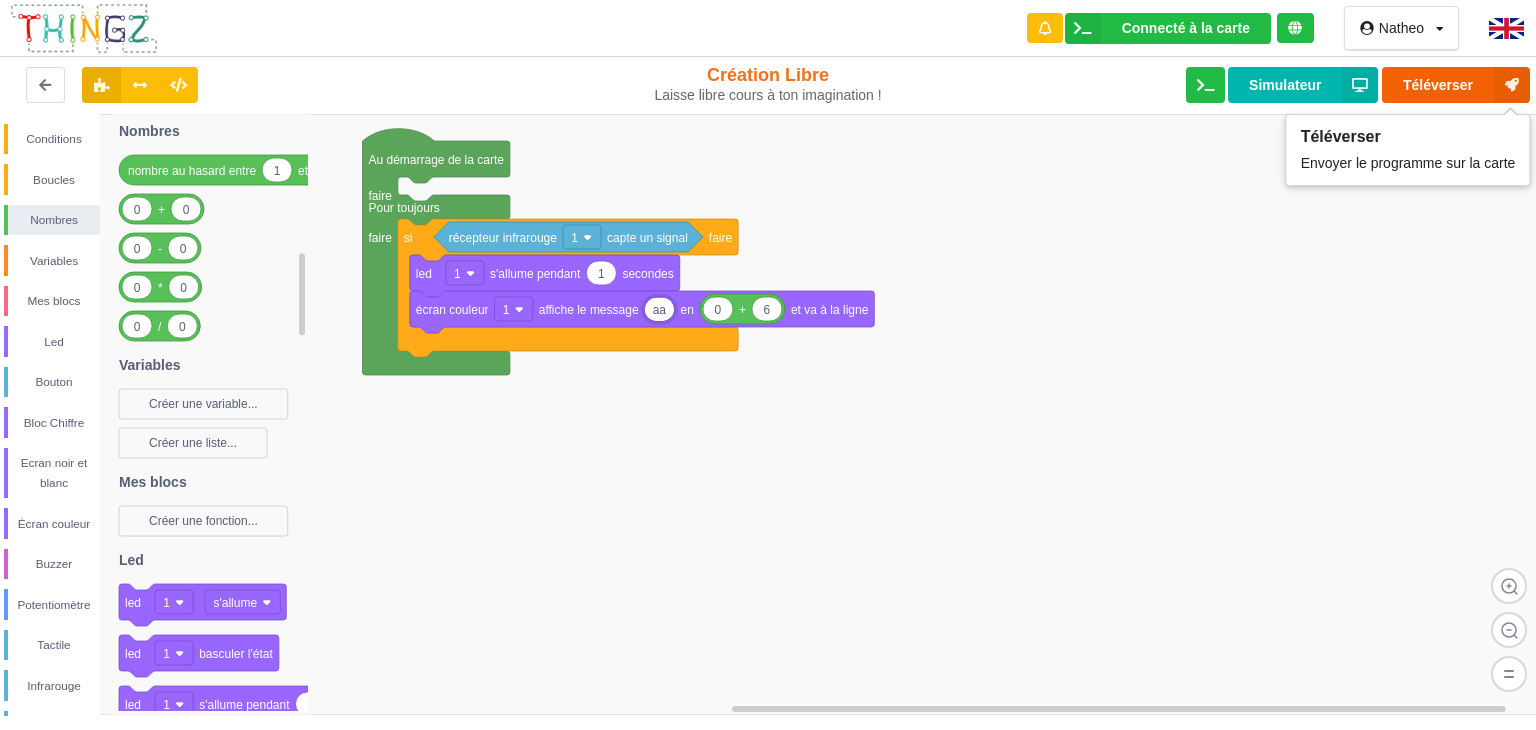 type on "aa" 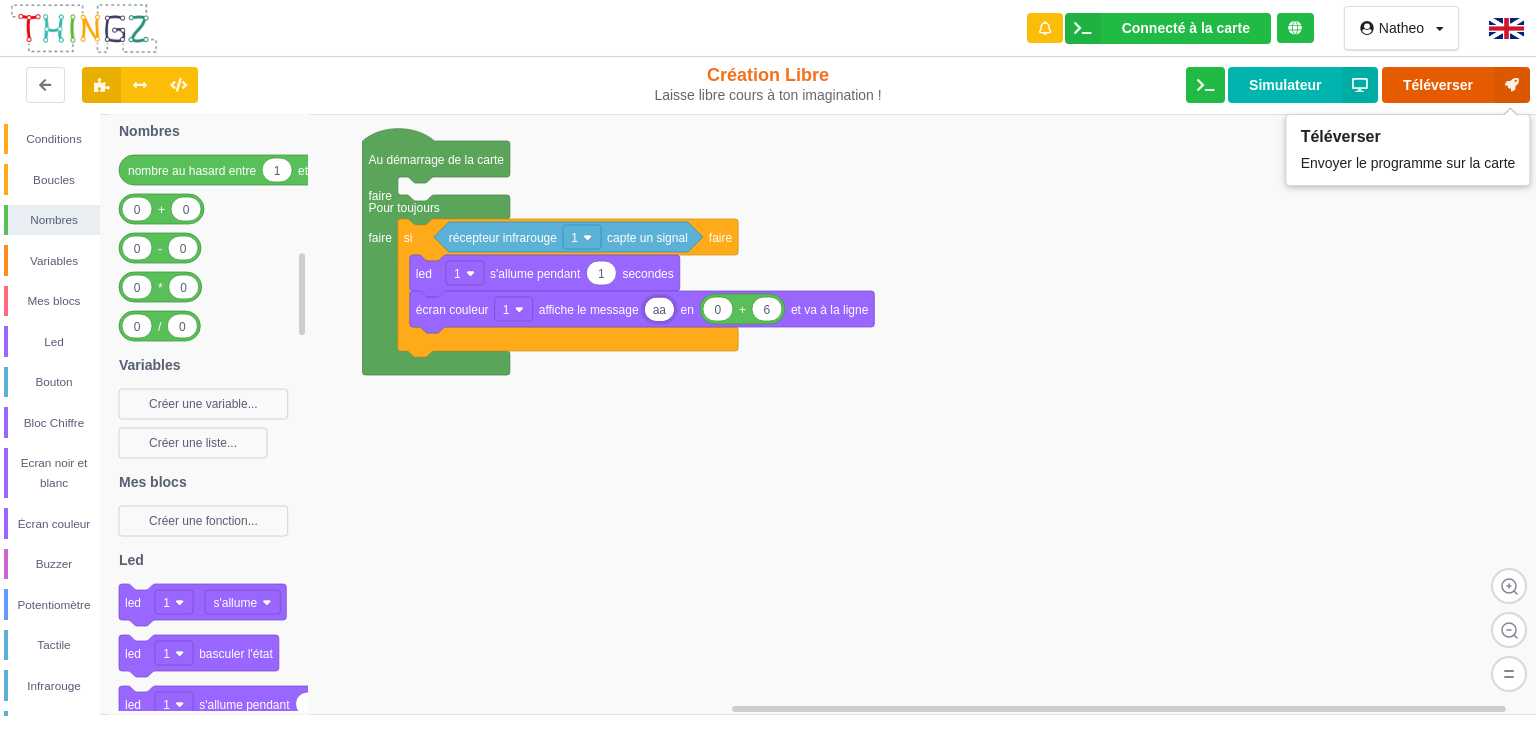click on "Téléverser" at bounding box center (1456, 85) 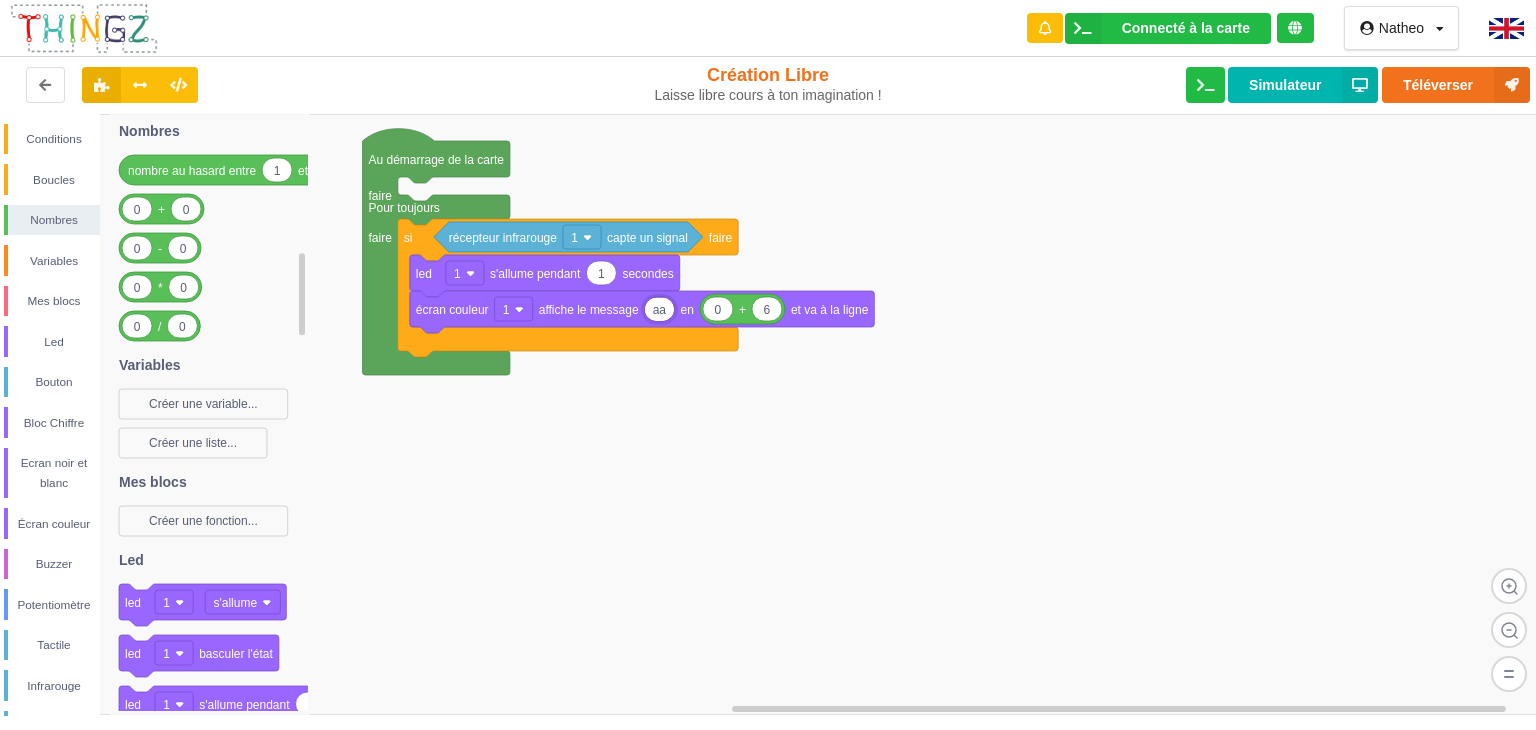 type 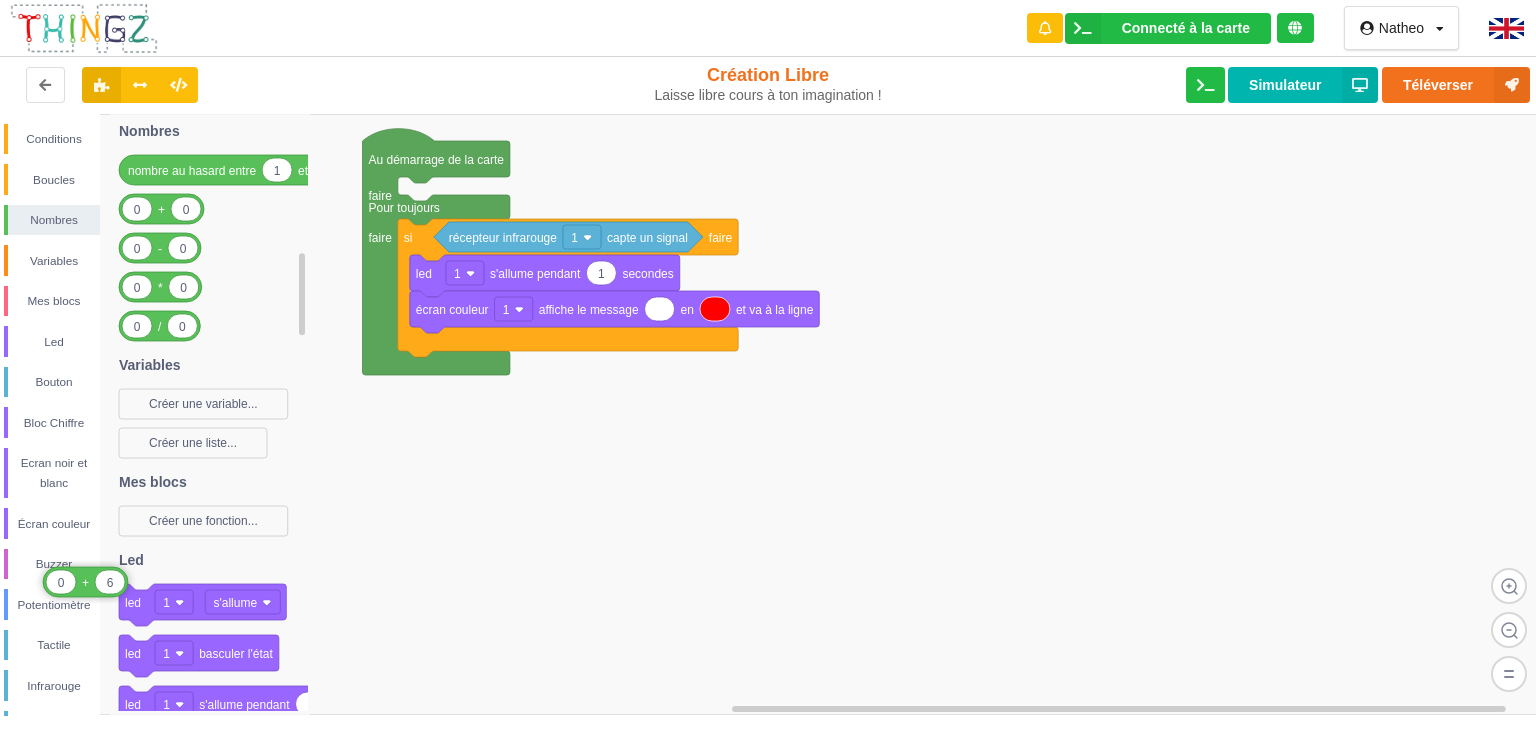 drag, startPoint x: 754, startPoint y: 324, endPoint x: 77, endPoint y: 597, distance: 729.97125 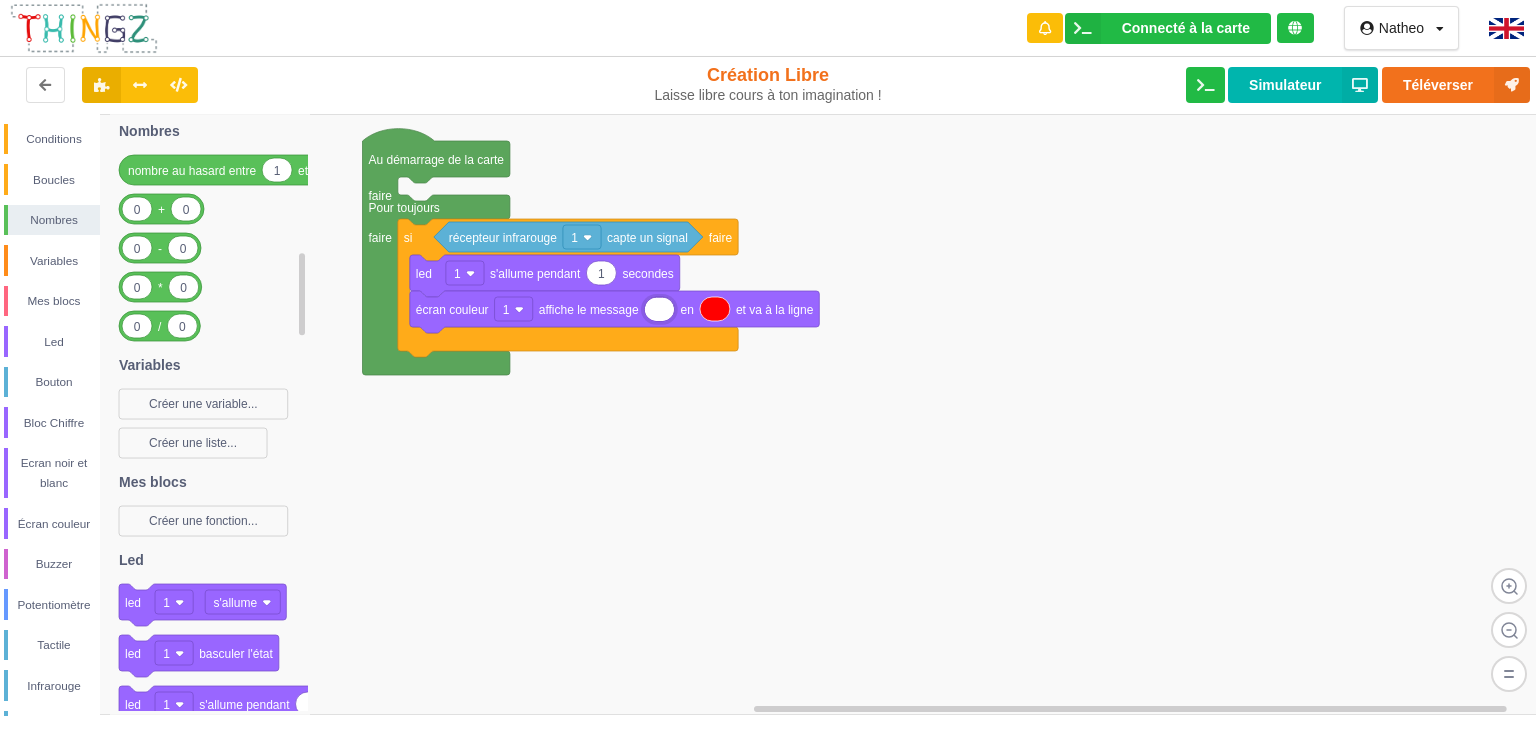 click at bounding box center [659, 309] 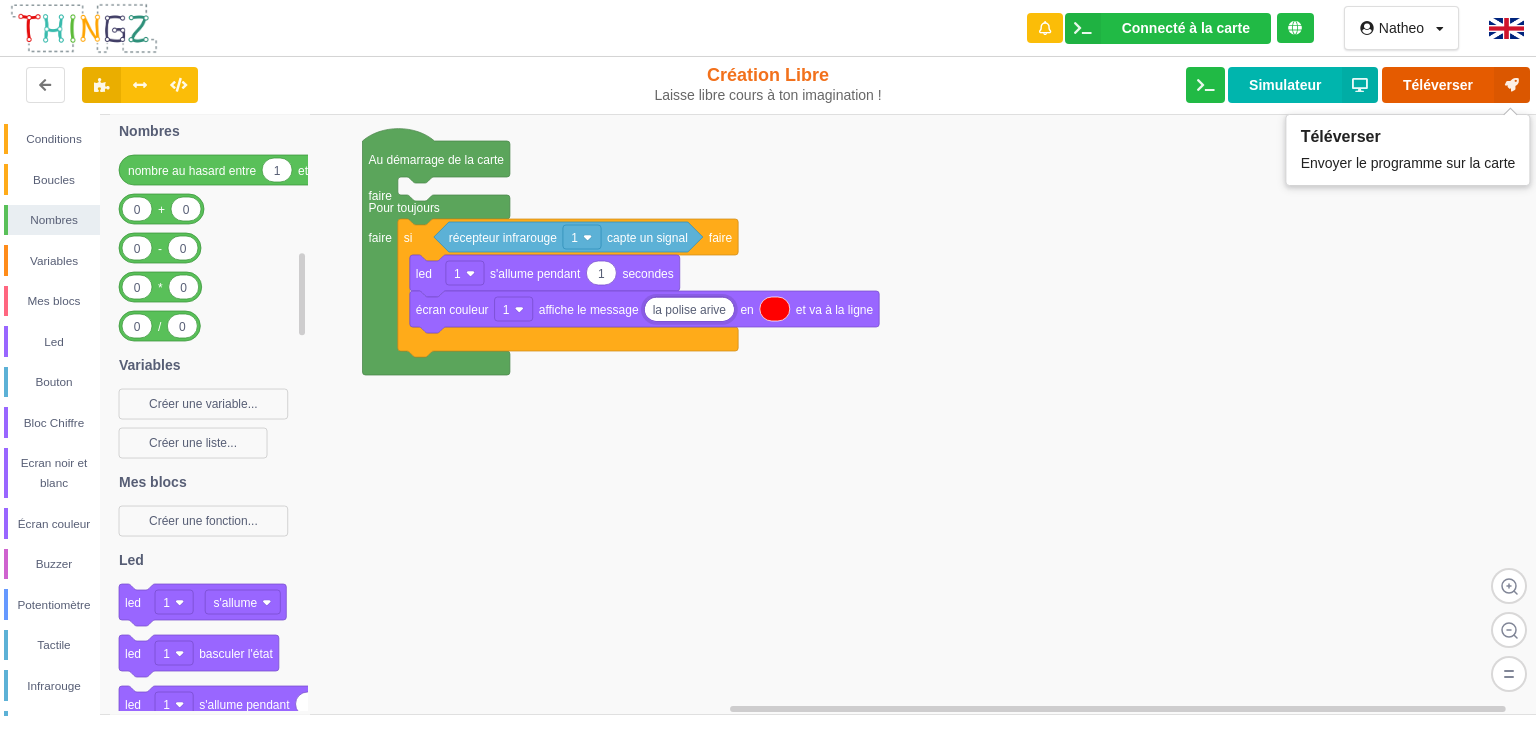 click on "Téléverser" at bounding box center [1456, 85] 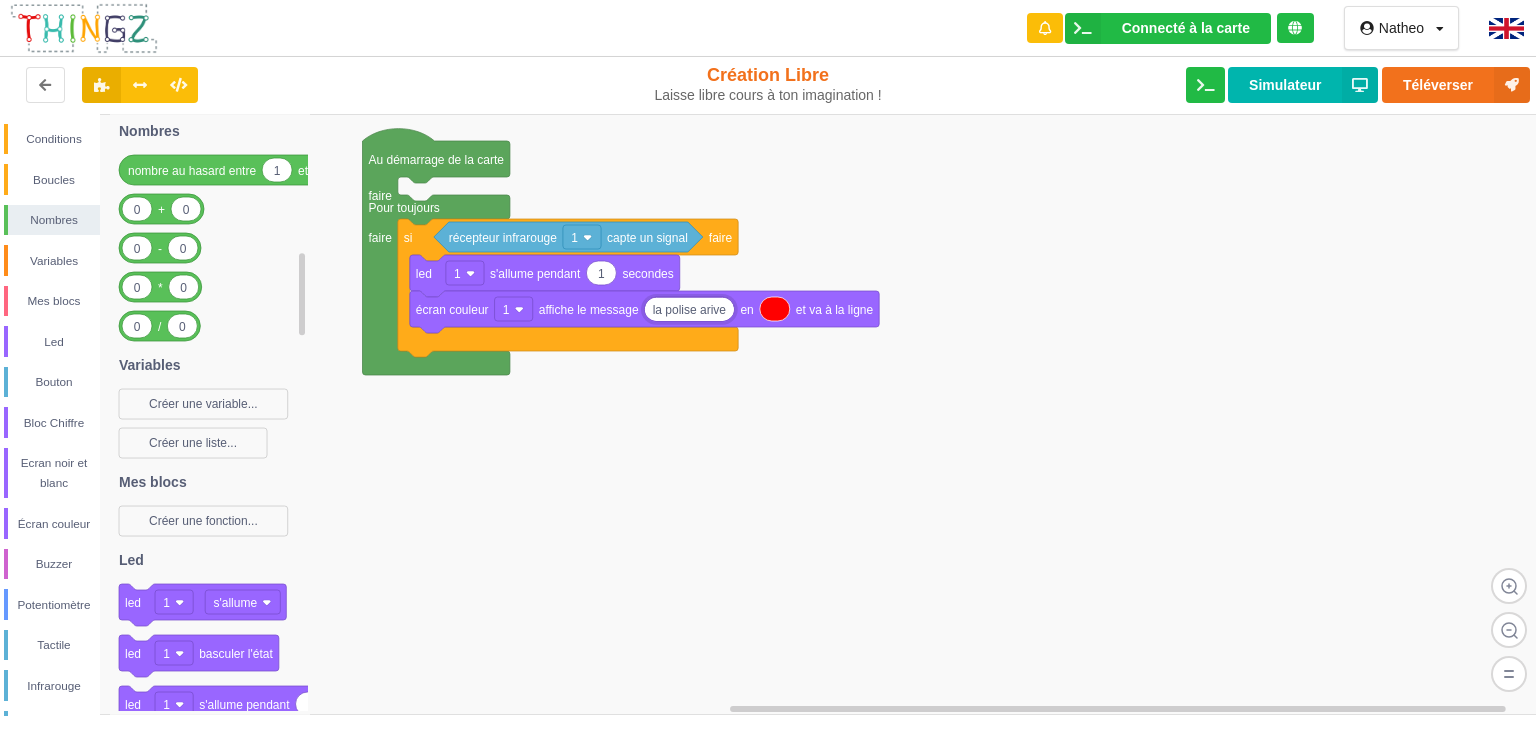 click on "la polise arive" at bounding box center (689, 309) 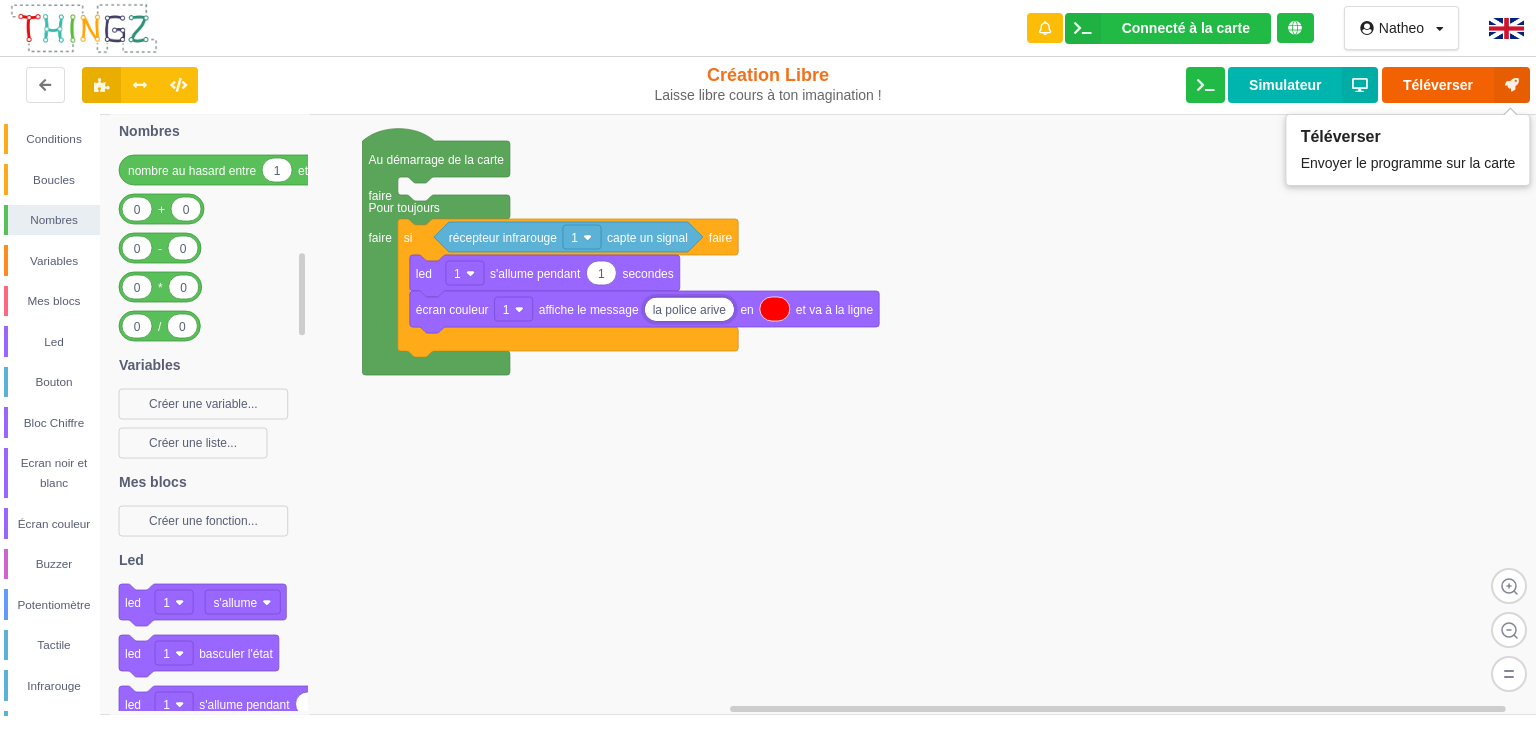type on "la police arive" 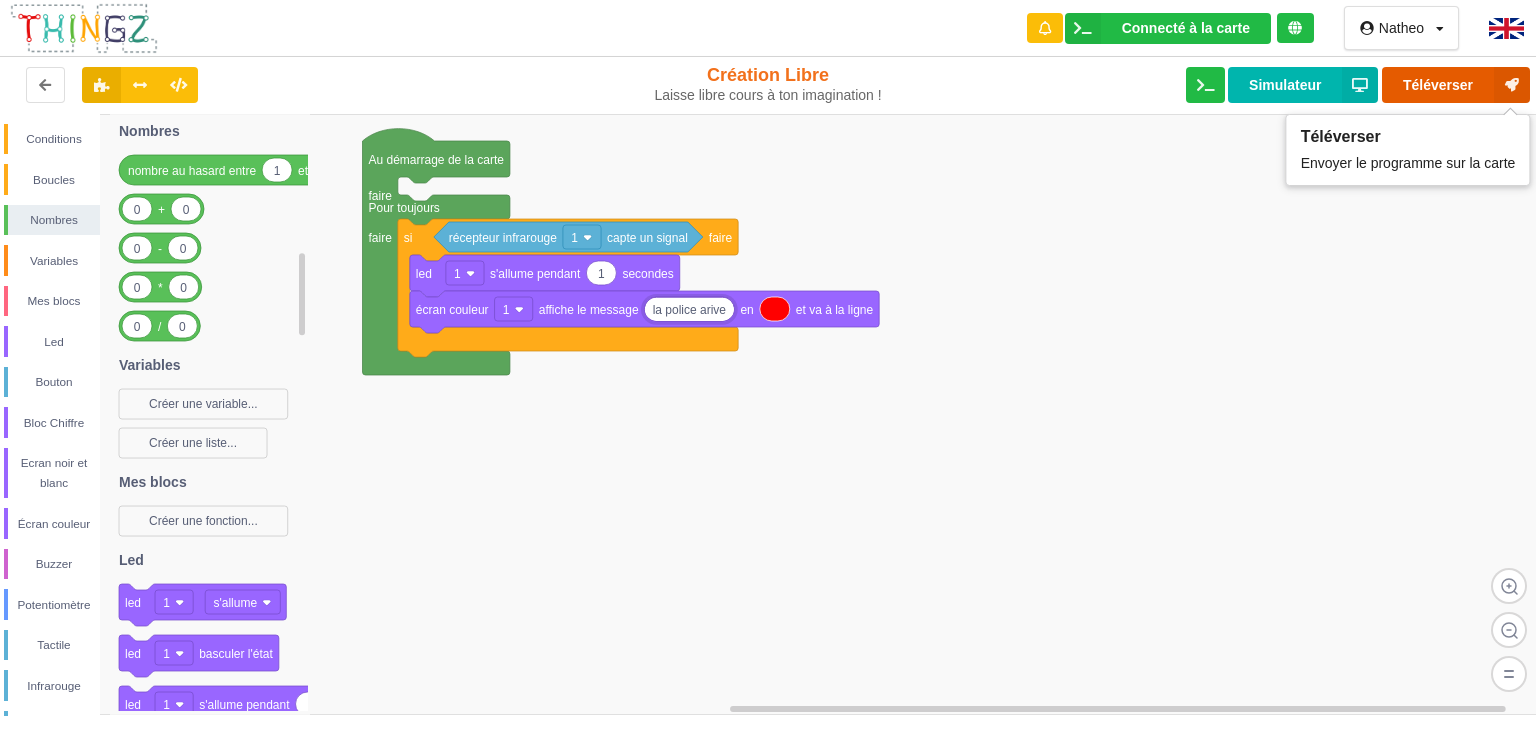 click on "Téléverser" at bounding box center [1456, 85] 